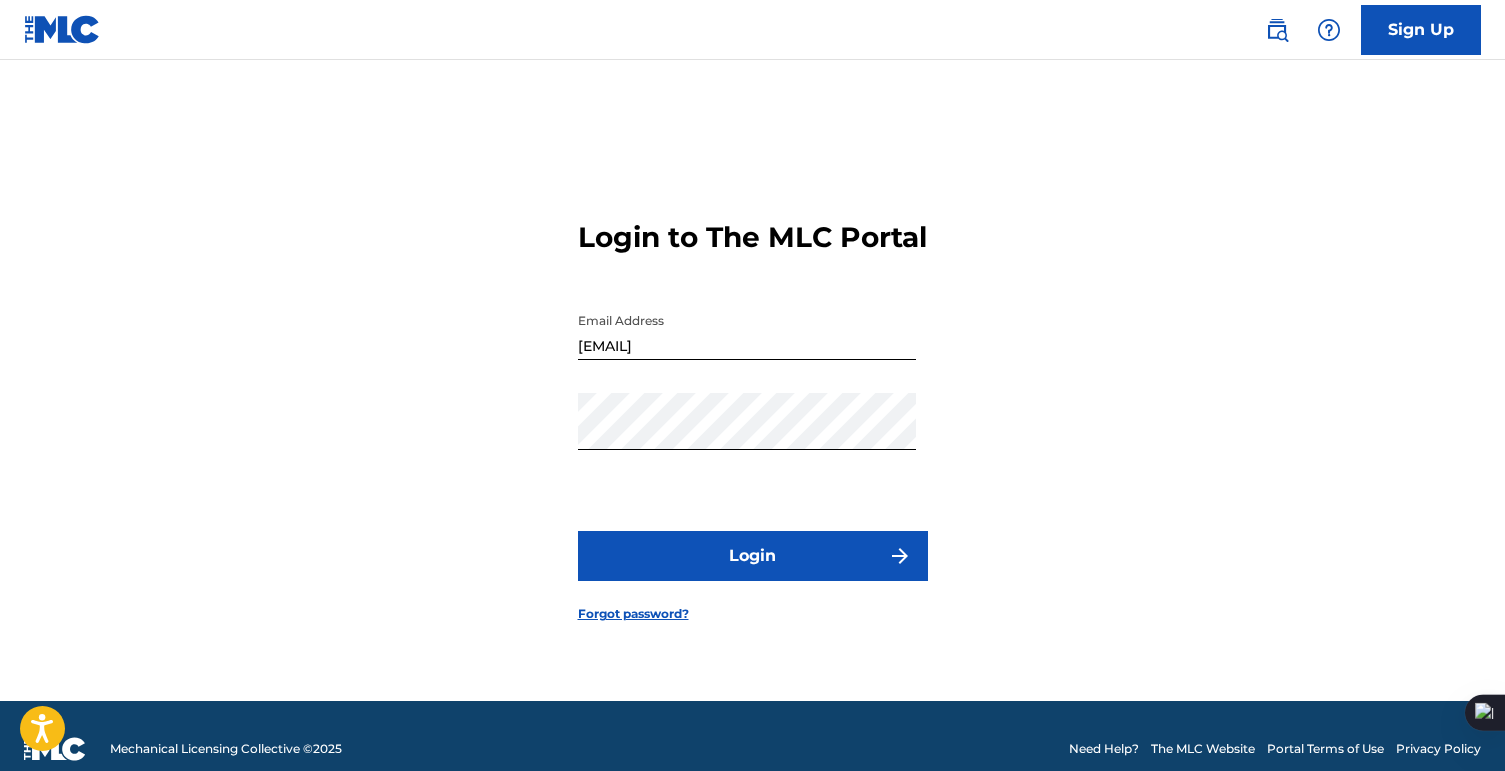 scroll, scrollTop: 0, scrollLeft: 0, axis: both 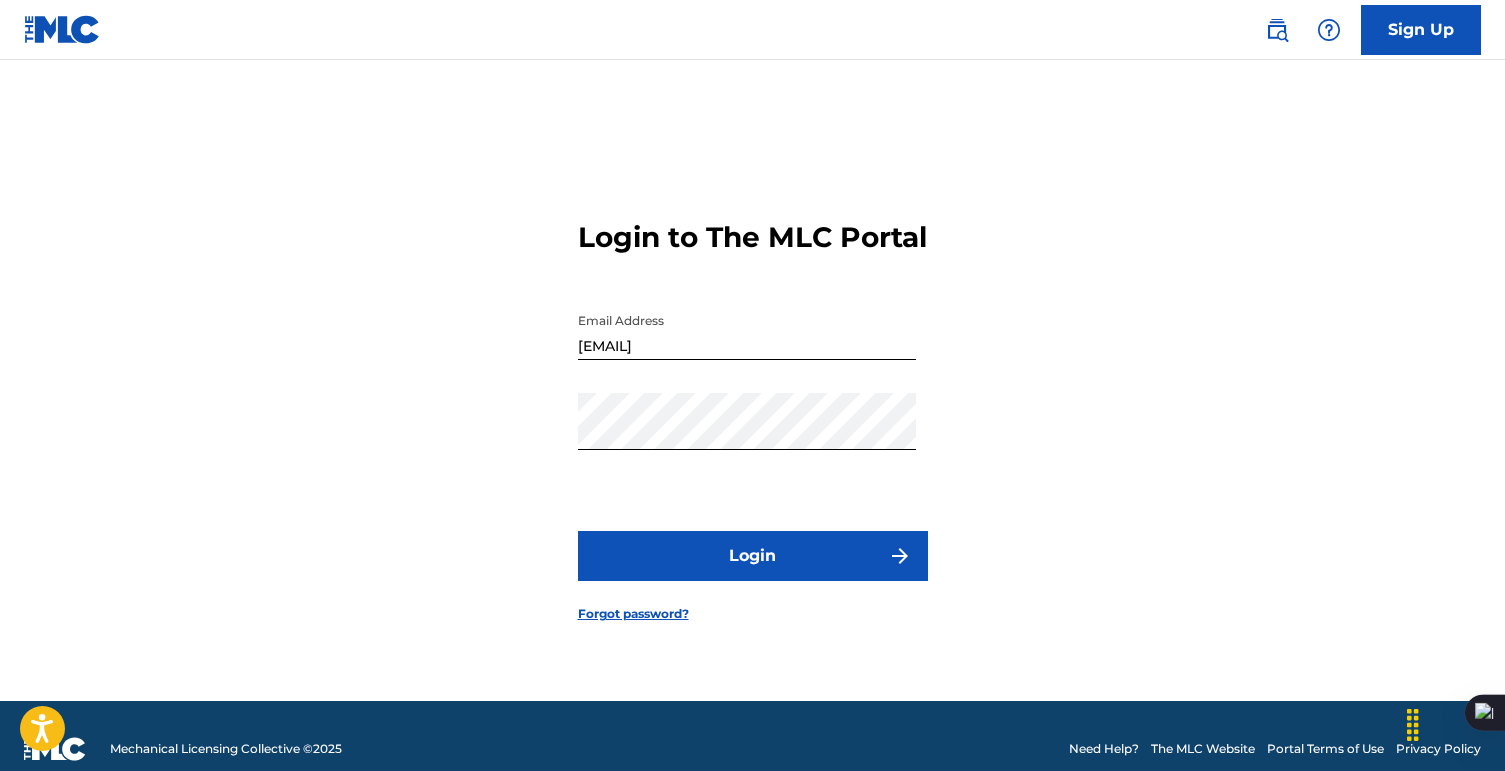 click on "Login" at bounding box center (753, 556) 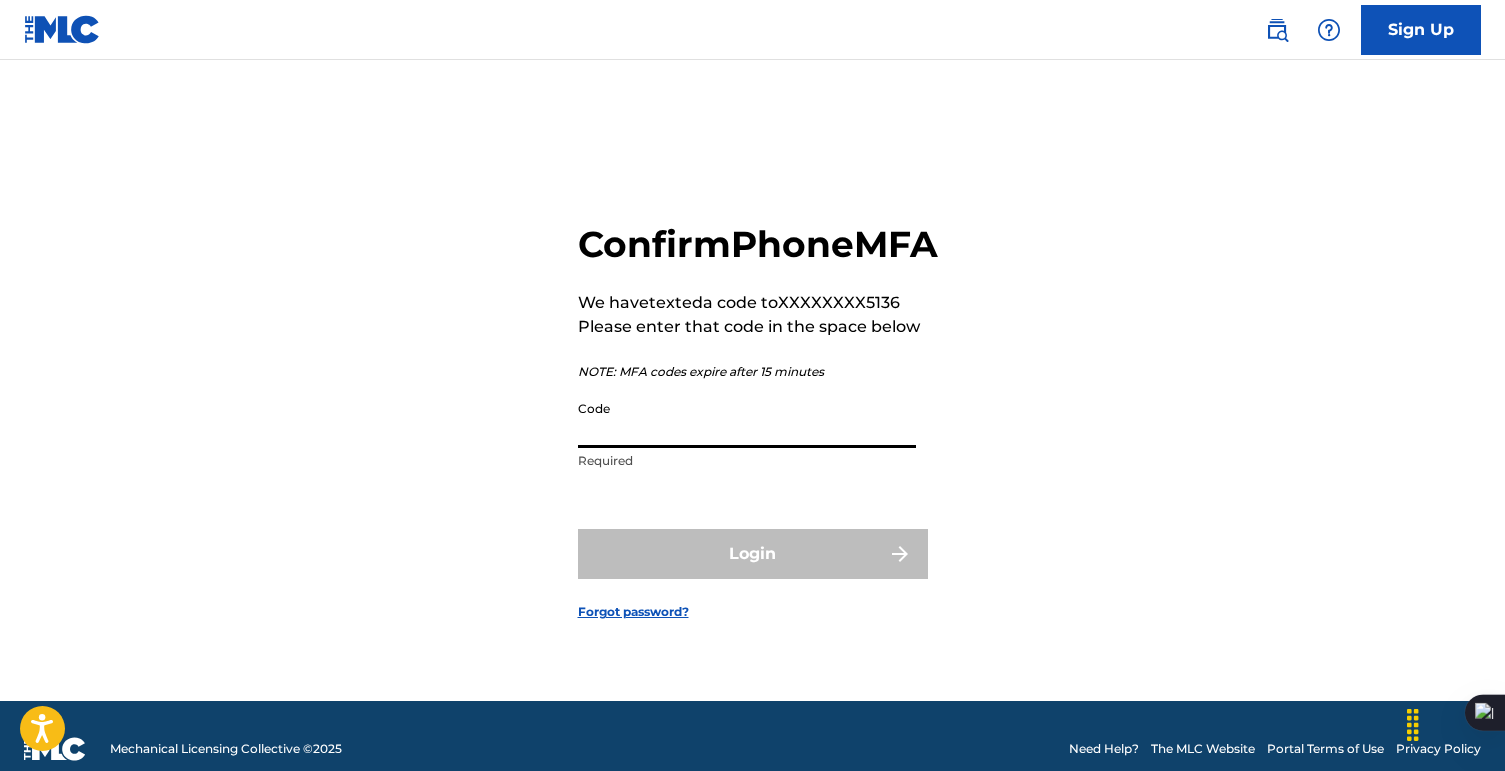 click on "Code" at bounding box center (747, 419) 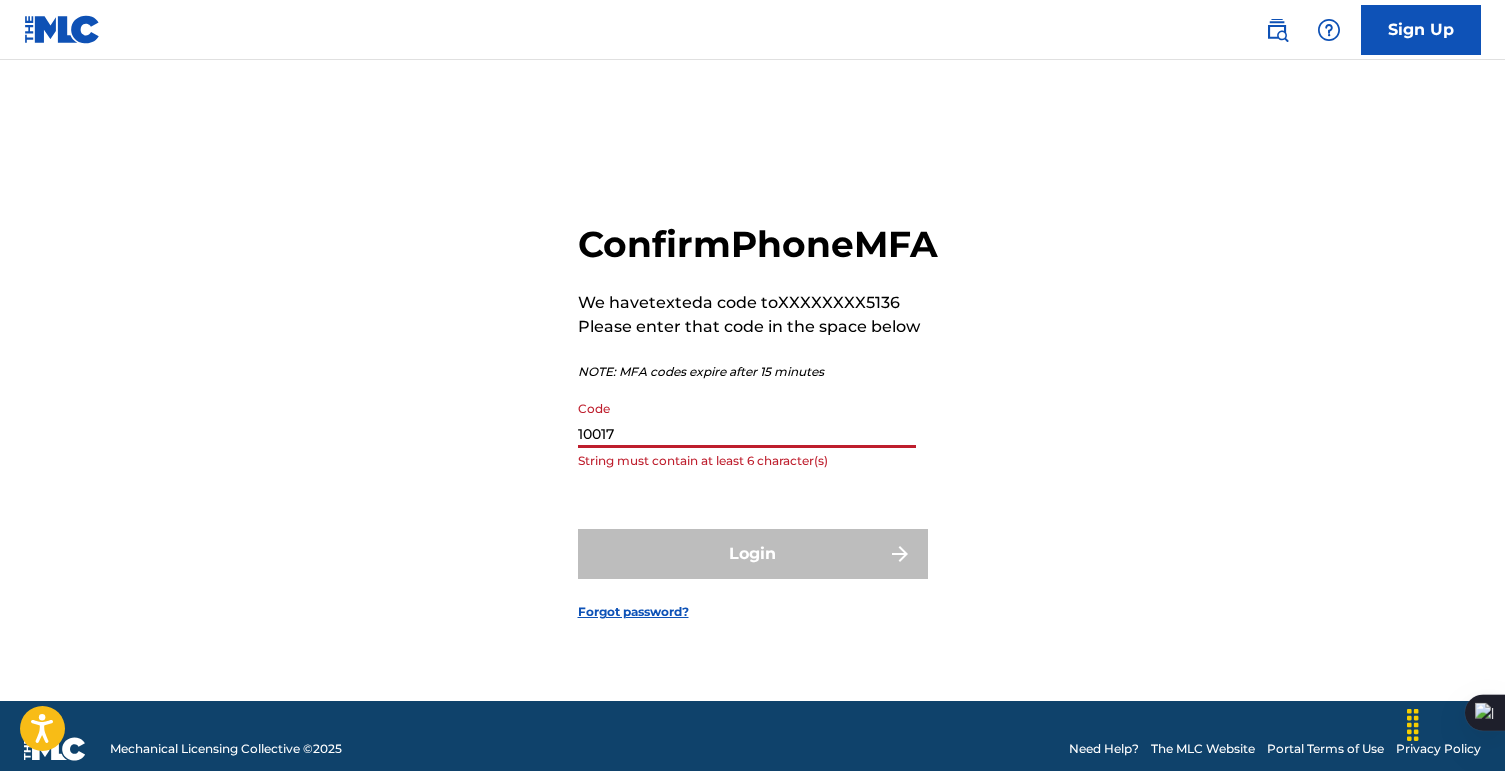 paste on "916419" 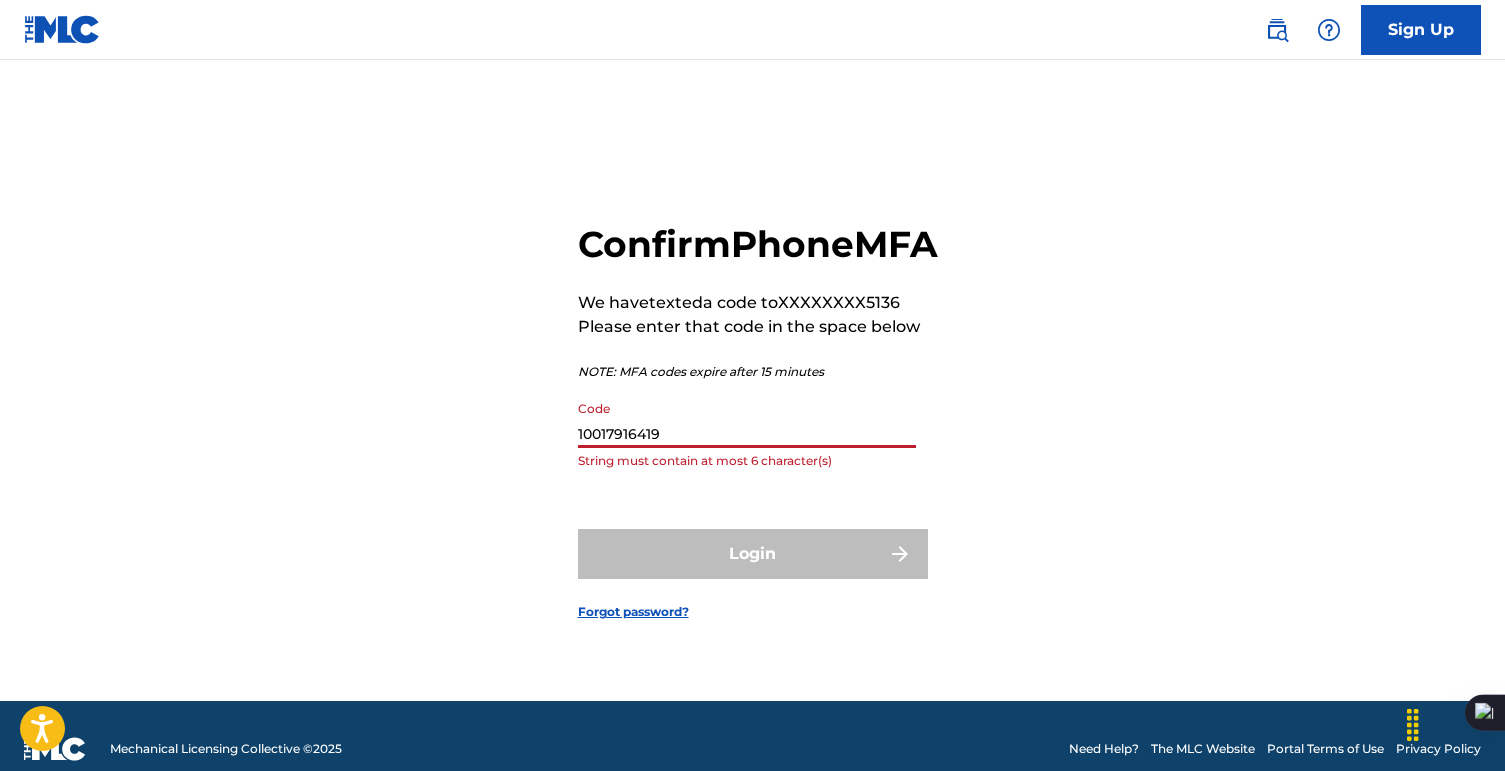 type on "10017916419" 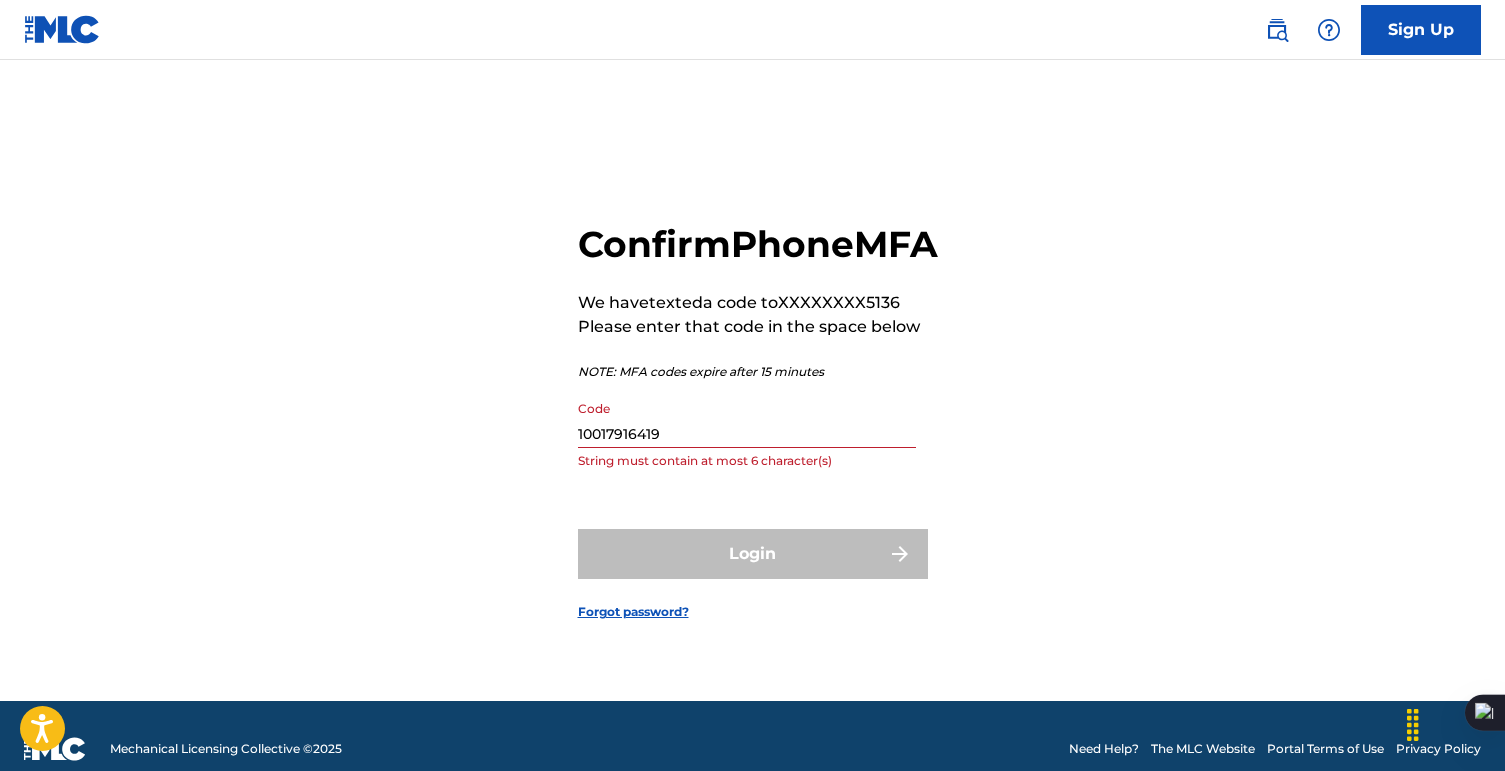 click on "Login" at bounding box center (753, 554) 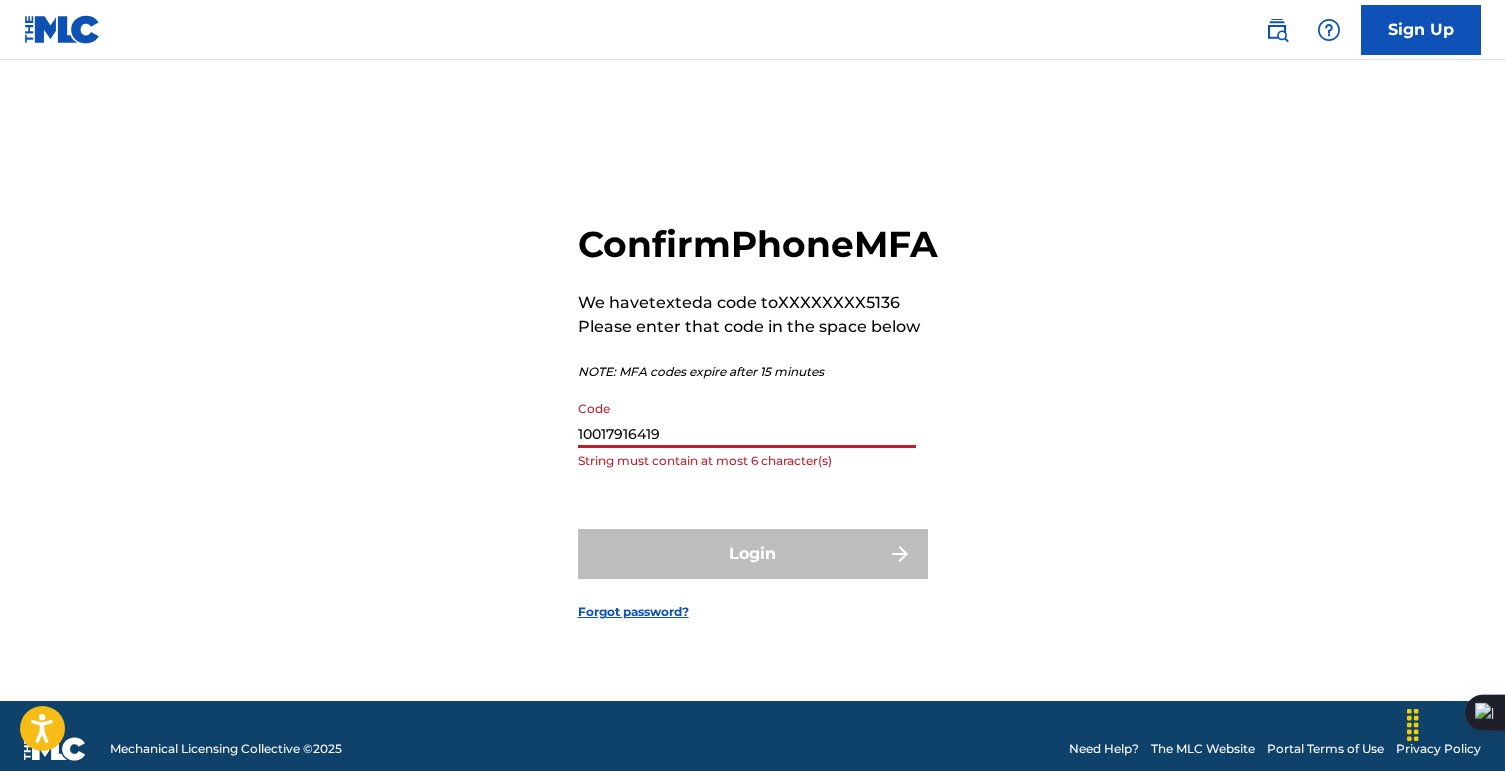 click on "String must contain at most 6 character(s)" at bounding box center (747, 461) 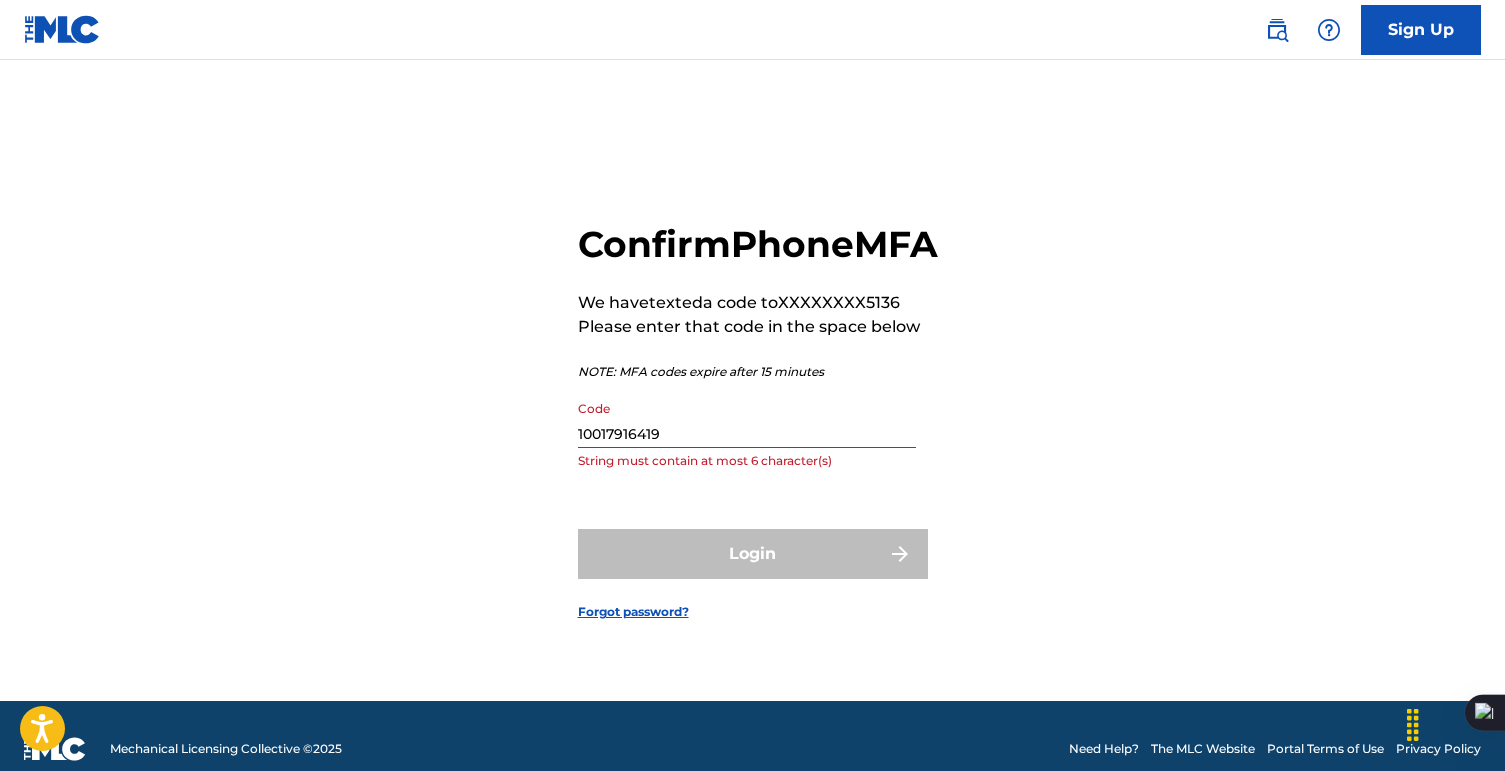 click on "10017916419" at bounding box center [747, 419] 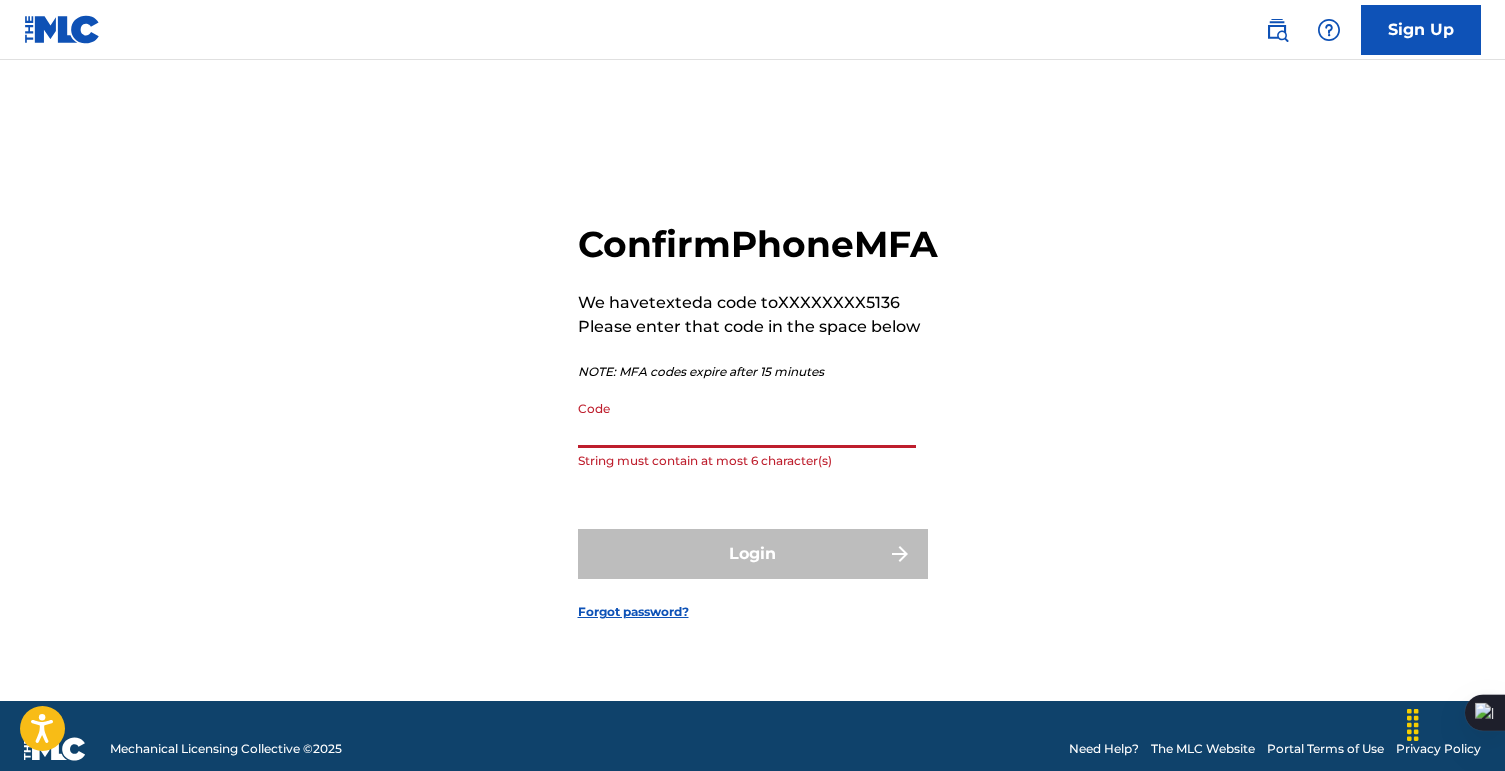 click on "Code" at bounding box center (747, 419) 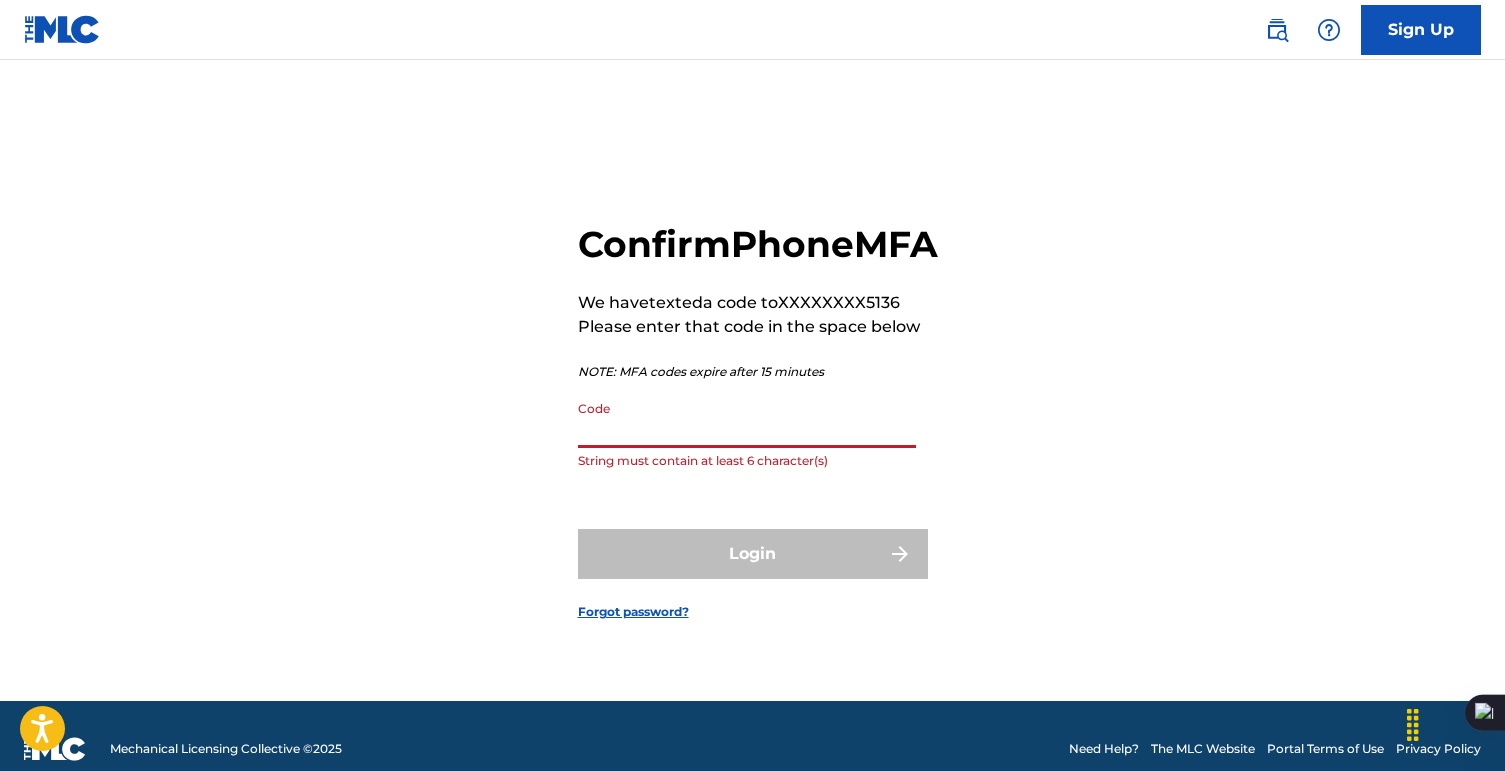 type 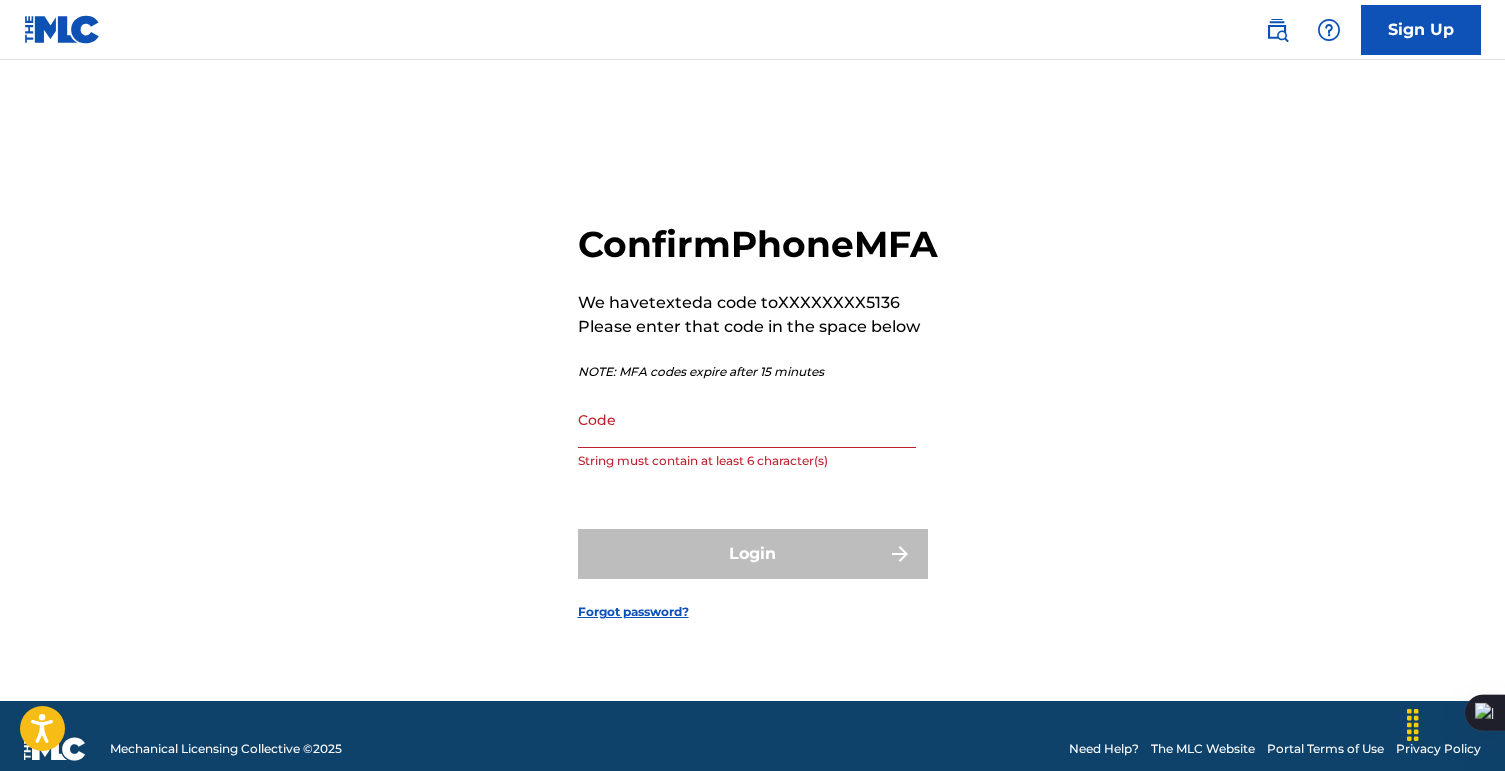 click on "Code" at bounding box center [747, 419] 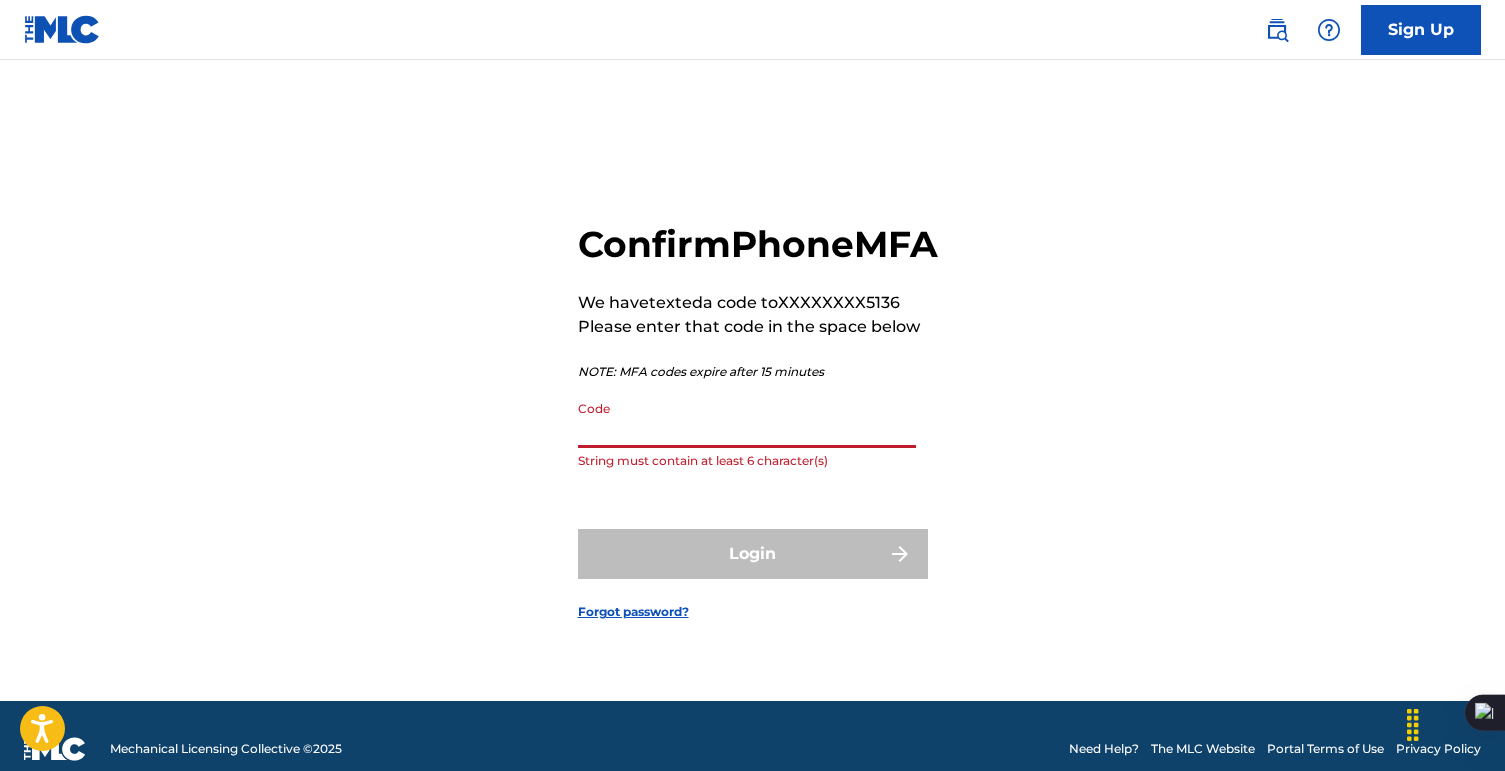 click on "Confirm  Phone   MFA We have  texted   a code to  XXXXXXX[PHONE] Please enter that code in the space below NOTE: MFA codes expire after 15 minutes Code String must contain at least 6 character(s) Login Forgot password?" at bounding box center (753, 405) 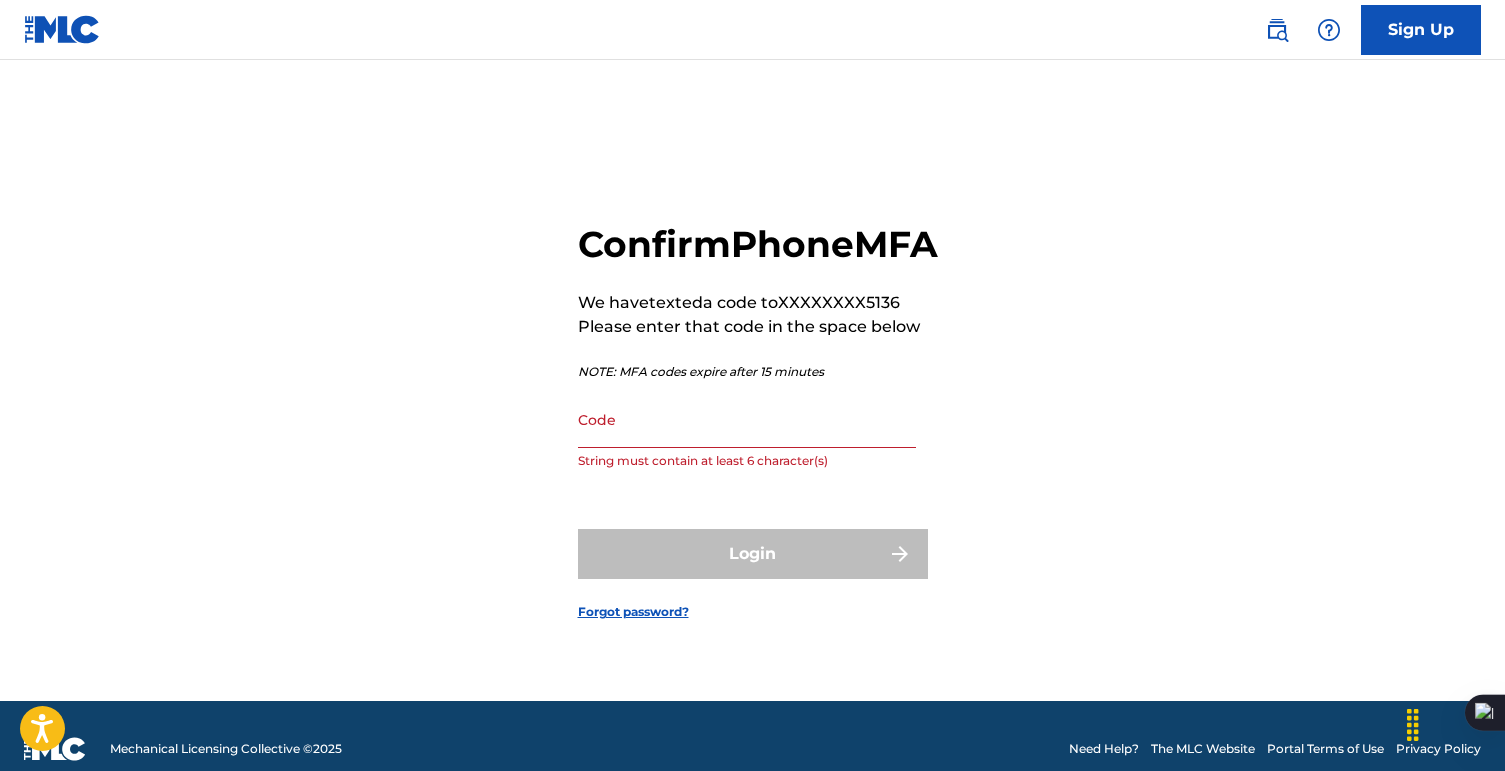 scroll, scrollTop: 26, scrollLeft: 0, axis: vertical 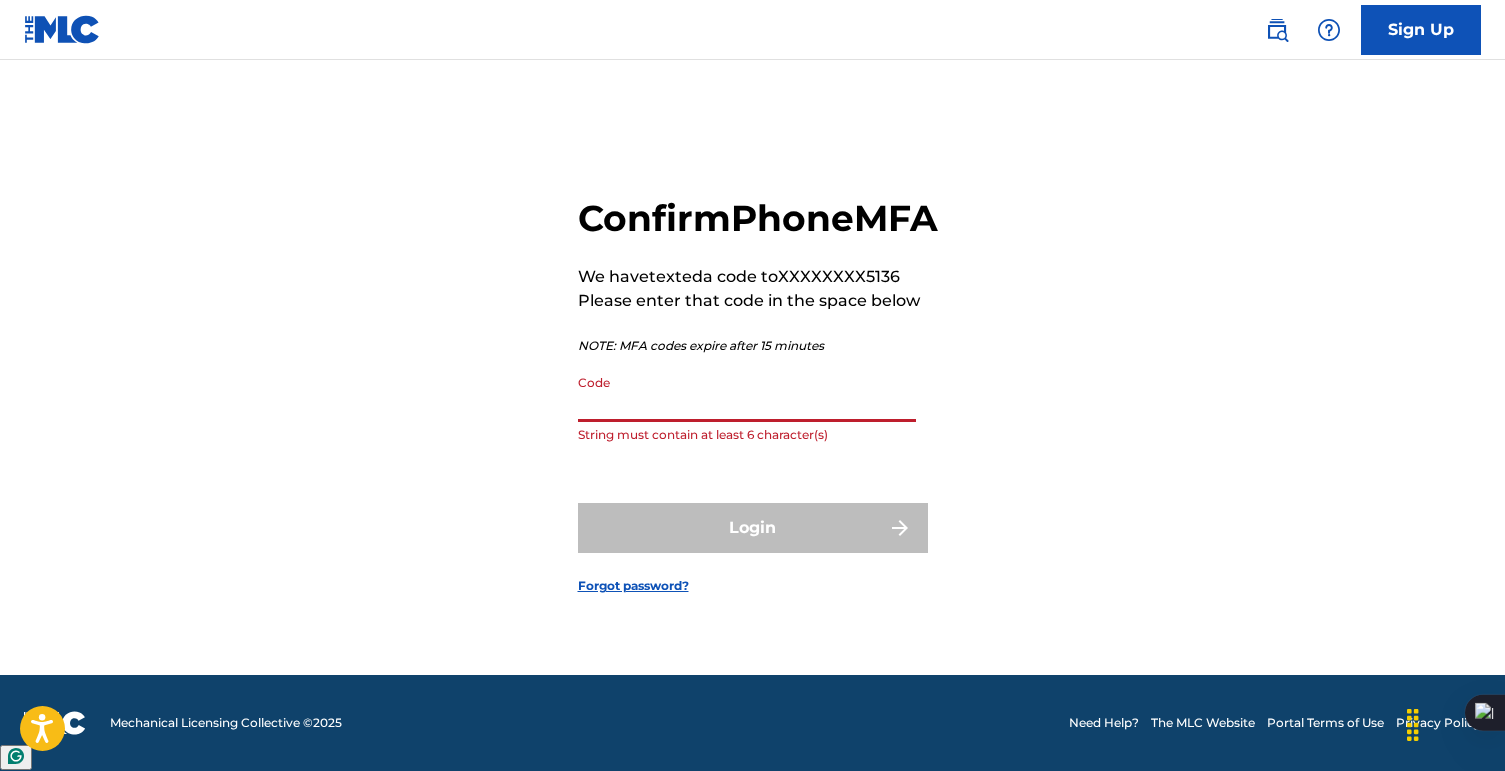 click on "Code" at bounding box center [747, 393] 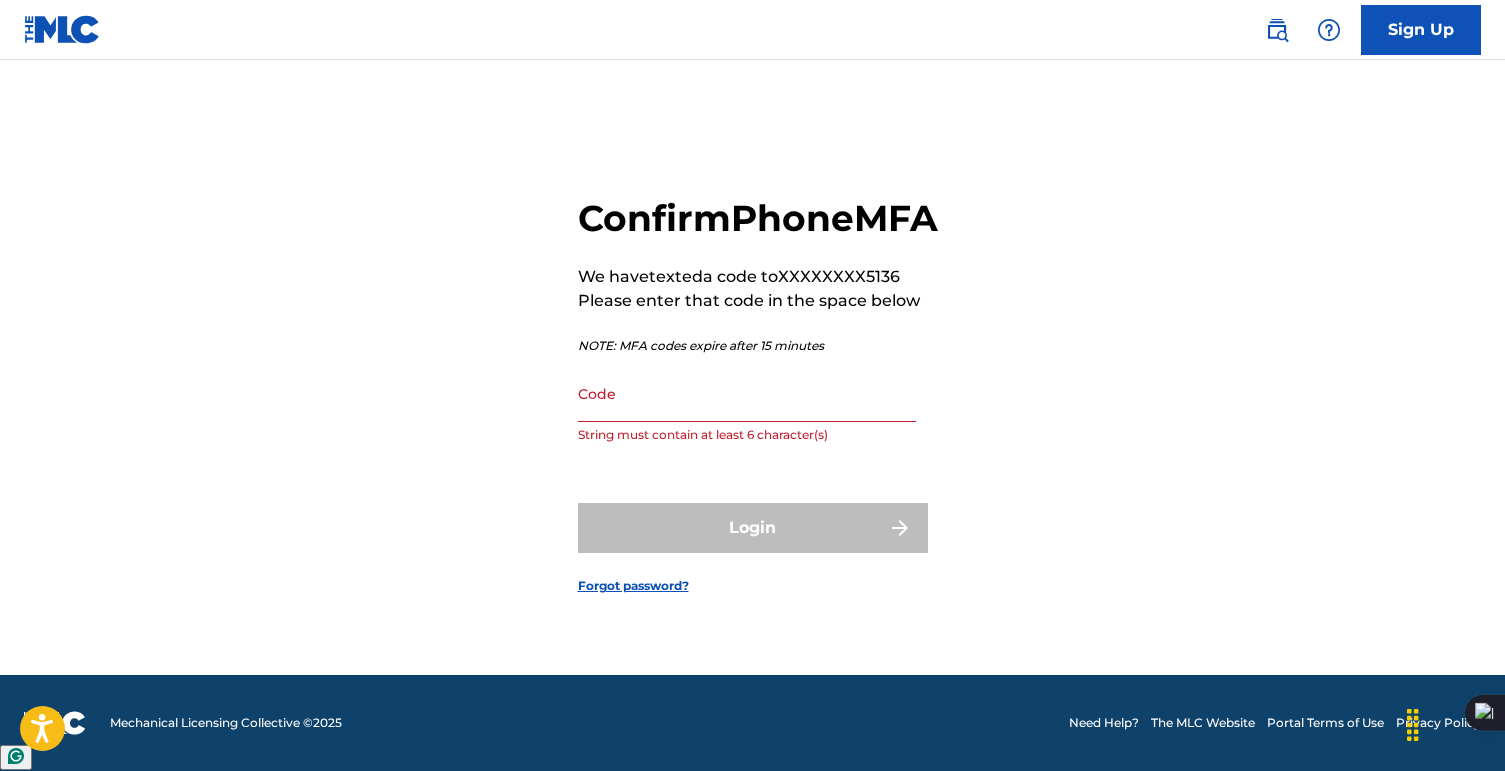 click on "Confirm  Phone   MFA We have  texted   a code to  XXXXXXX[PHONE] Please enter that code in the space below NOTE: MFA codes expire after 15 minutes Code String must contain at least 6 character(s) Login Forgot password?" at bounding box center (753, 379) 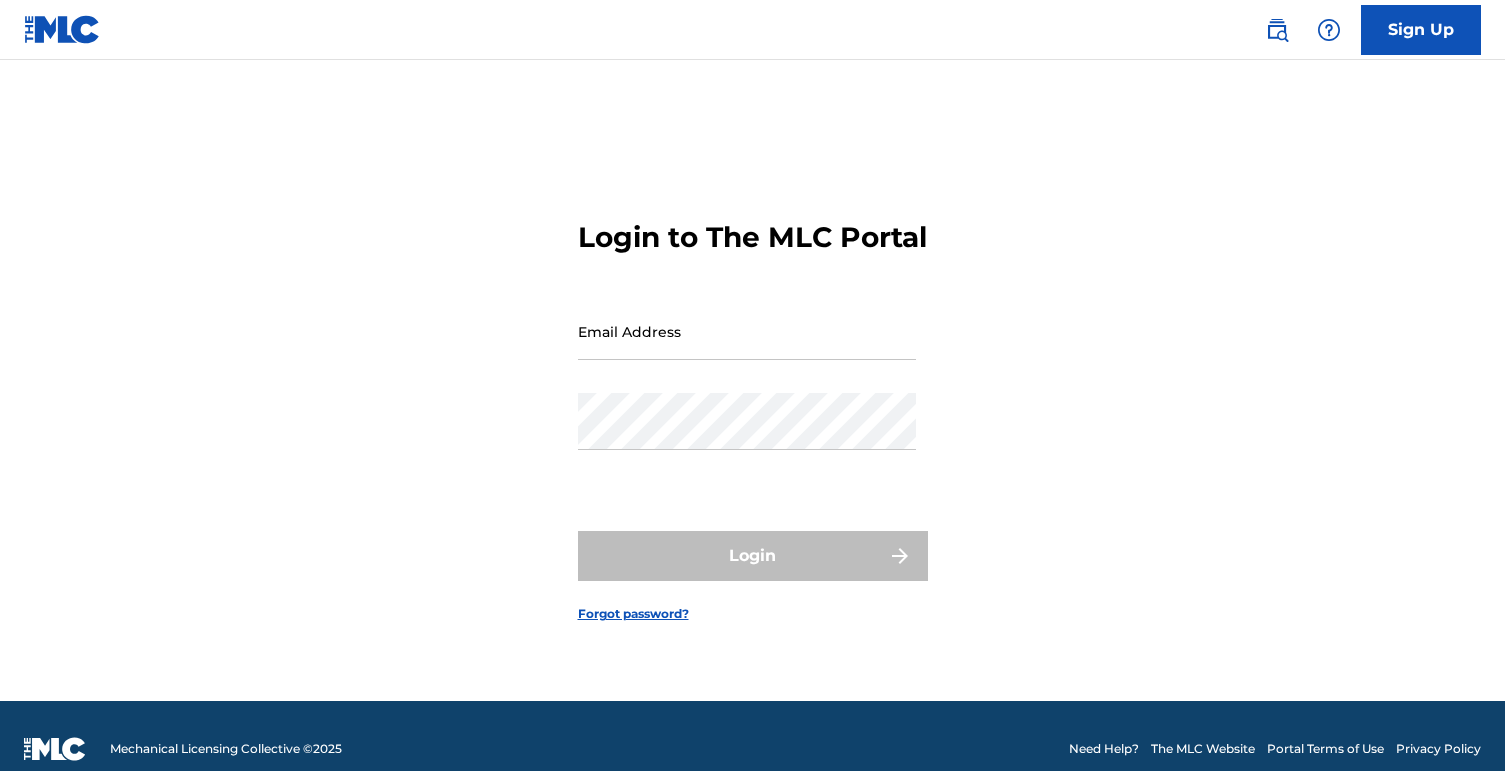 scroll, scrollTop: 0, scrollLeft: 0, axis: both 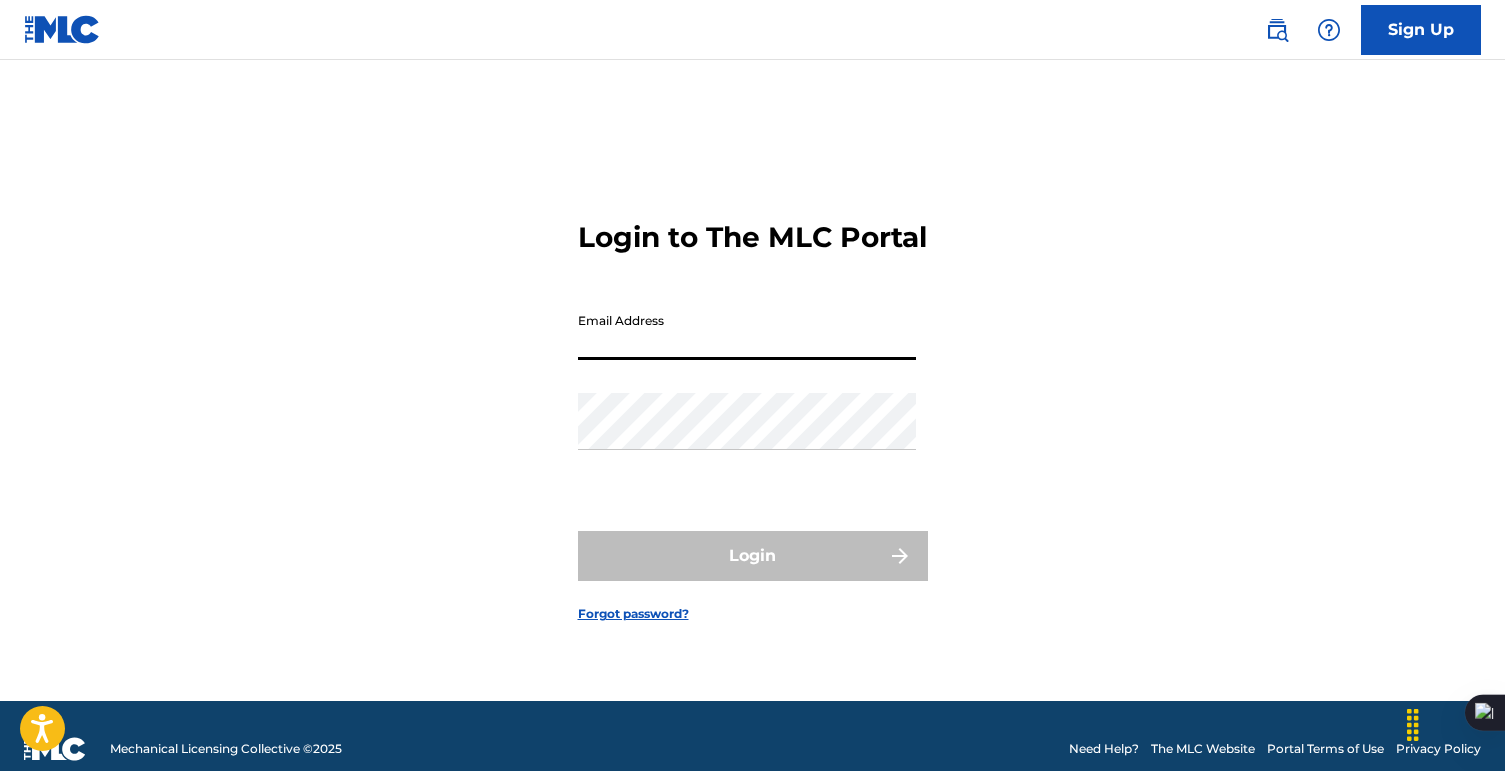 click on "Email Address" at bounding box center [747, 331] 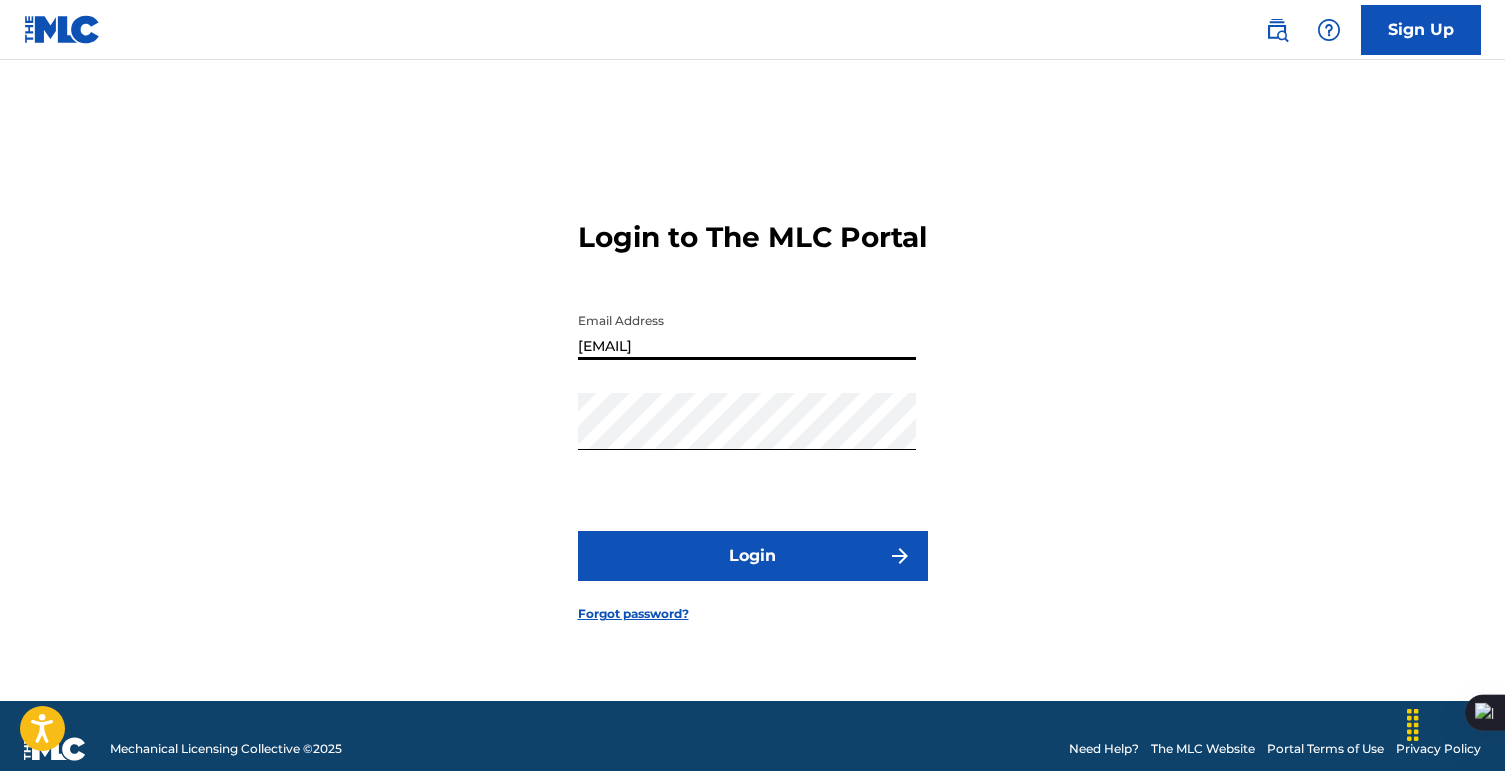 click on "Login to The MLC Portal Email Address [EMAIL] Password Login Forgot password?" at bounding box center [753, 405] 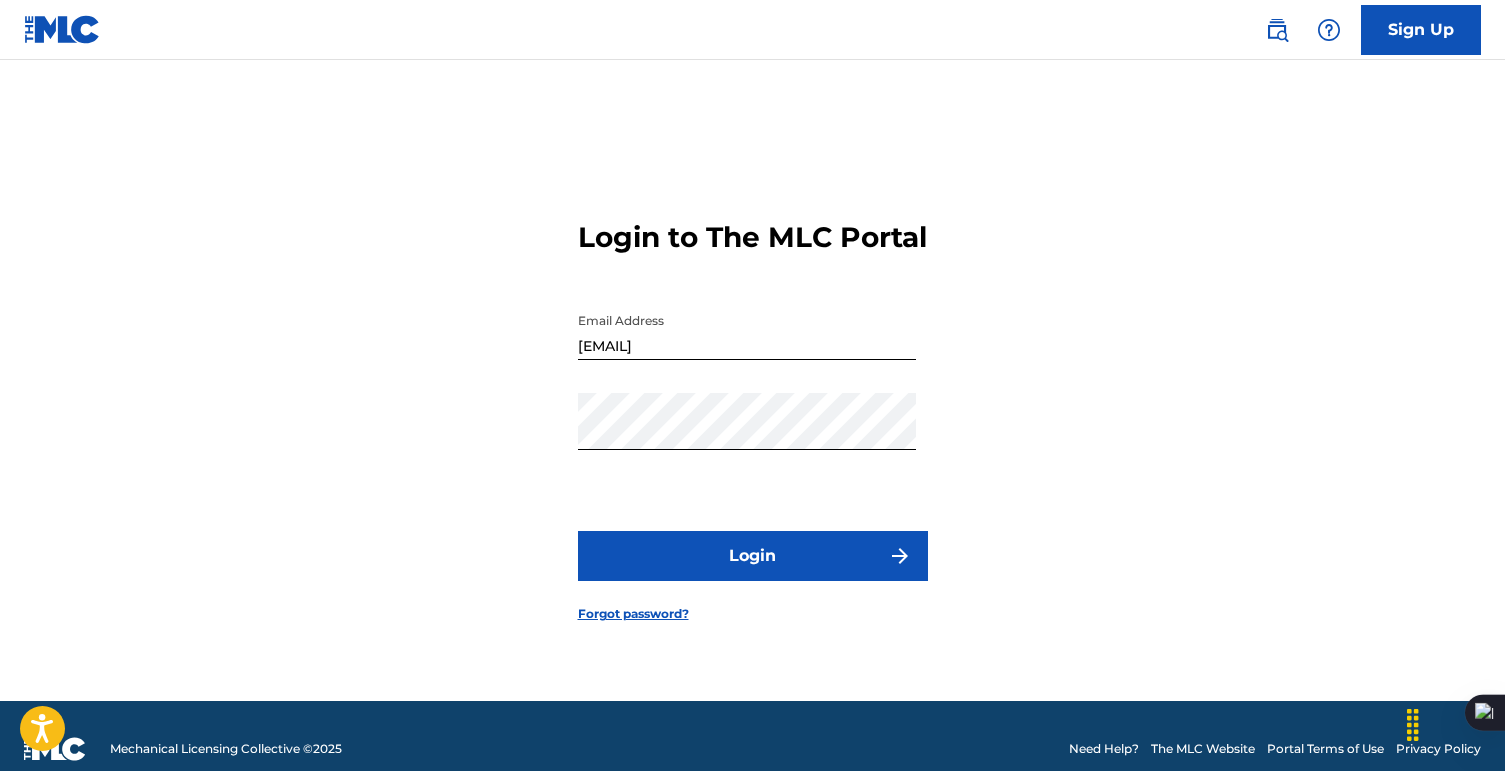 click on "Login" at bounding box center [753, 556] 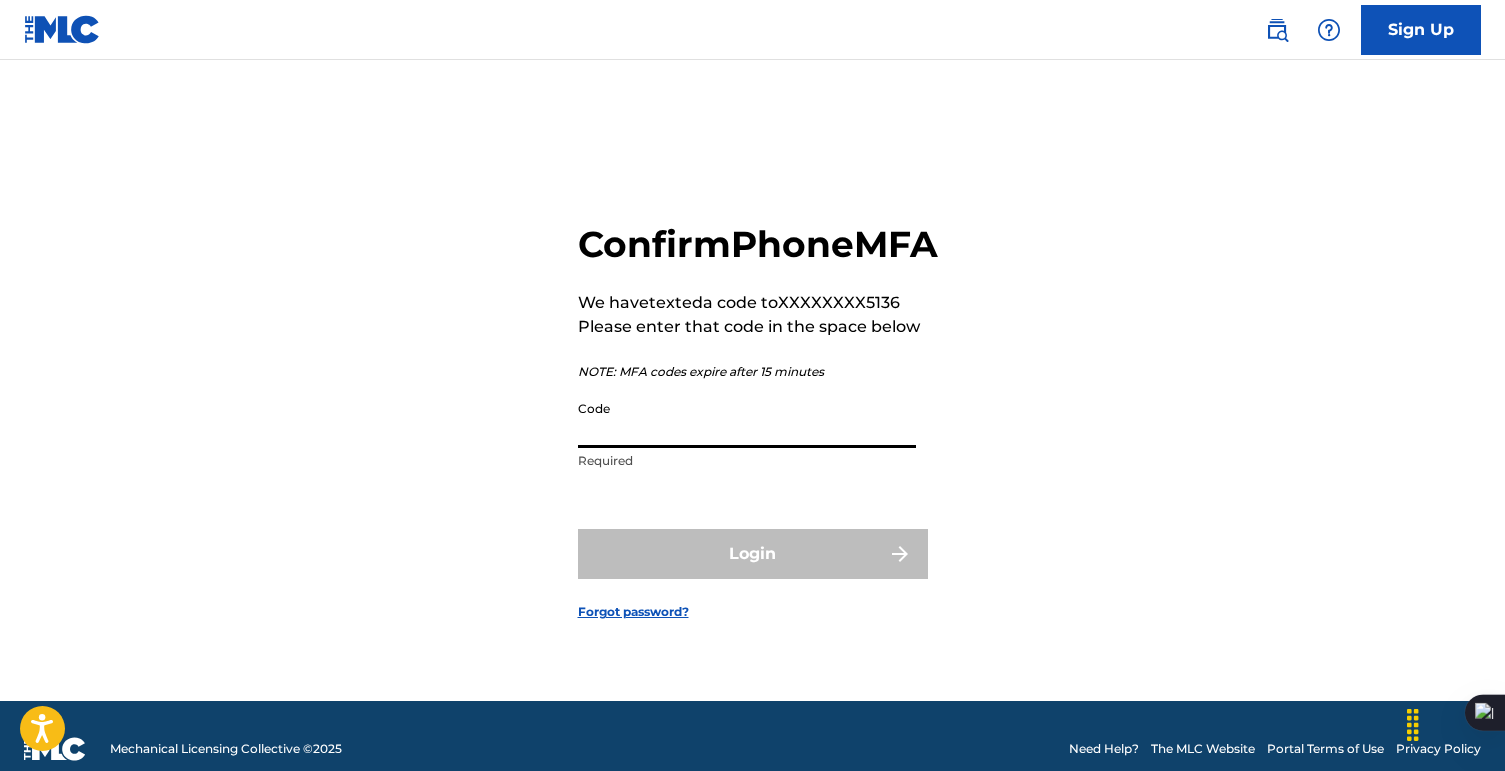 click on "Code" at bounding box center (747, 419) 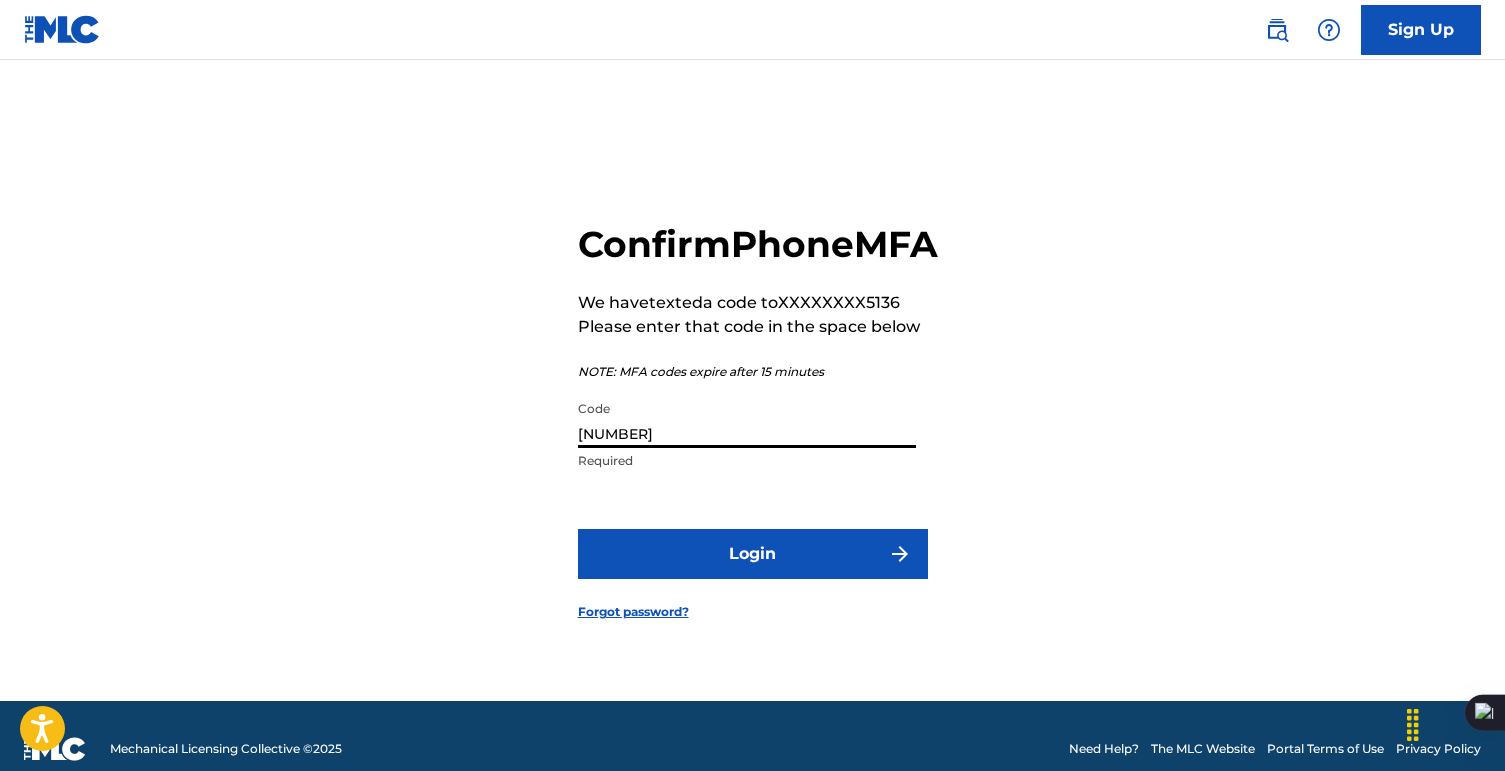 type on "916419" 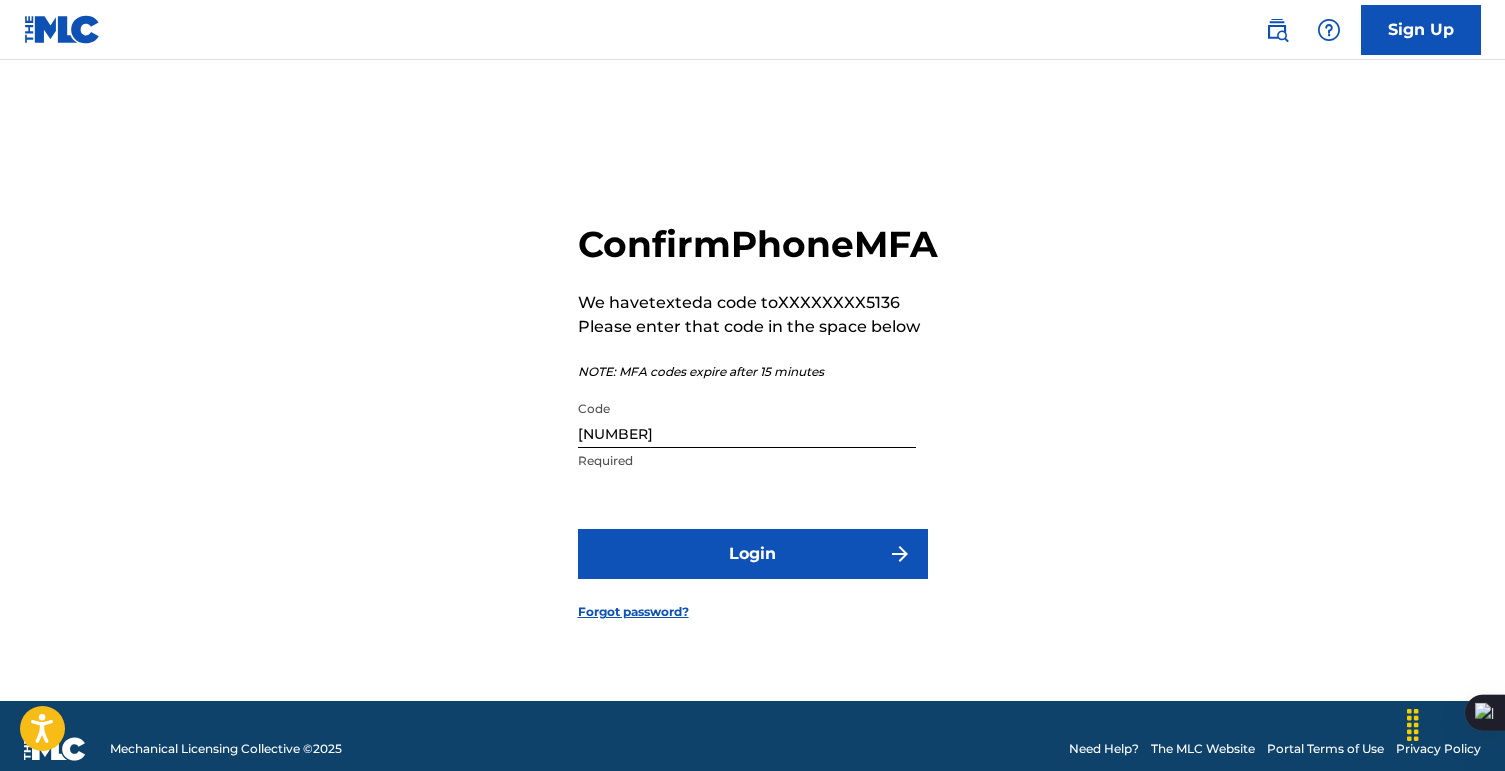 click on "Login" at bounding box center [753, 554] 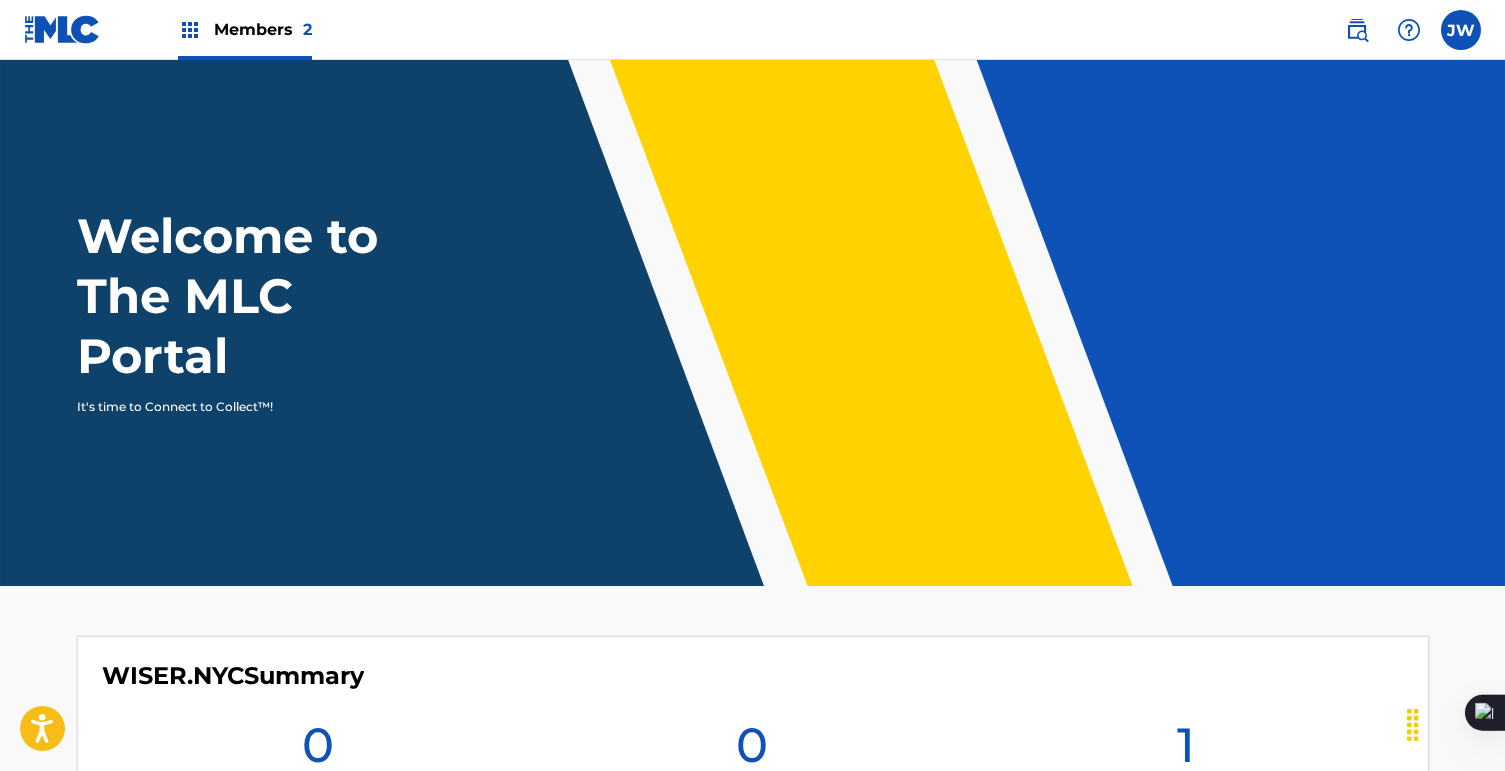 scroll, scrollTop: 545, scrollLeft: 0, axis: vertical 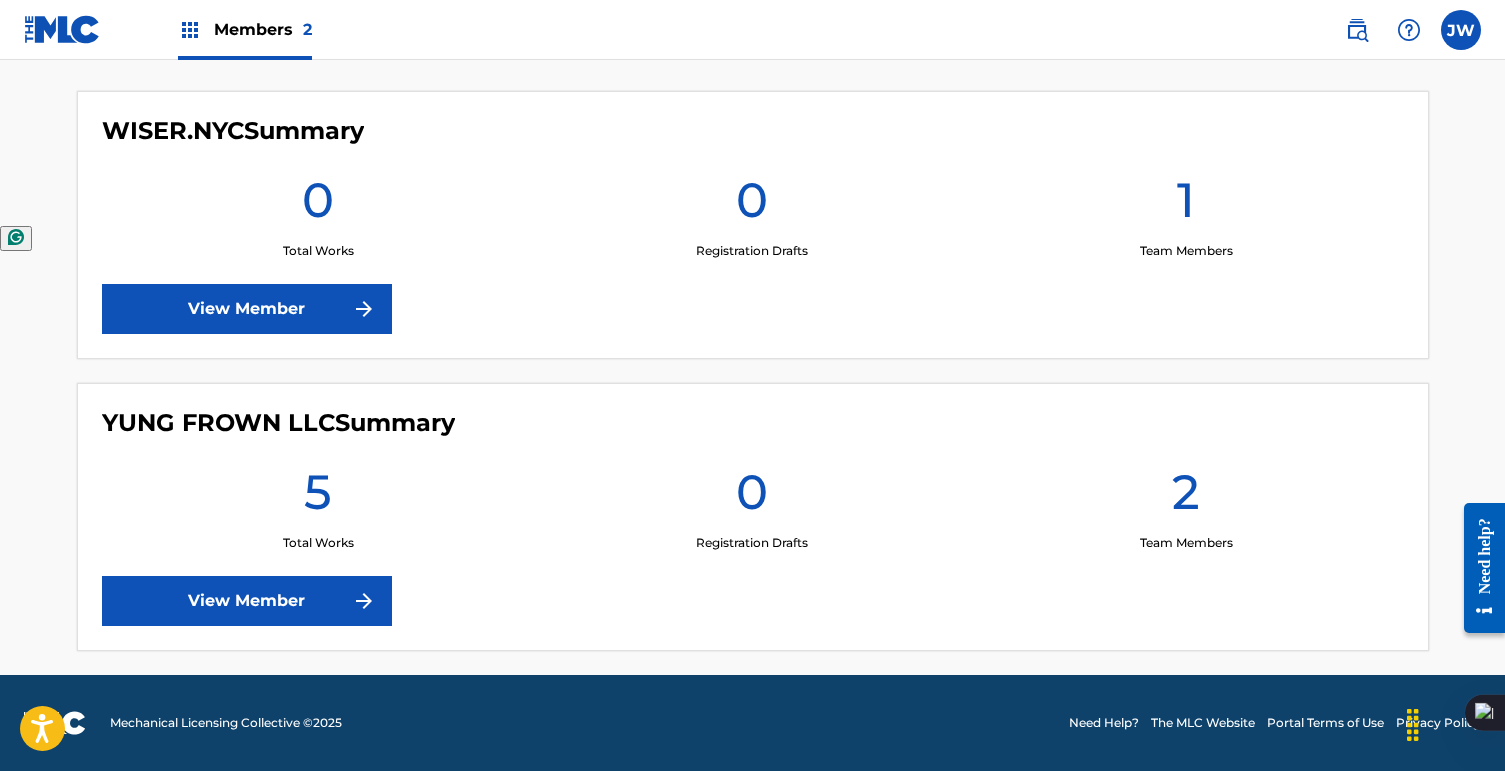 click on "View Member" at bounding box center [247, 601] 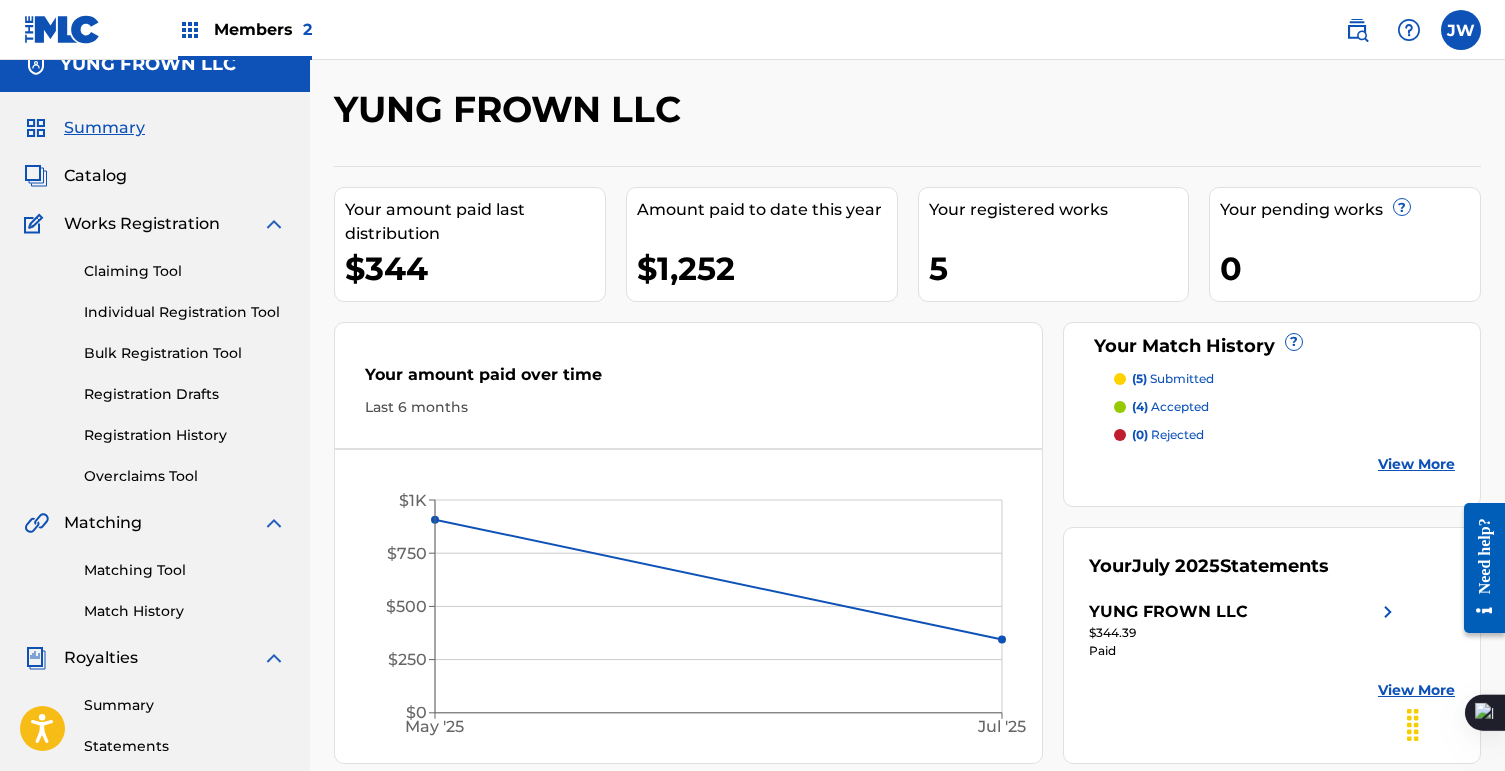 scroll, scrollTop: 33, scrollLeft: 0, axis: vertical 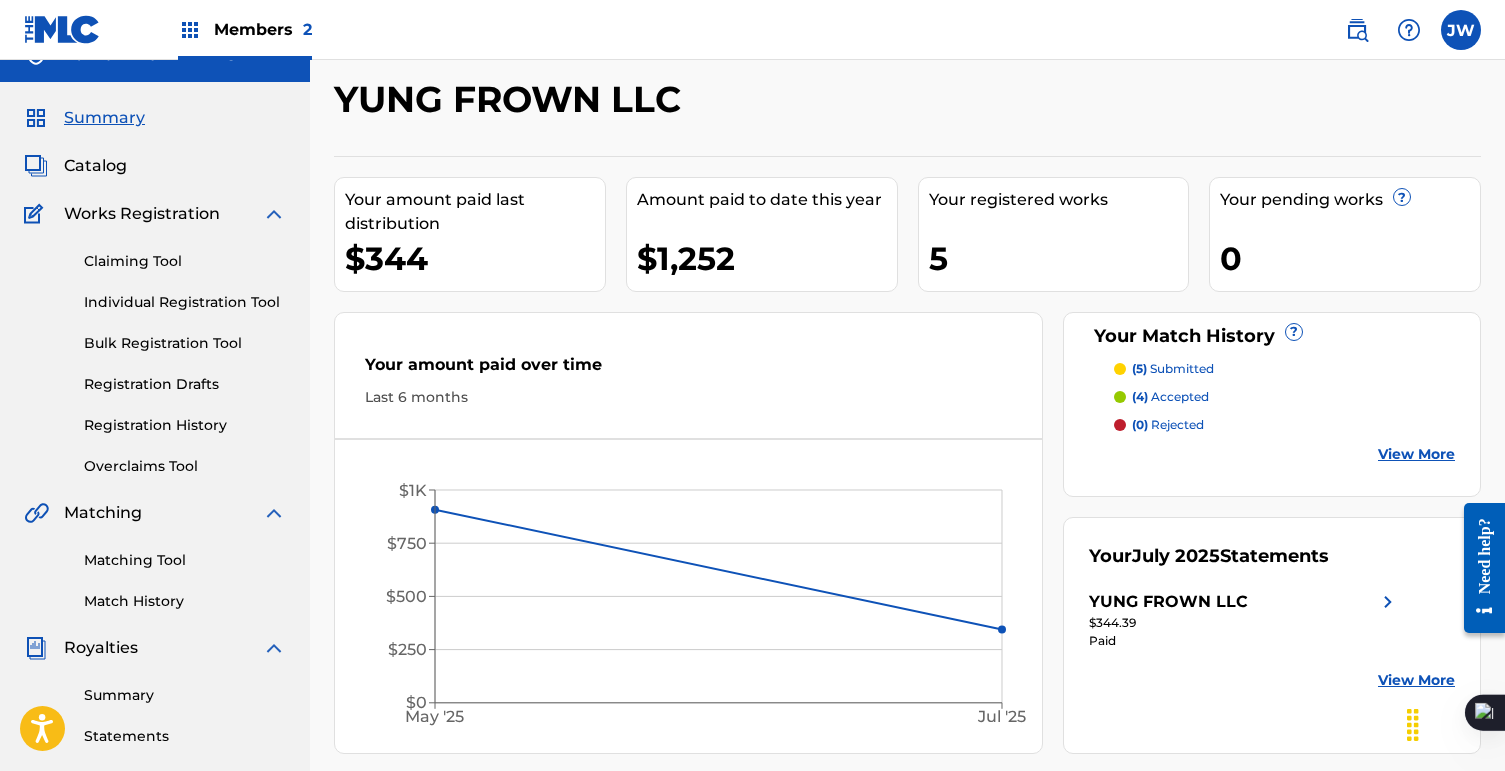 click on "5" at bounding box center (1059, 258) 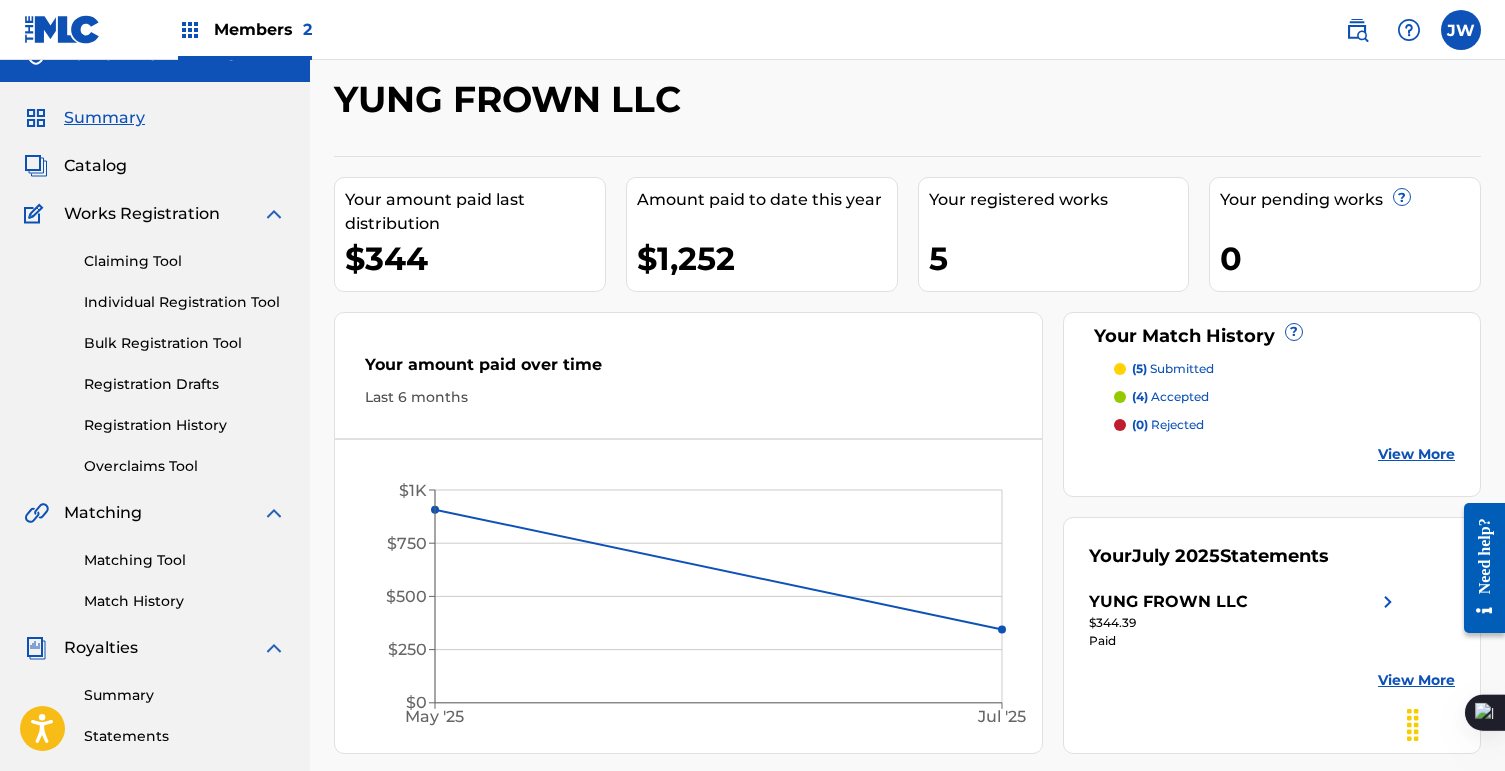 click on "View More" at bounding box center (1416, 454) 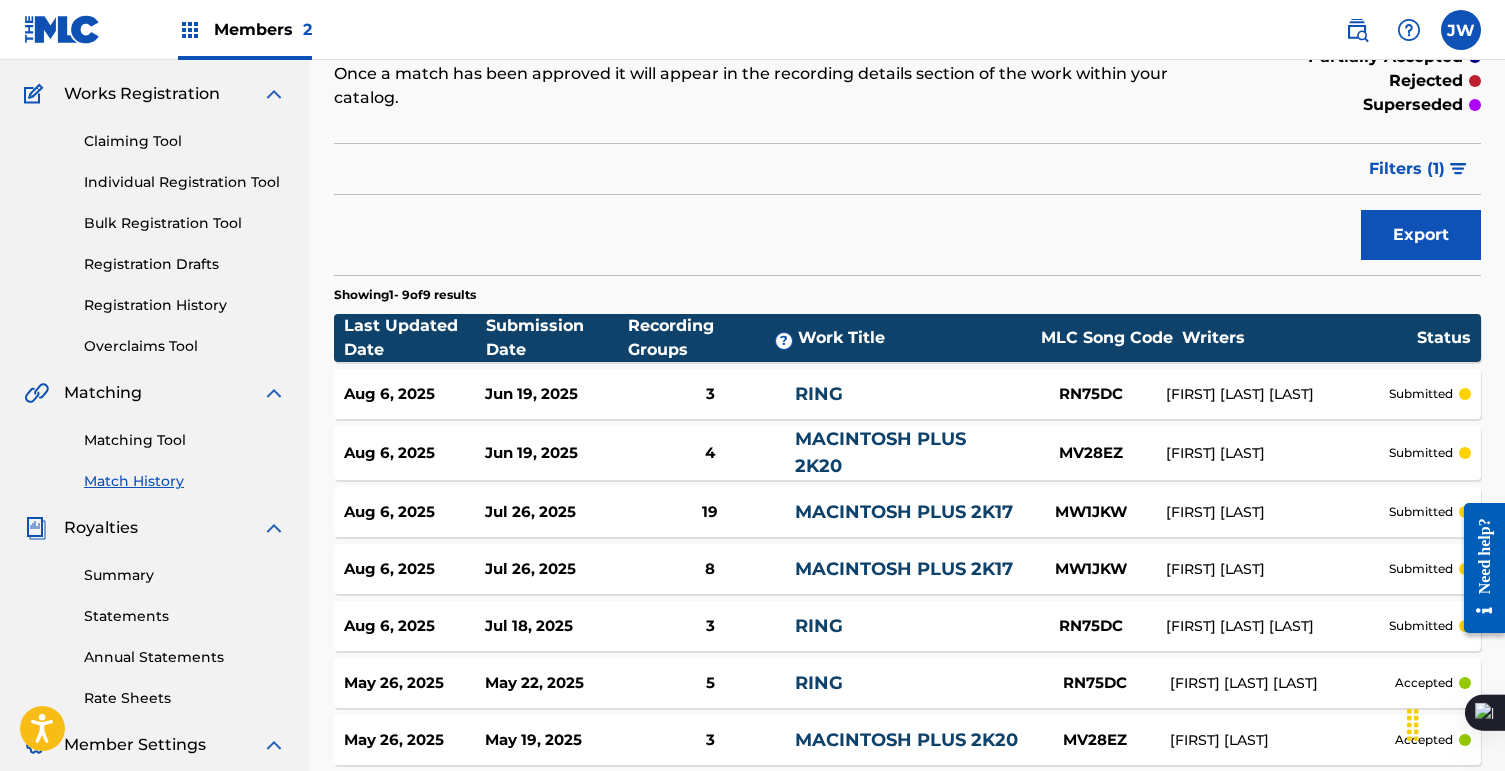 scroll, scrollTop: 128, scrollLeft: 0, axis: vertical 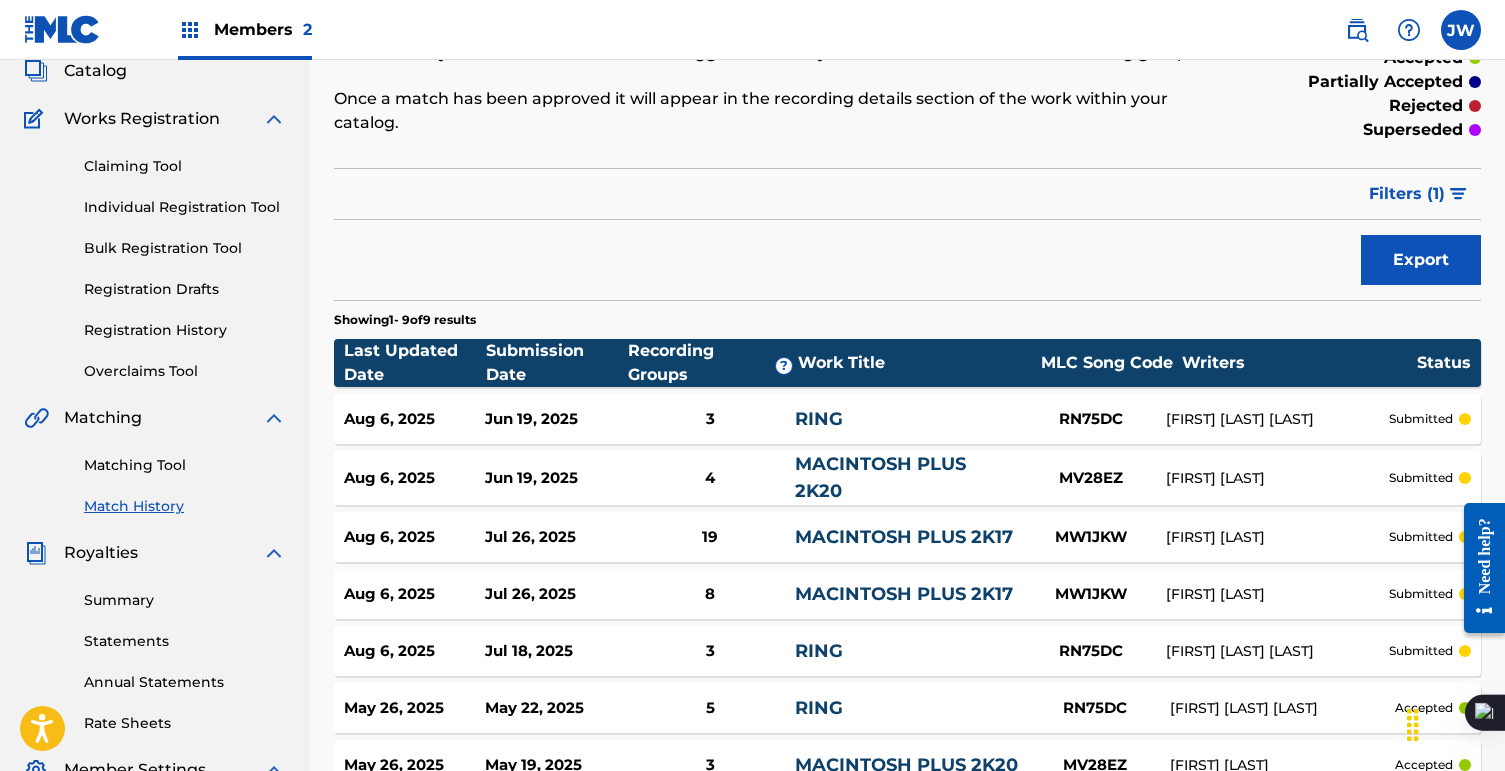 click on "Claiming Tool" at bounding box center (185, 166) 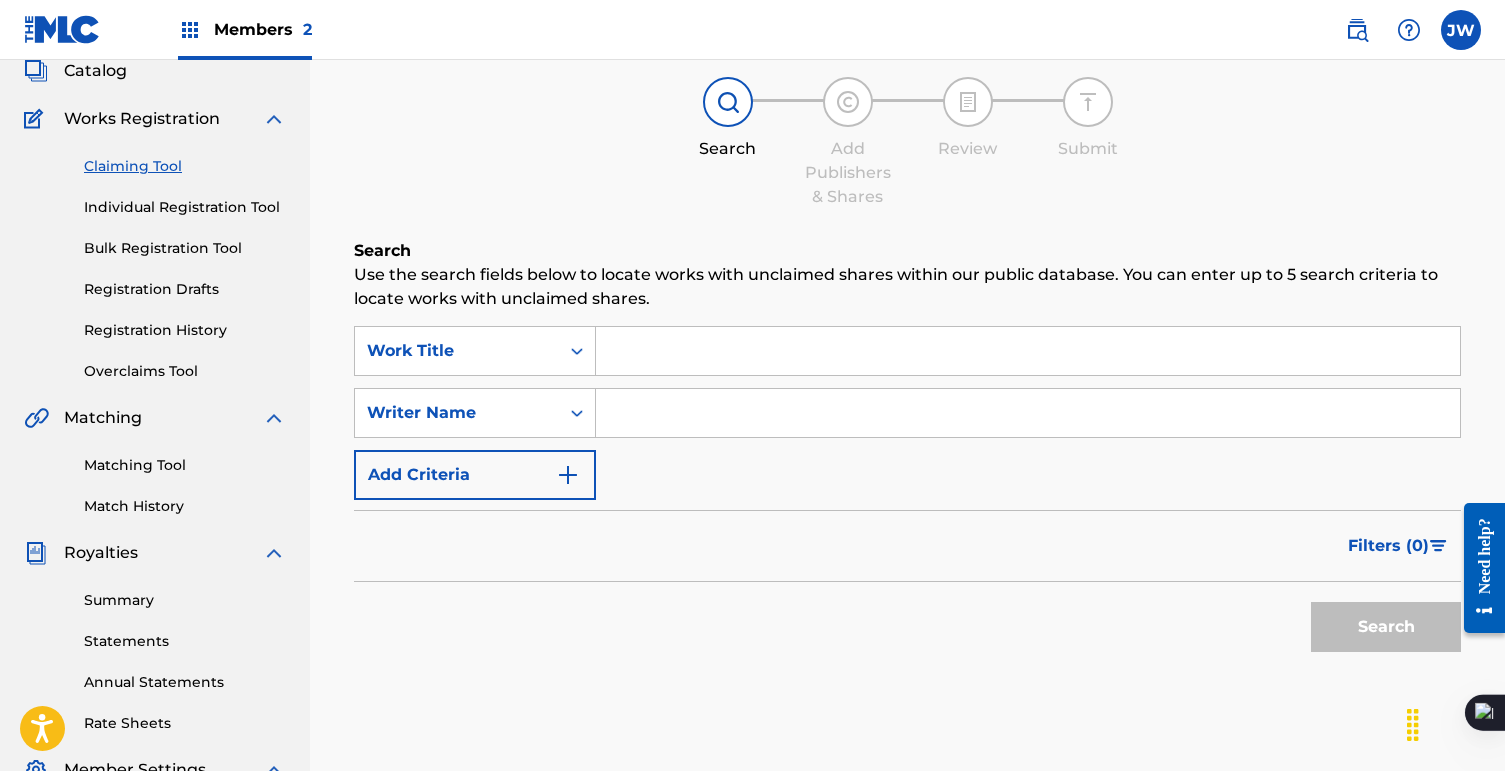scroll, scrollTop: 0, scrollLeft: 0, axis: both 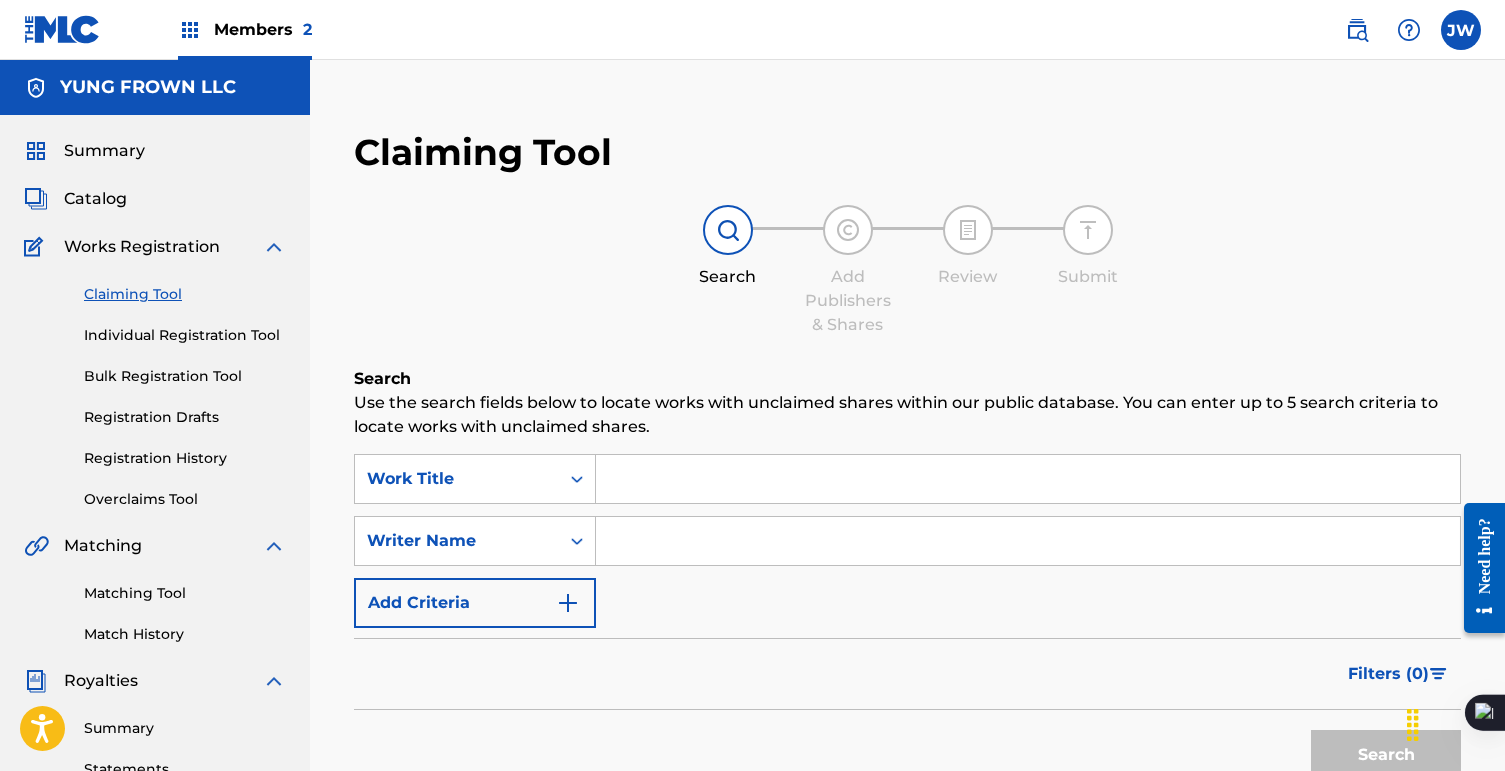 click on "Registration History" at bounding box center [185, 458] 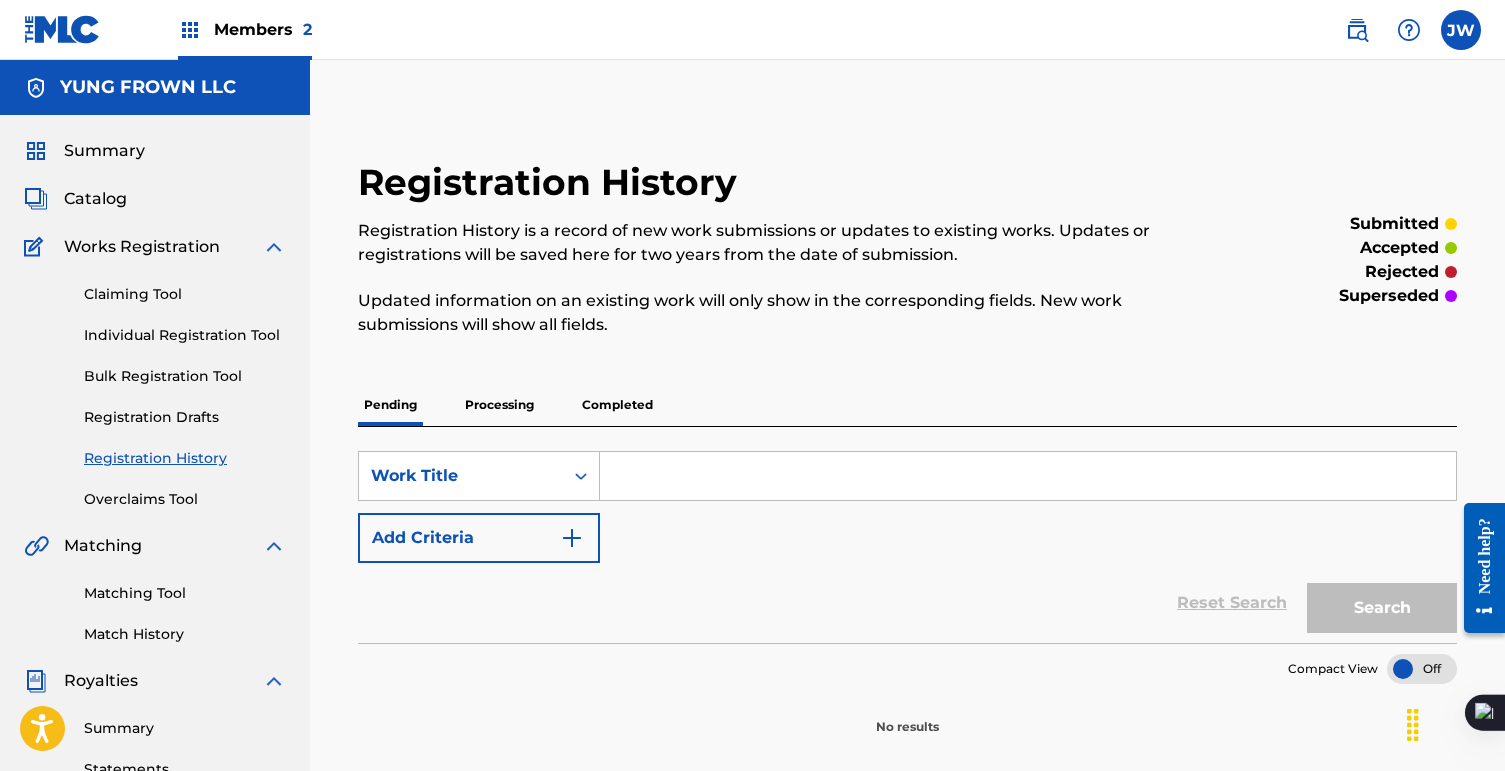 click on "Processing" at bounding box center [499, 405] 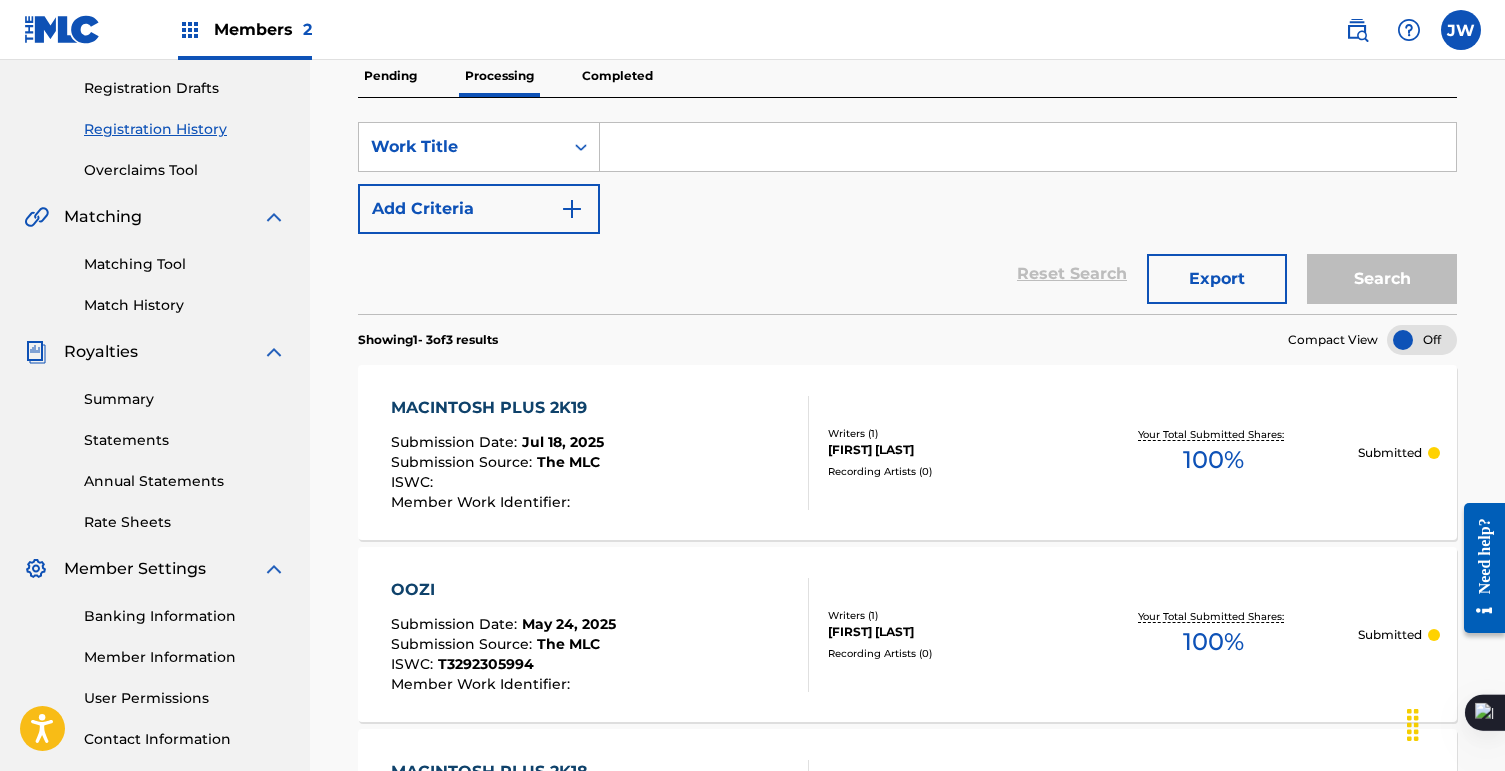 scroll, scrollTop: 104, scrollLeft: 0, axis: vertical 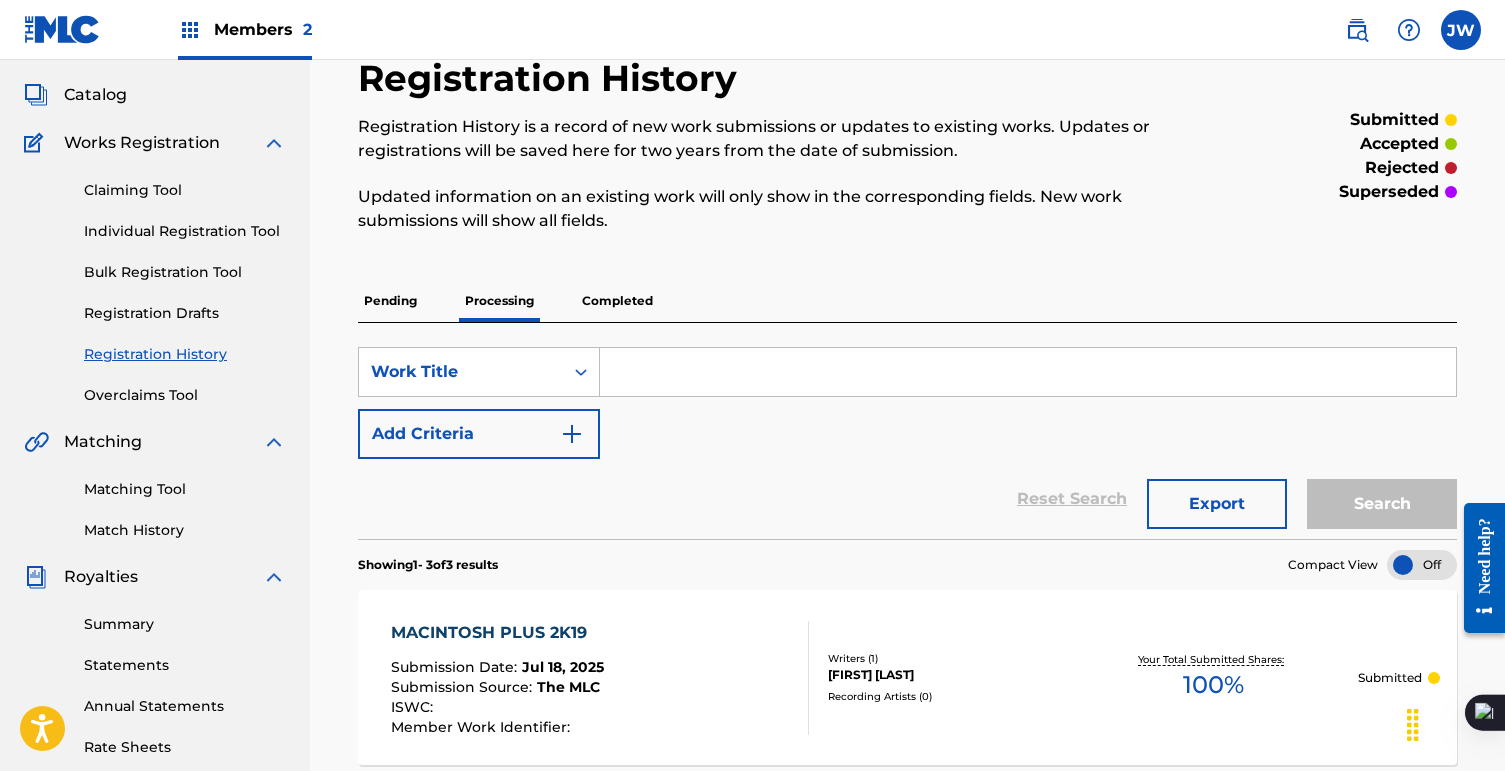 click on "Completed" at bounding box center [617, 301] 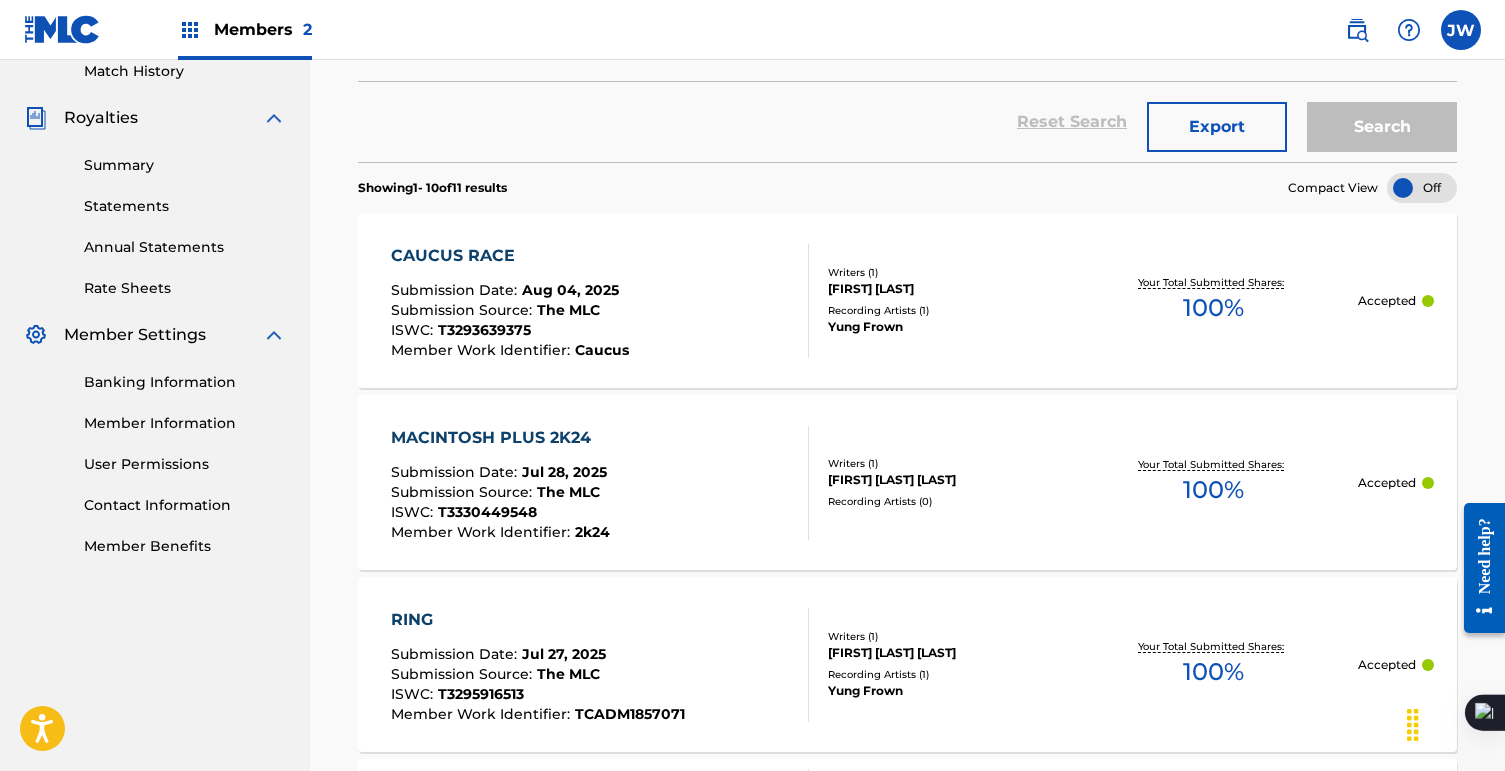 scroll, scrollTop: 569, scrollLeft: 0, axis: vertical 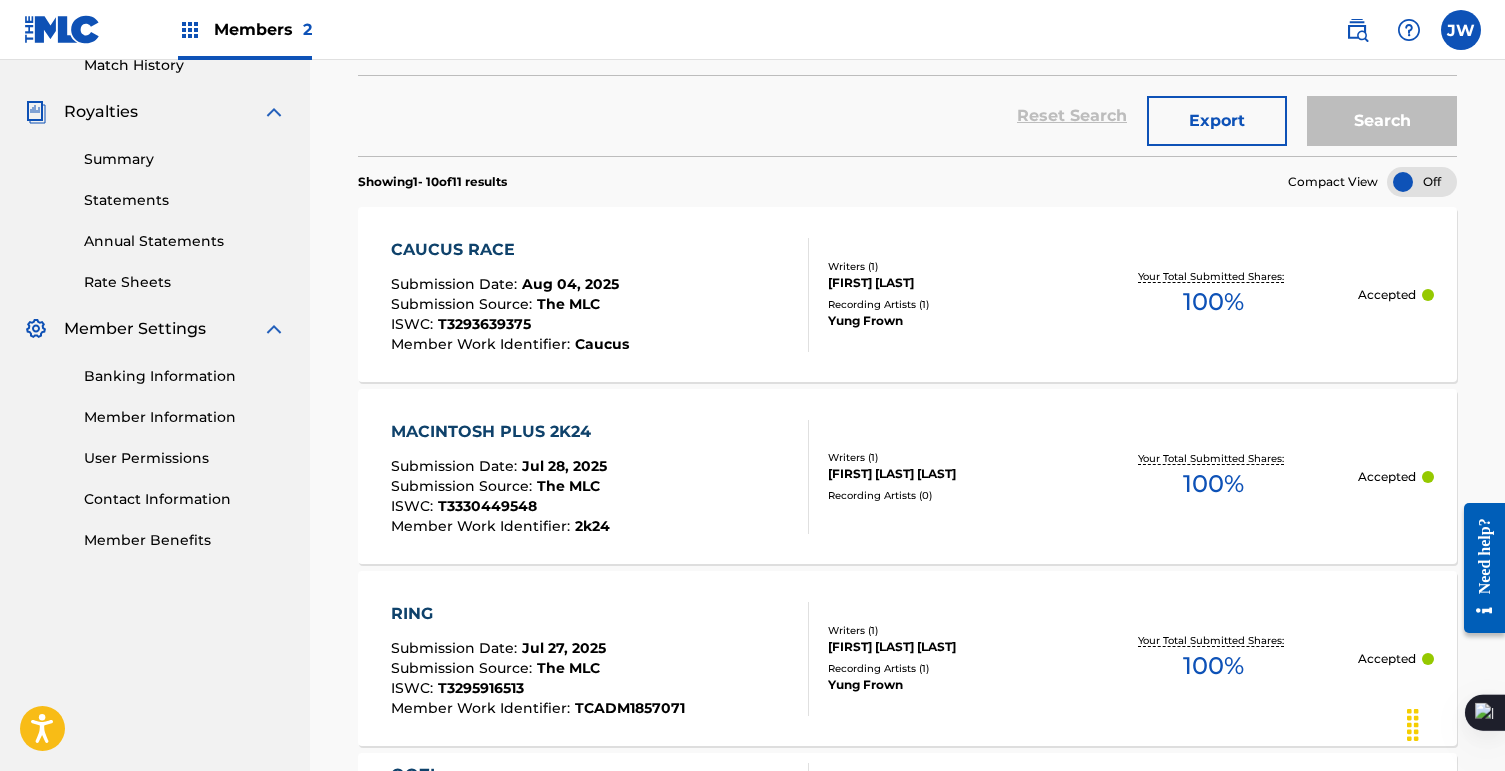 click on "CAUCUS RACE" at bounding box center (510, 250) 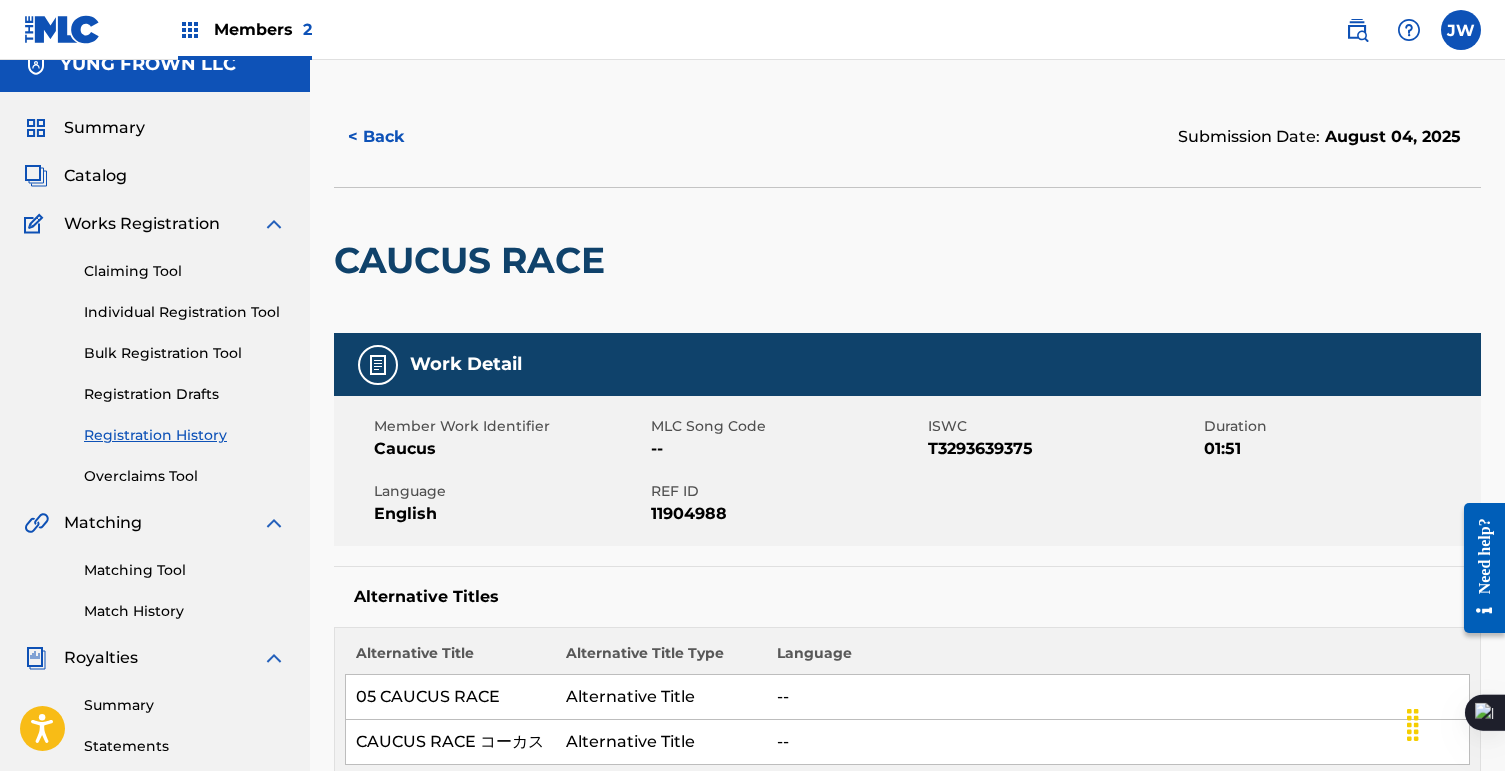 scroll, scrollTop: 0, scrollLeft: 0, axis: both 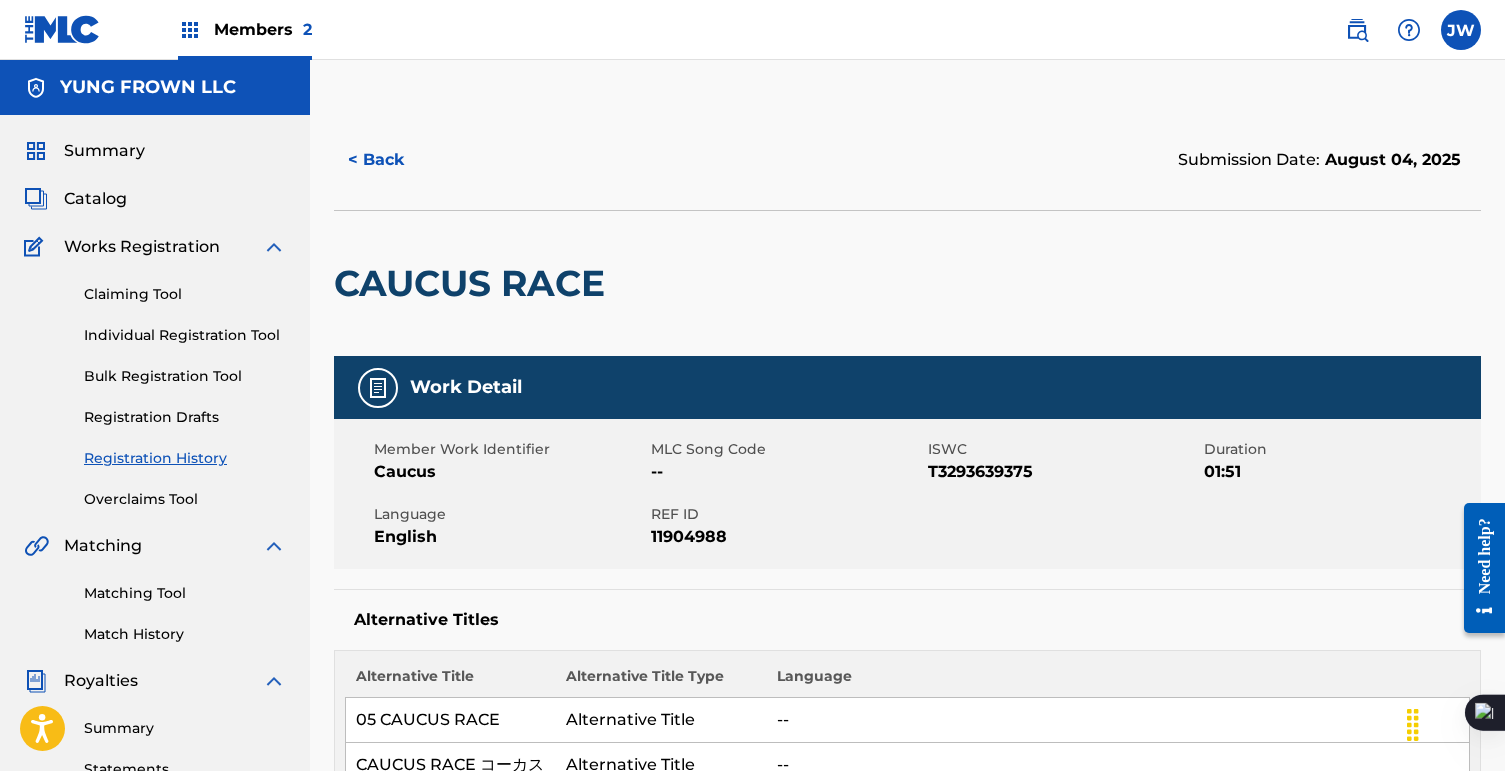 click on "CAUCUS RACE" at bounding box center [474, 283] 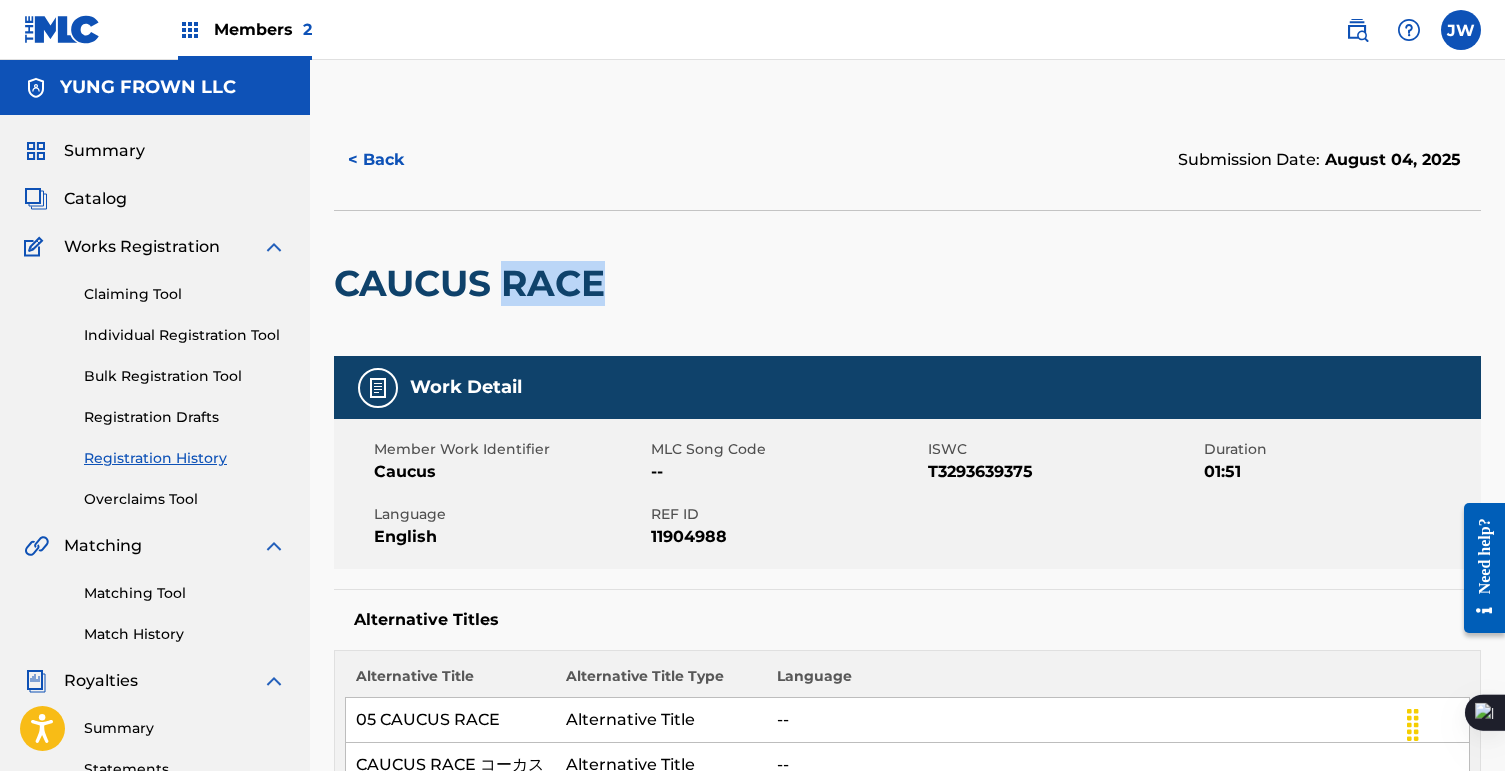 click on "CAUCUS RACE" at bounding box center (474, 283) 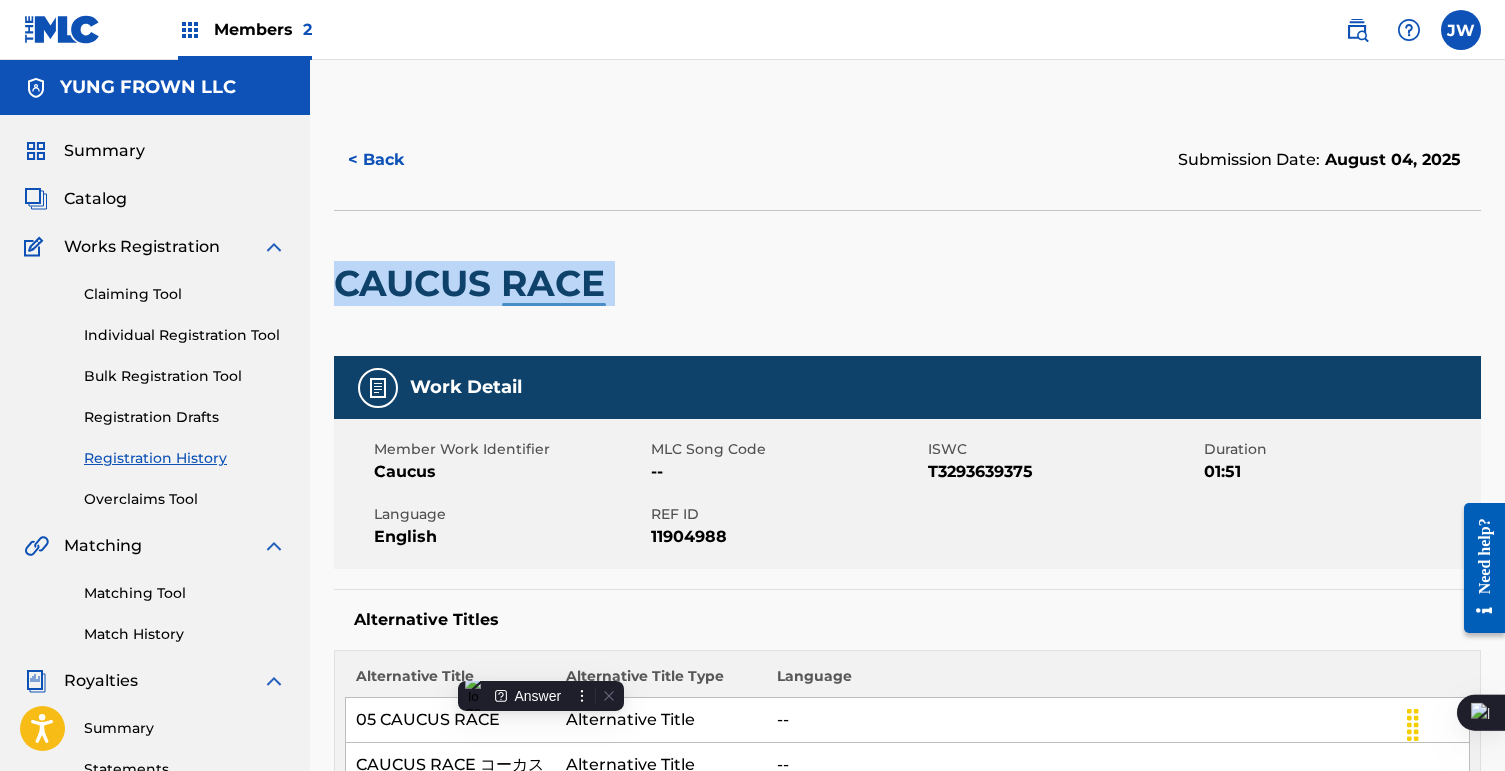click on "CAUCUS RACE" at bounding box center [474, 283] 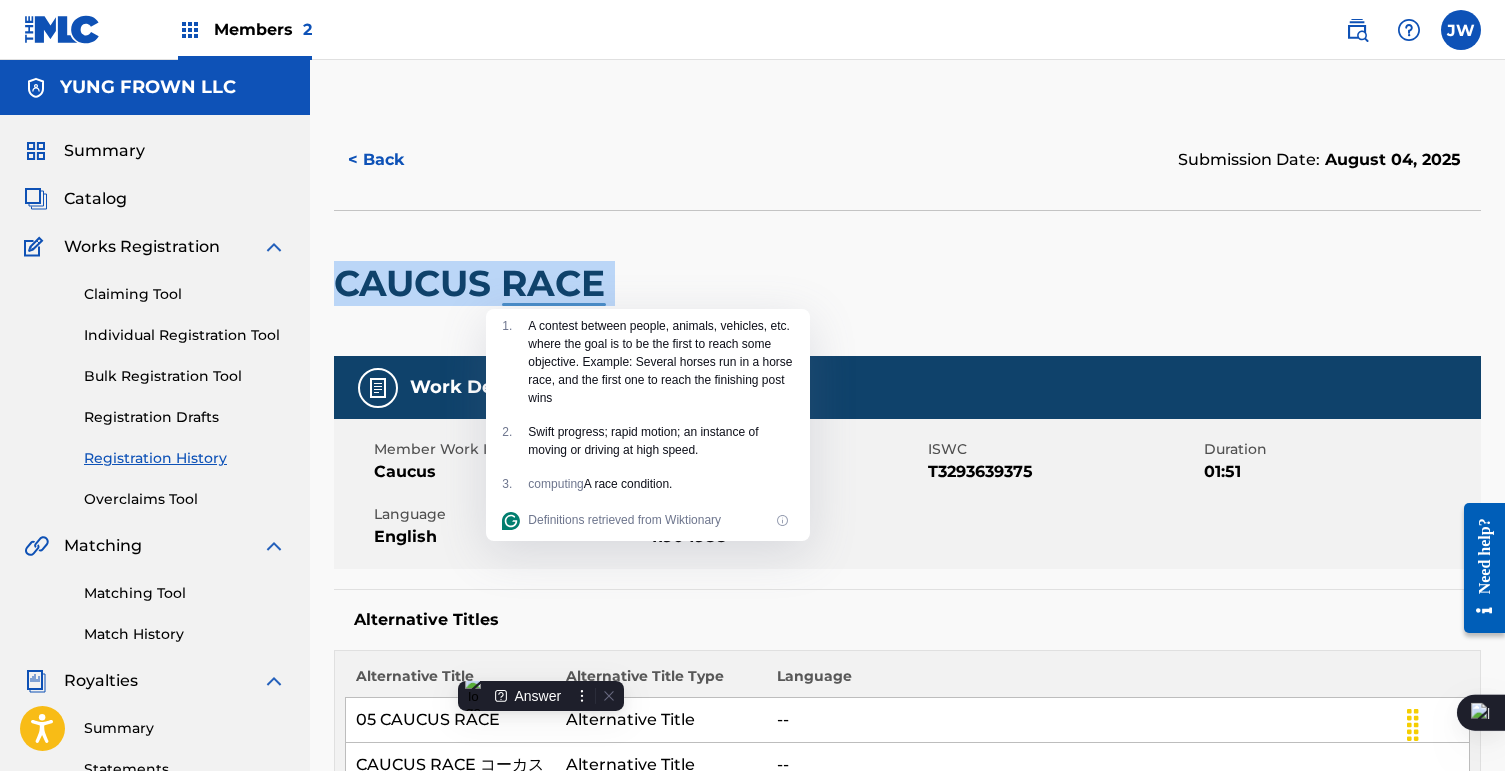 copy on "CAUCUS RACE" 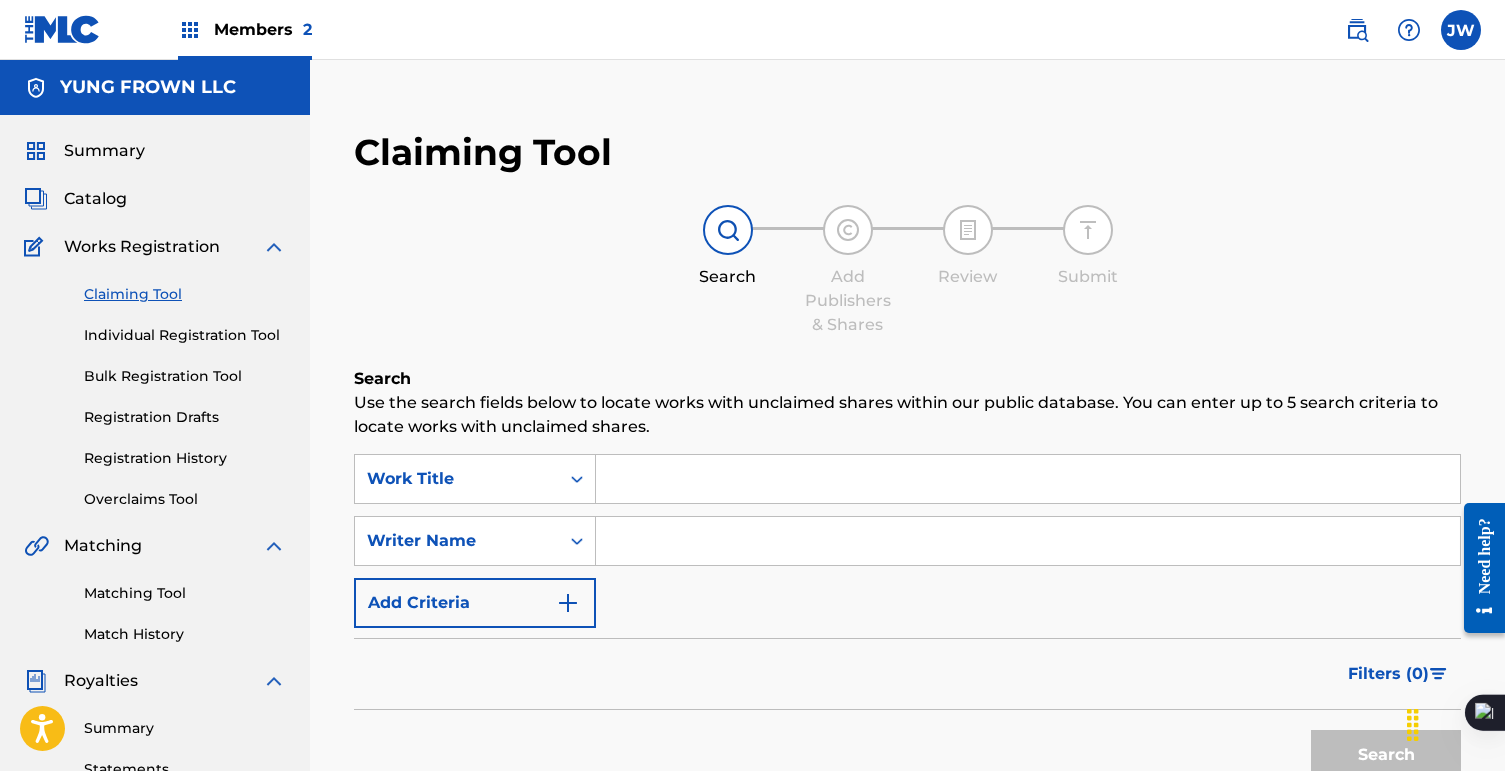 click on "Matching Tool" at bounding box center [185, 593] 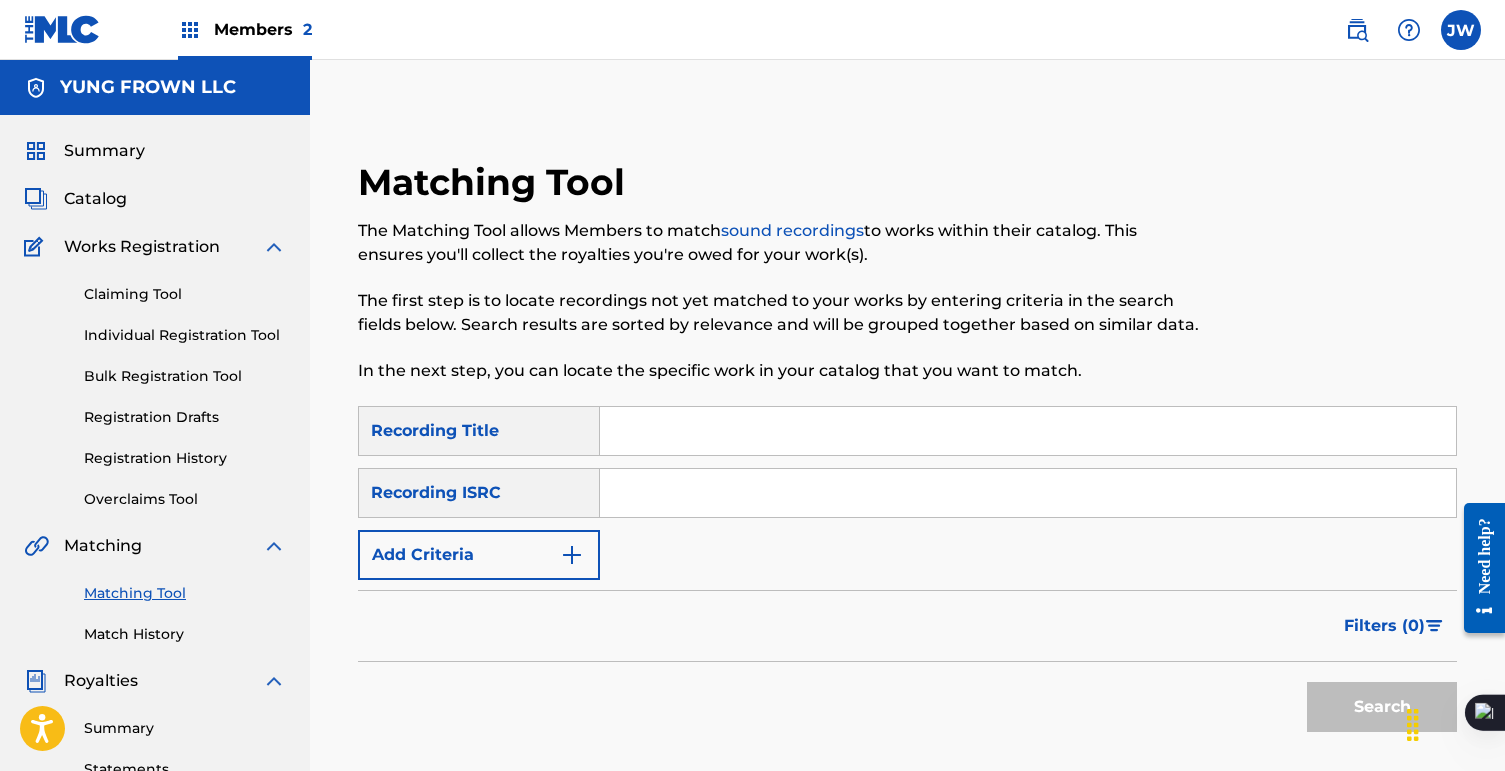 click on "Match History" at bounding box center (185, 634) 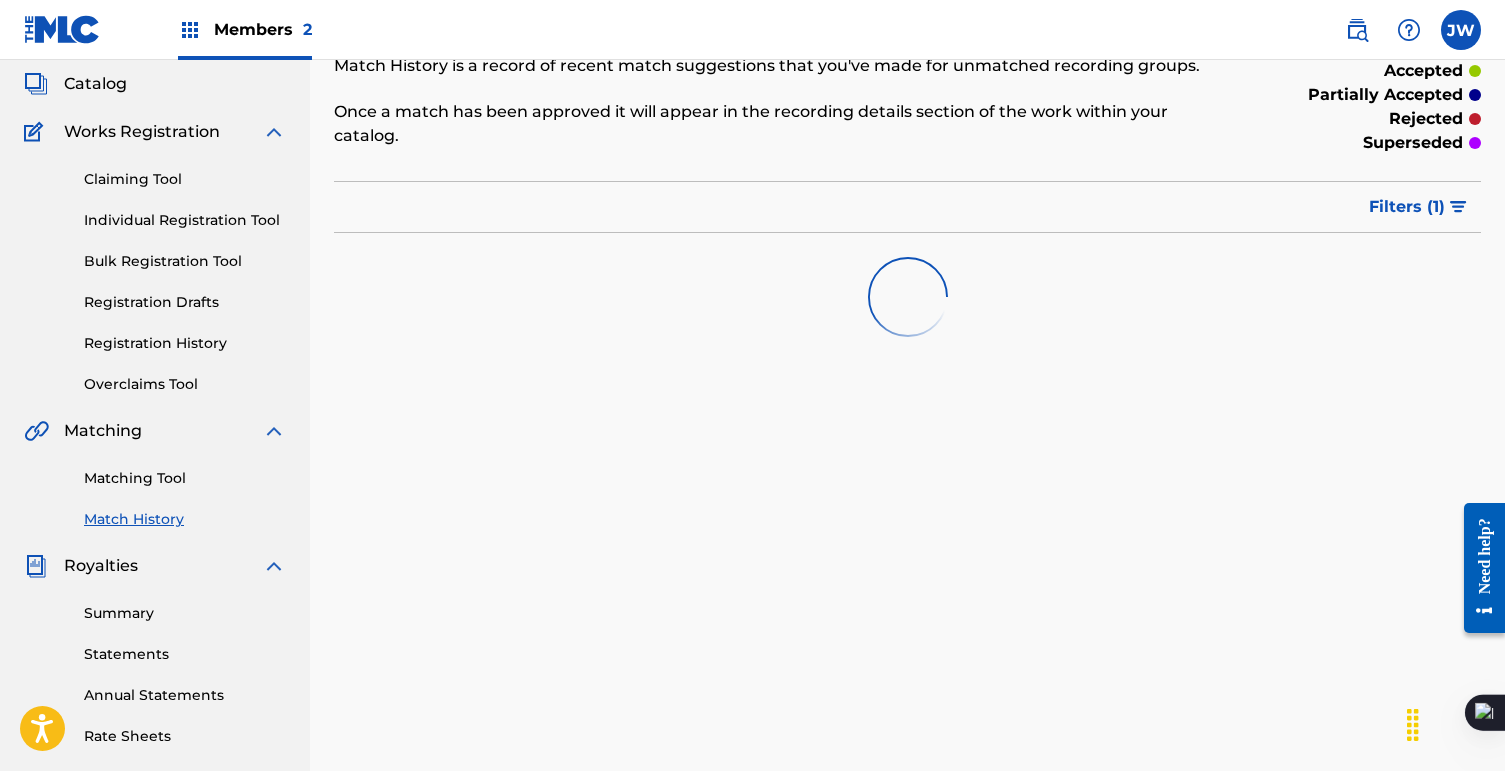 scroll, scrollTop: 119, scrollLeft: 0, axis: vertical 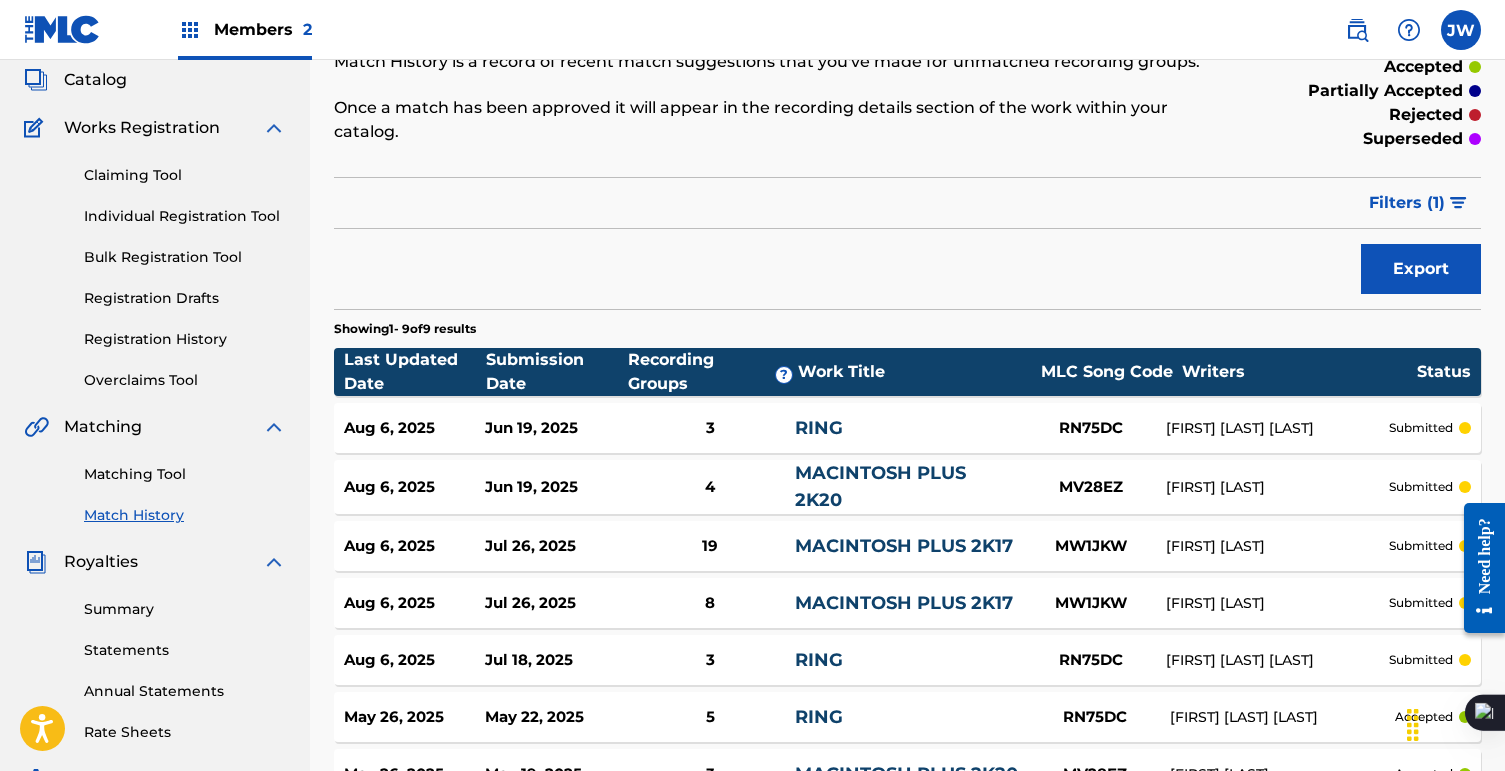 click on "Matching Tool" at bounding box center (185, 474) 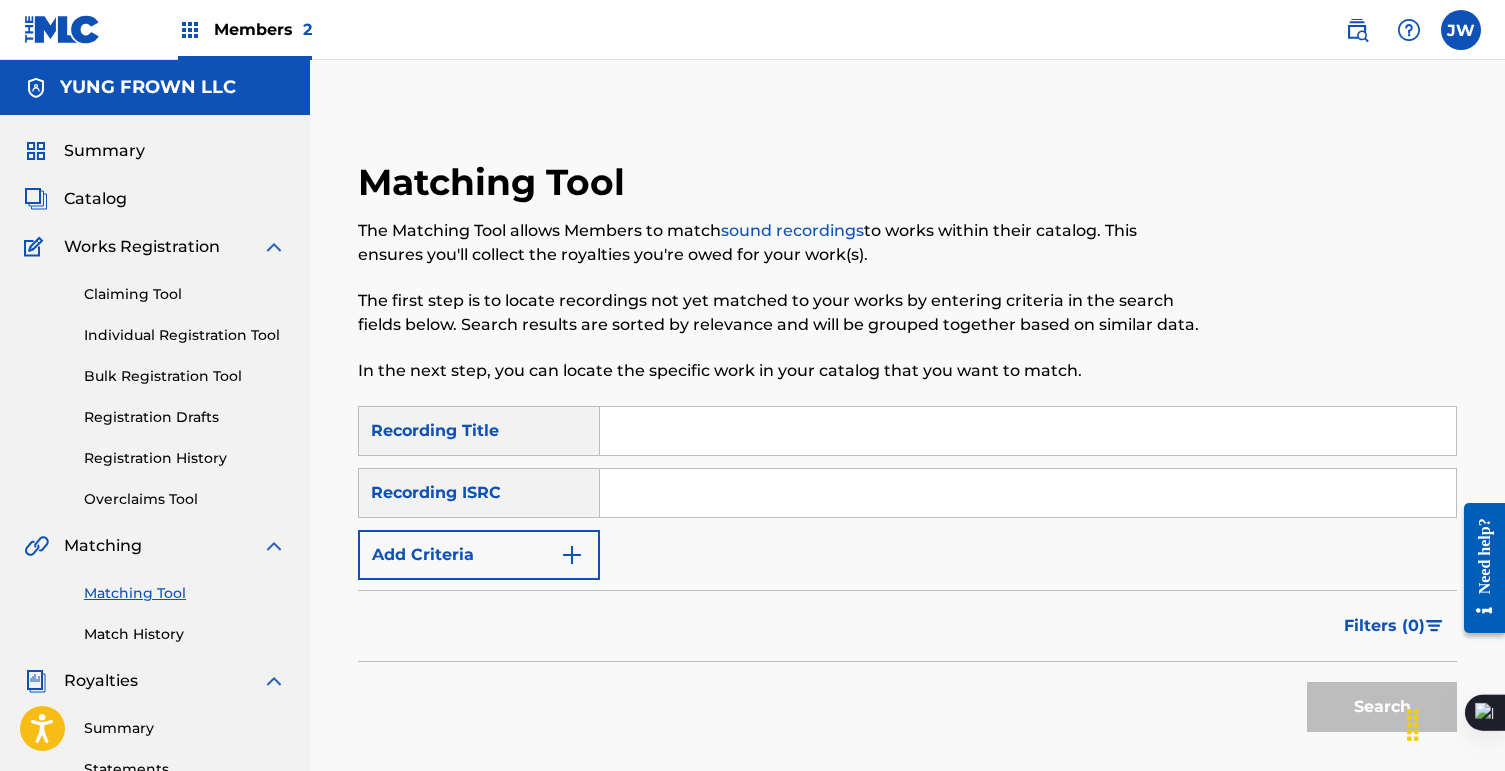 click at bounding box center [1028, 431] 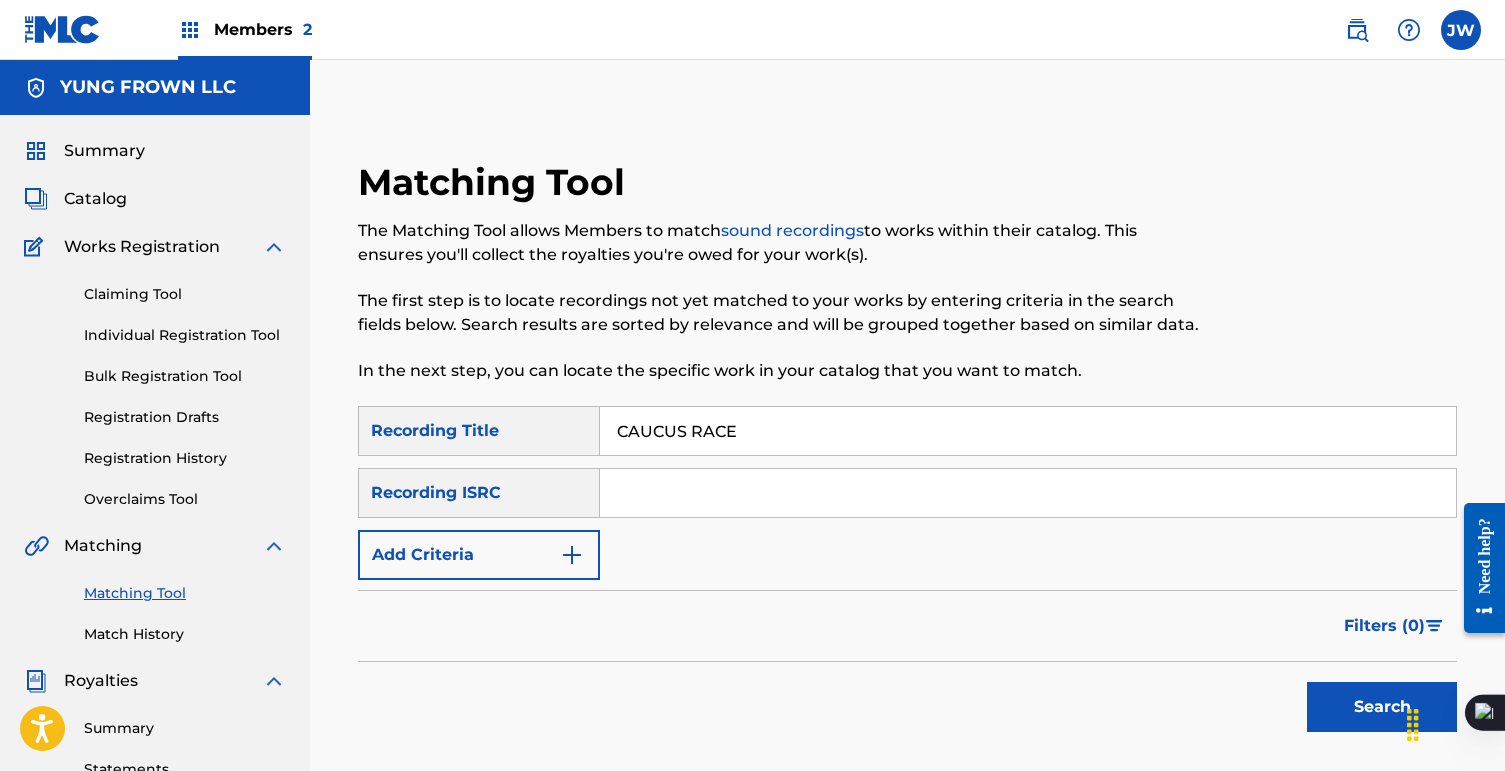 type on "CAUCUS RACE" 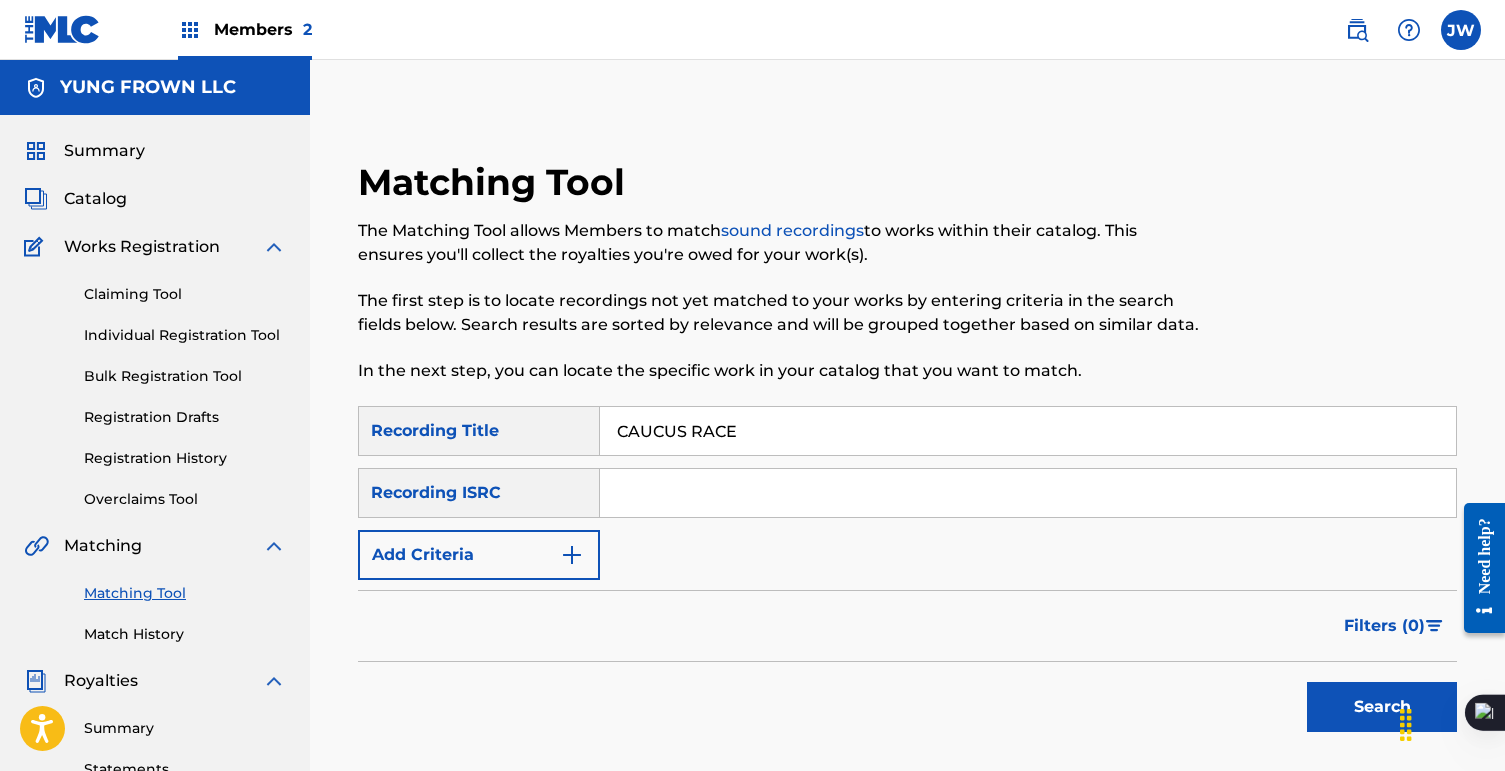 click on "Search" at bounding box center (1382, 707) 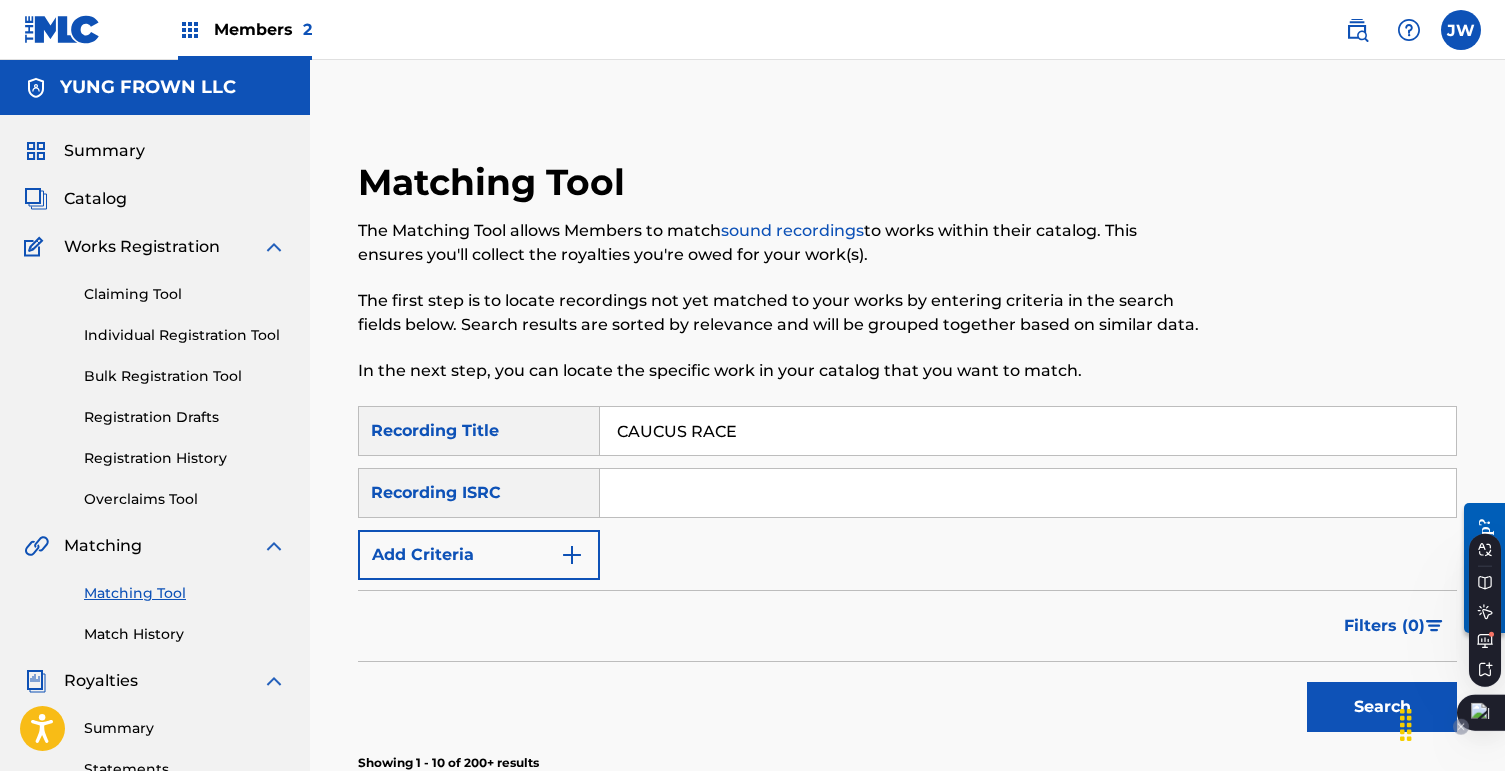 click 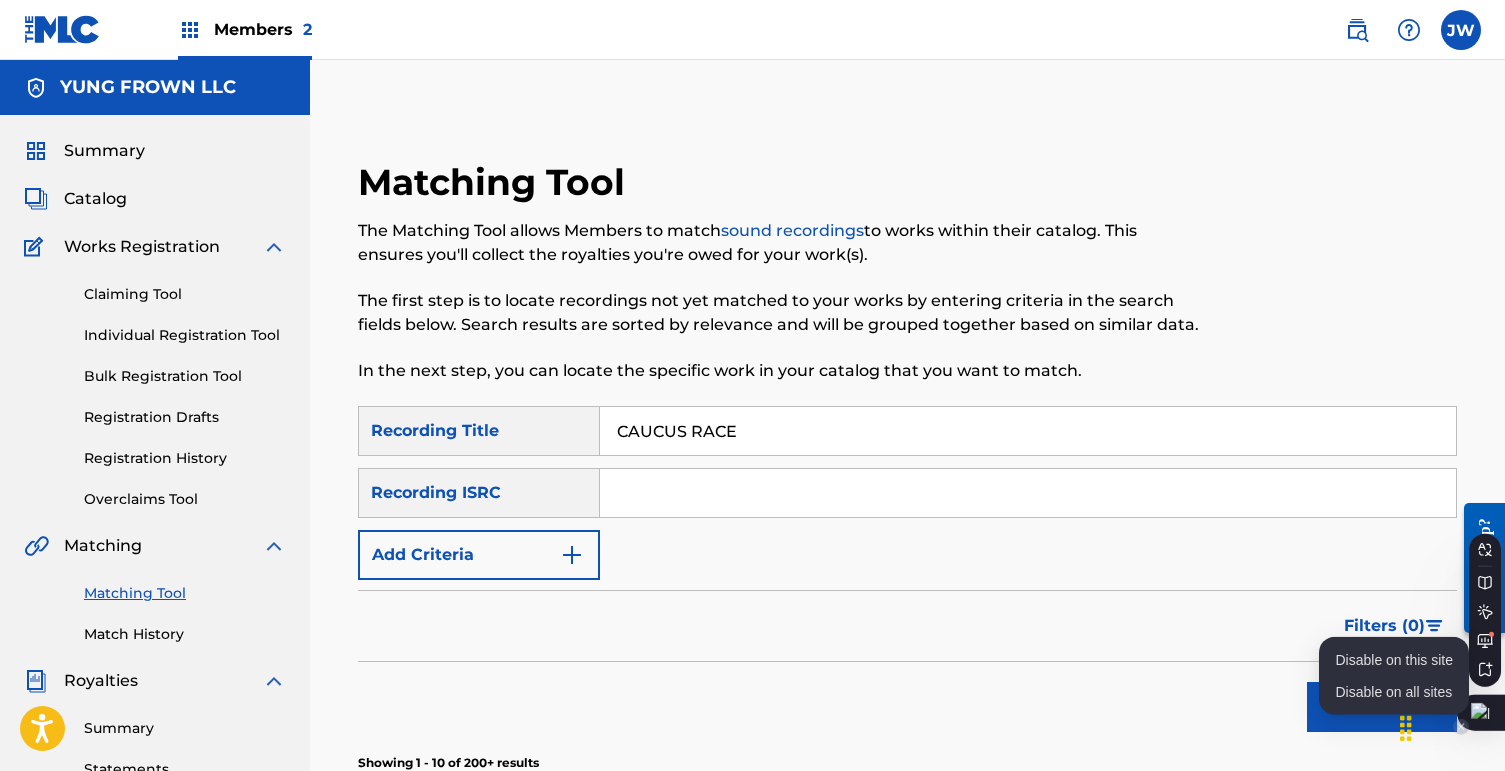 click on "SearchWithCriteria9a09e2a2-0496-4256-bd92-756f32a2ab80 Recording Title CAUCUS RACE SearchWithCriteria96773456-a81d-460b-b3ff-8fff467c3f6f Recording ISRC Add Criteria" at bounding box center (907, 493) 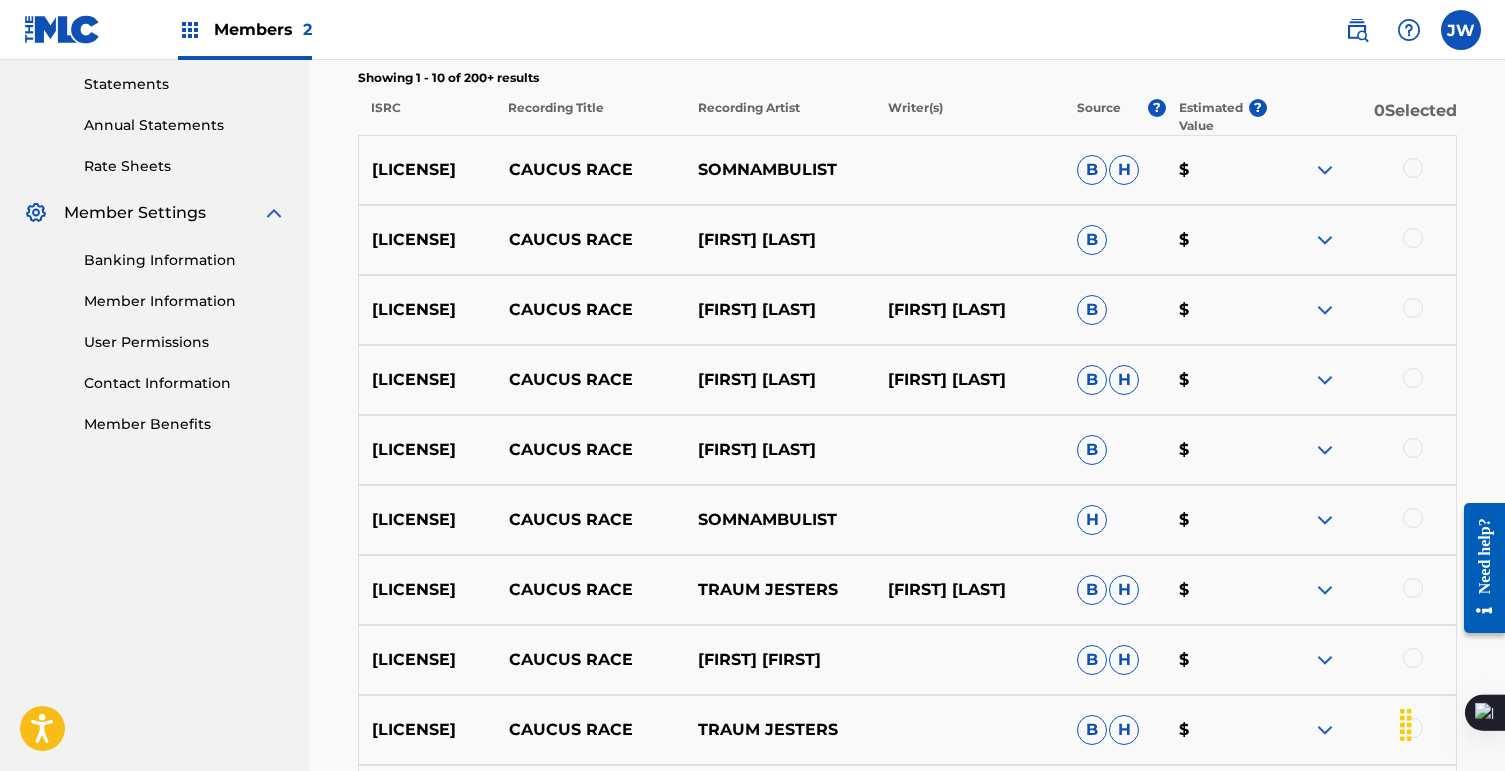 scroll, scrollTop: 995, scrollLeft: 0, axis: vertical 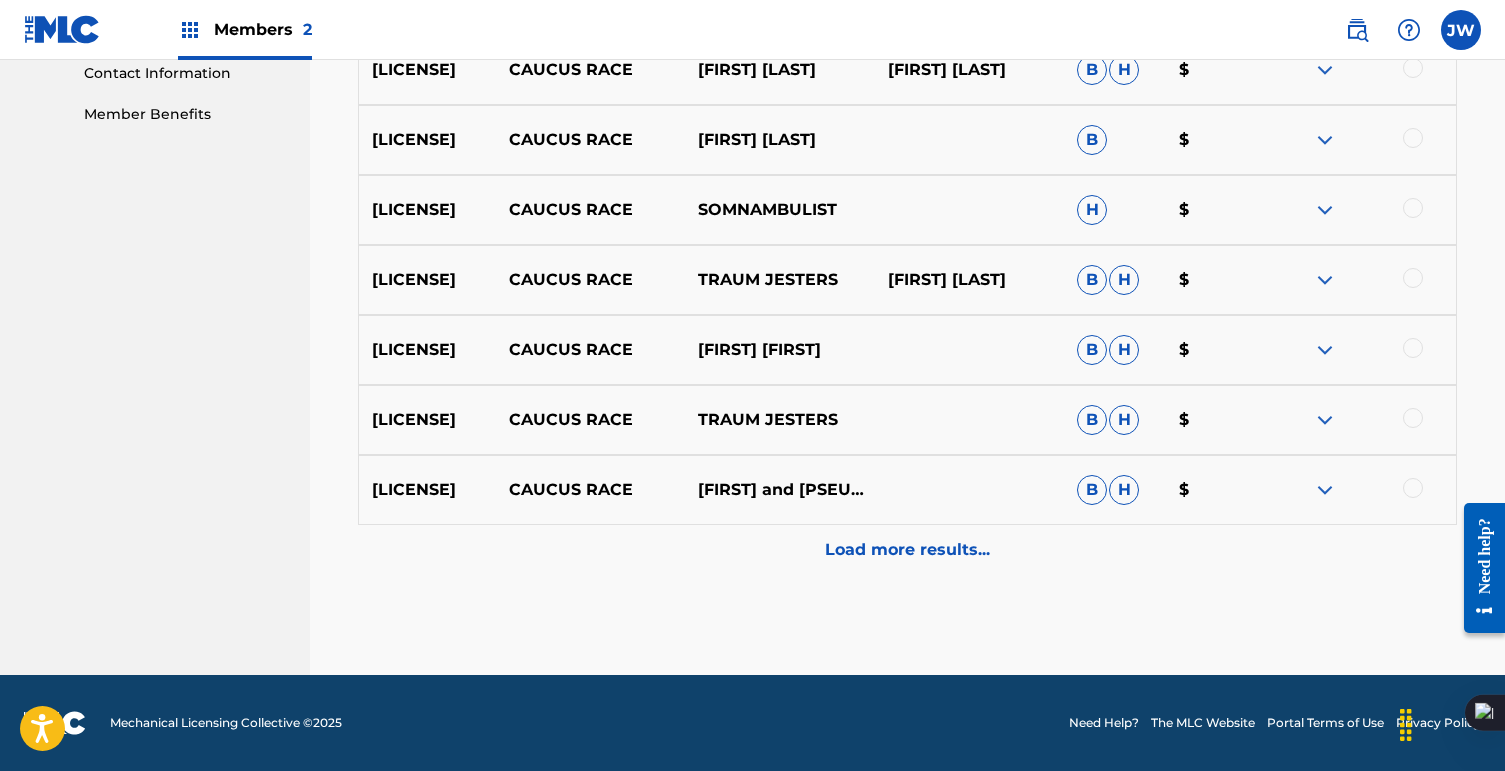 click on "Load more results..." at bounding box center (907, 550) 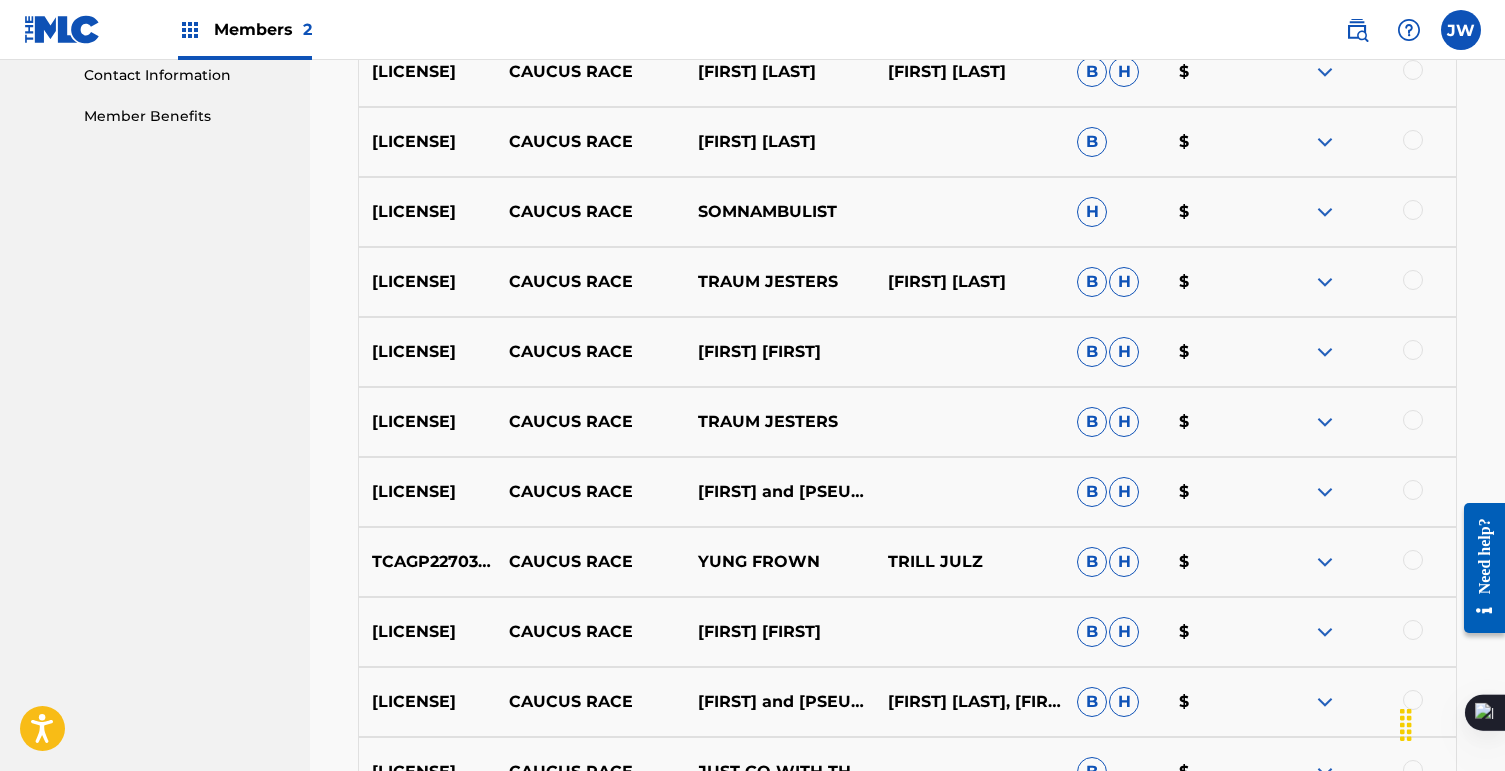 scroll, scrollTop: 1031, scrollLeft: 0, axis: vertical 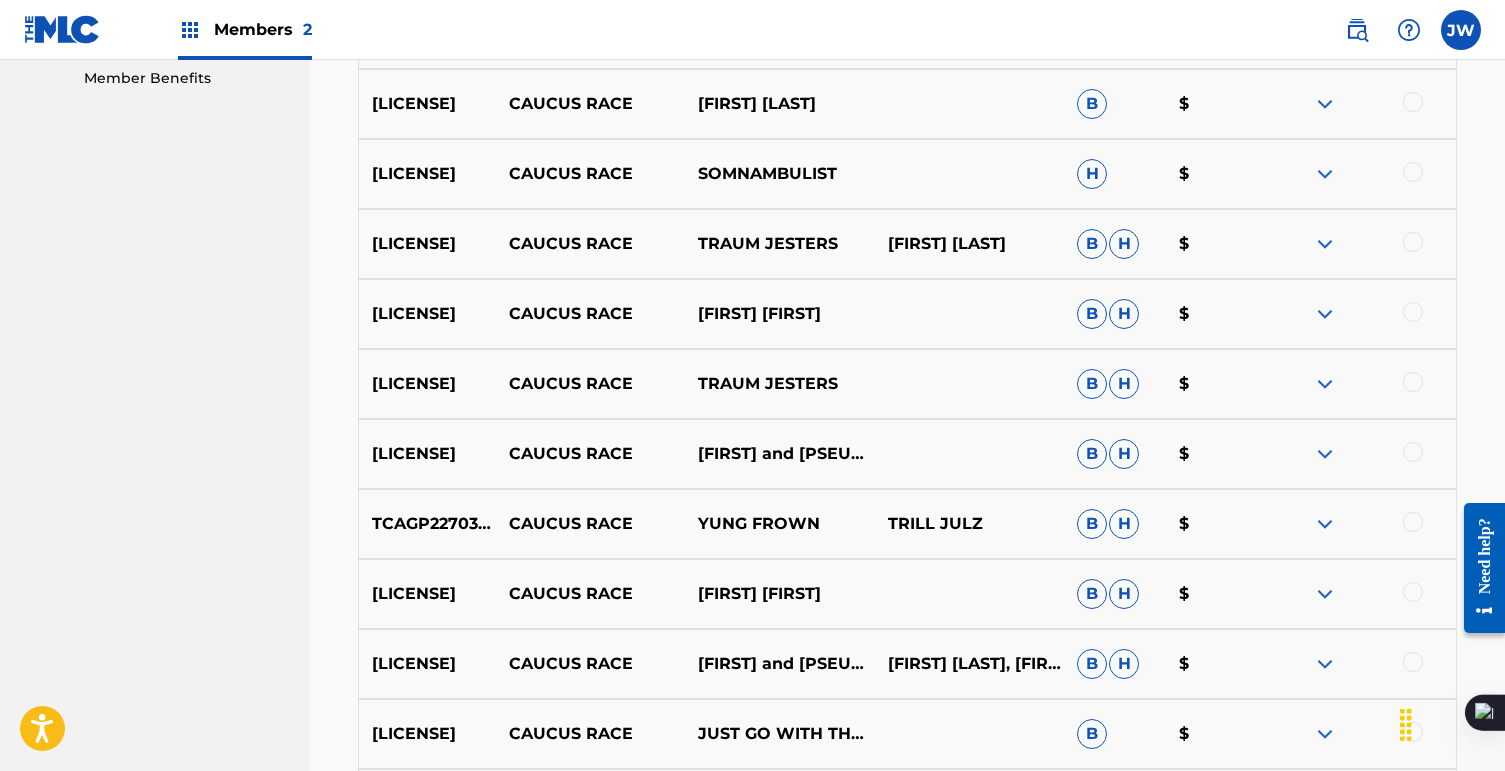 click on "GB2A21100010 CAUCUS RACE ALAN MASTERS B H $" at bounding box center (907, 874) 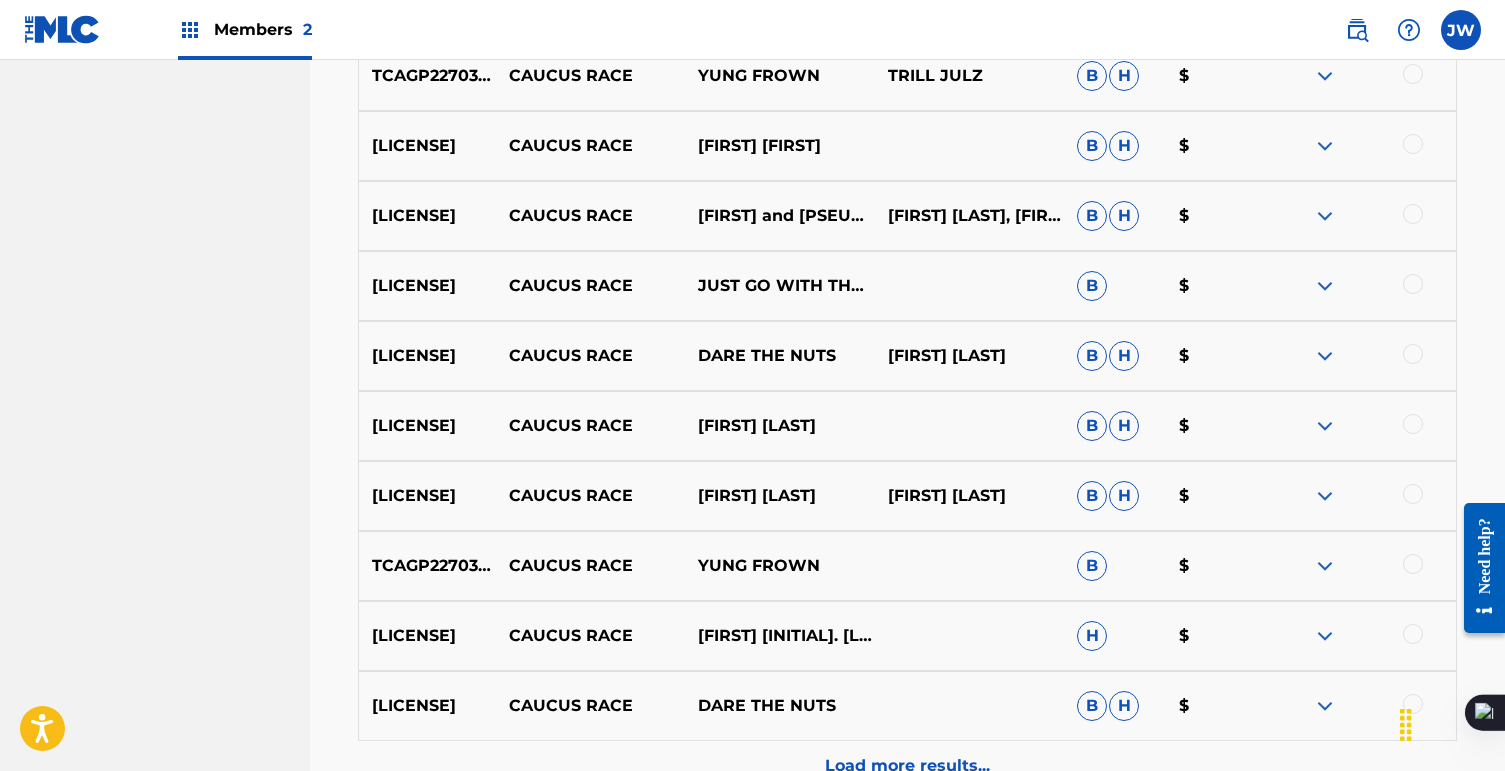 scroll, scrollTop: 1476, scrollLeft: 0, axis: vertical 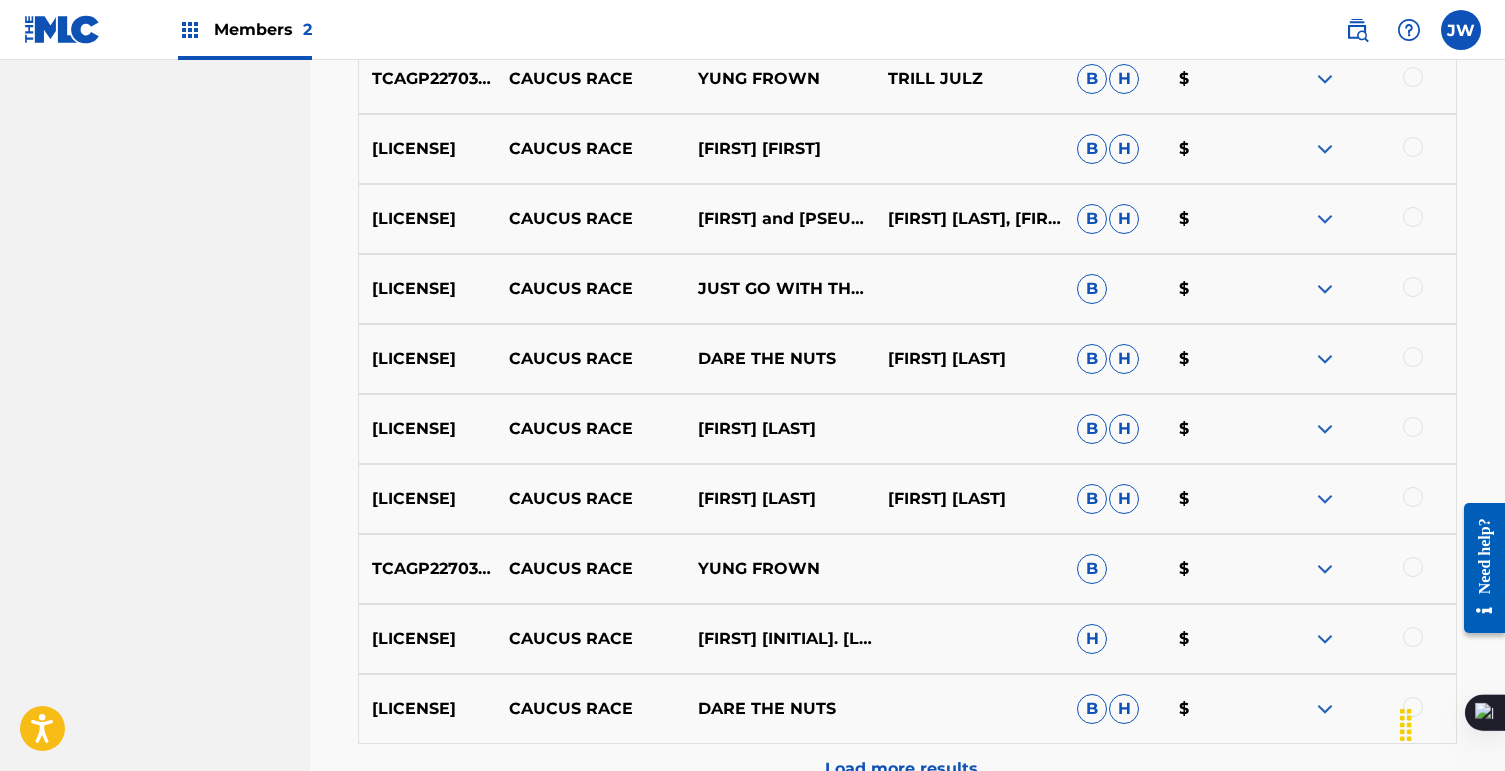 click at bounding box center [1413, 497] 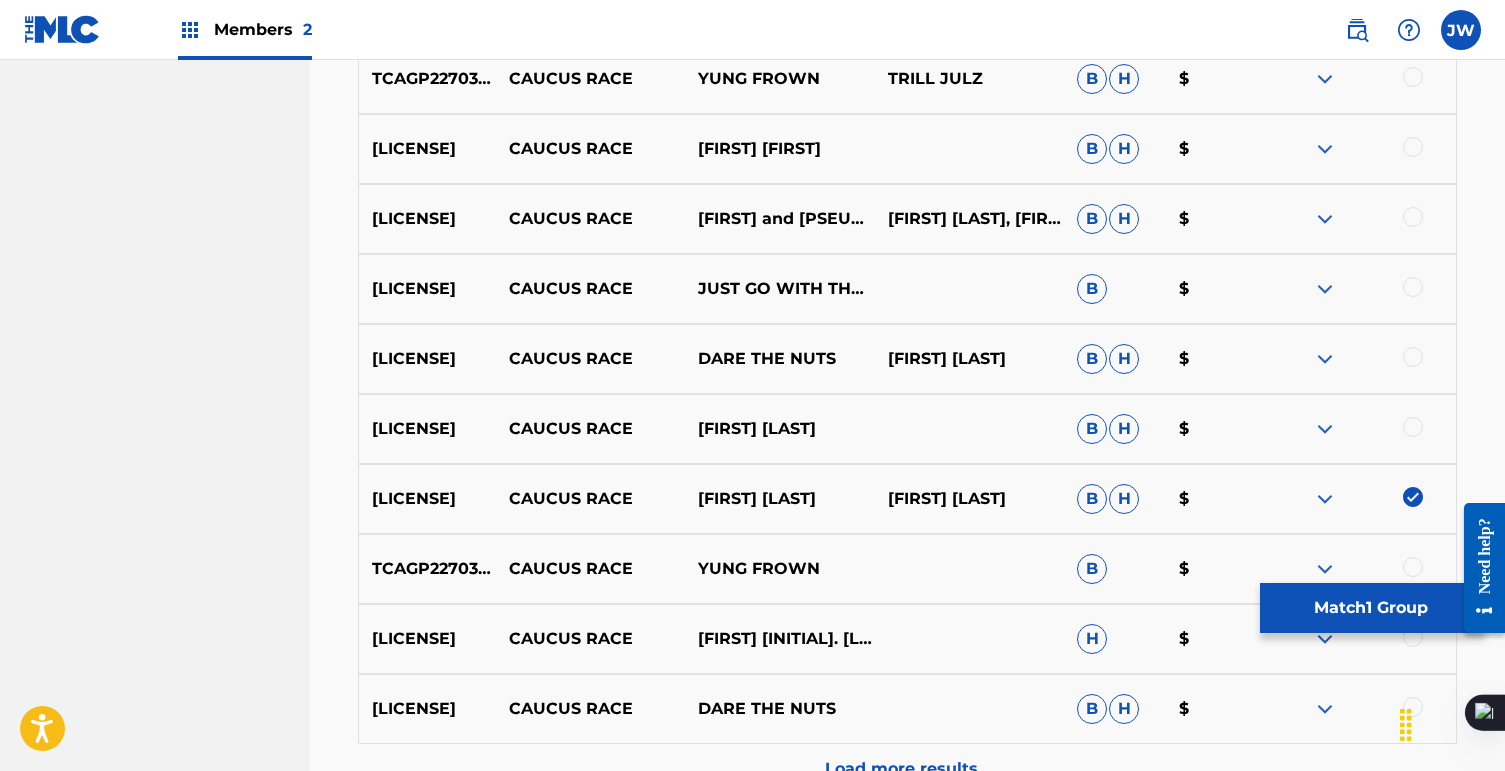 click at bounding box center [1413, 497] 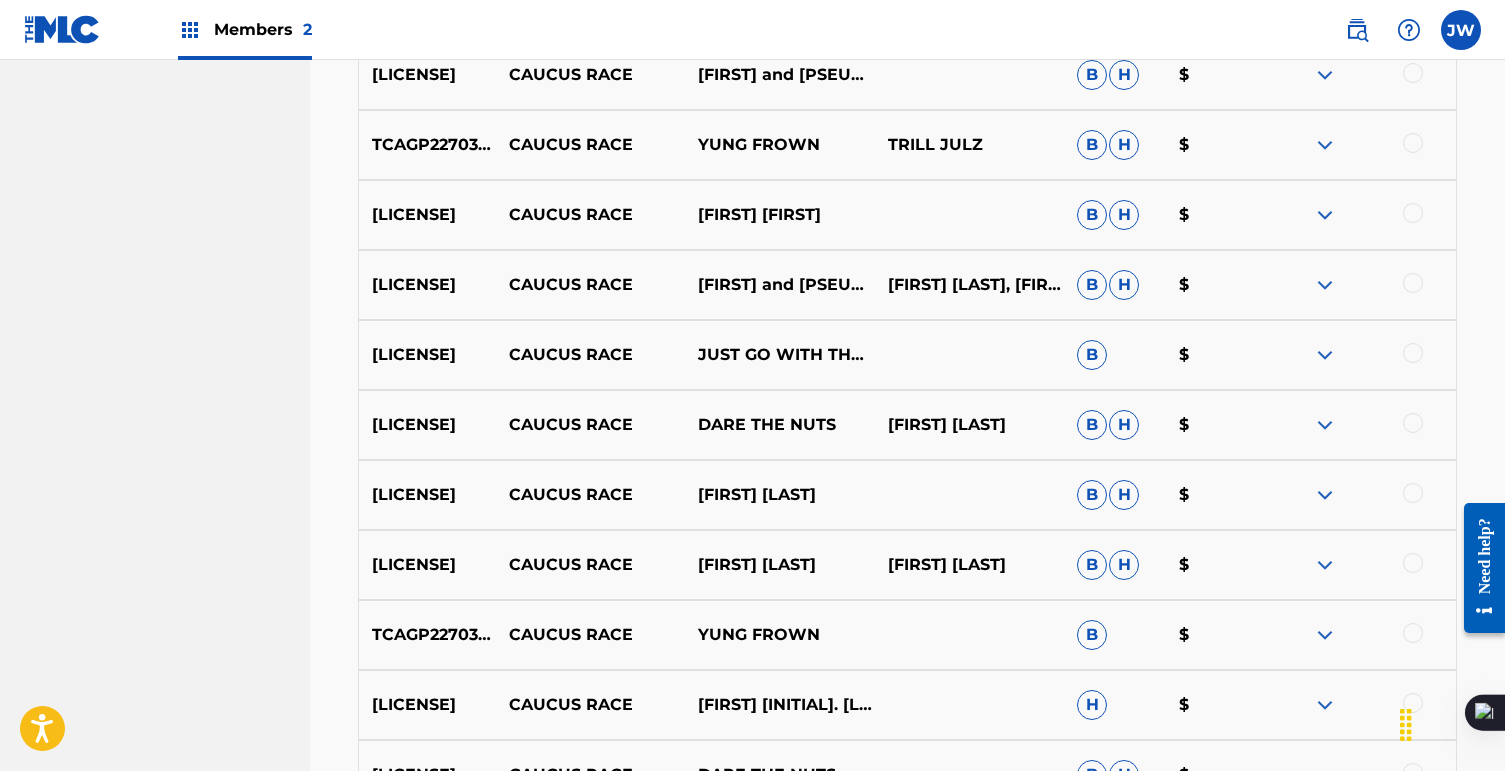 scroll, scrollTop: 1386, scrollLeft: 0, axis: vertical 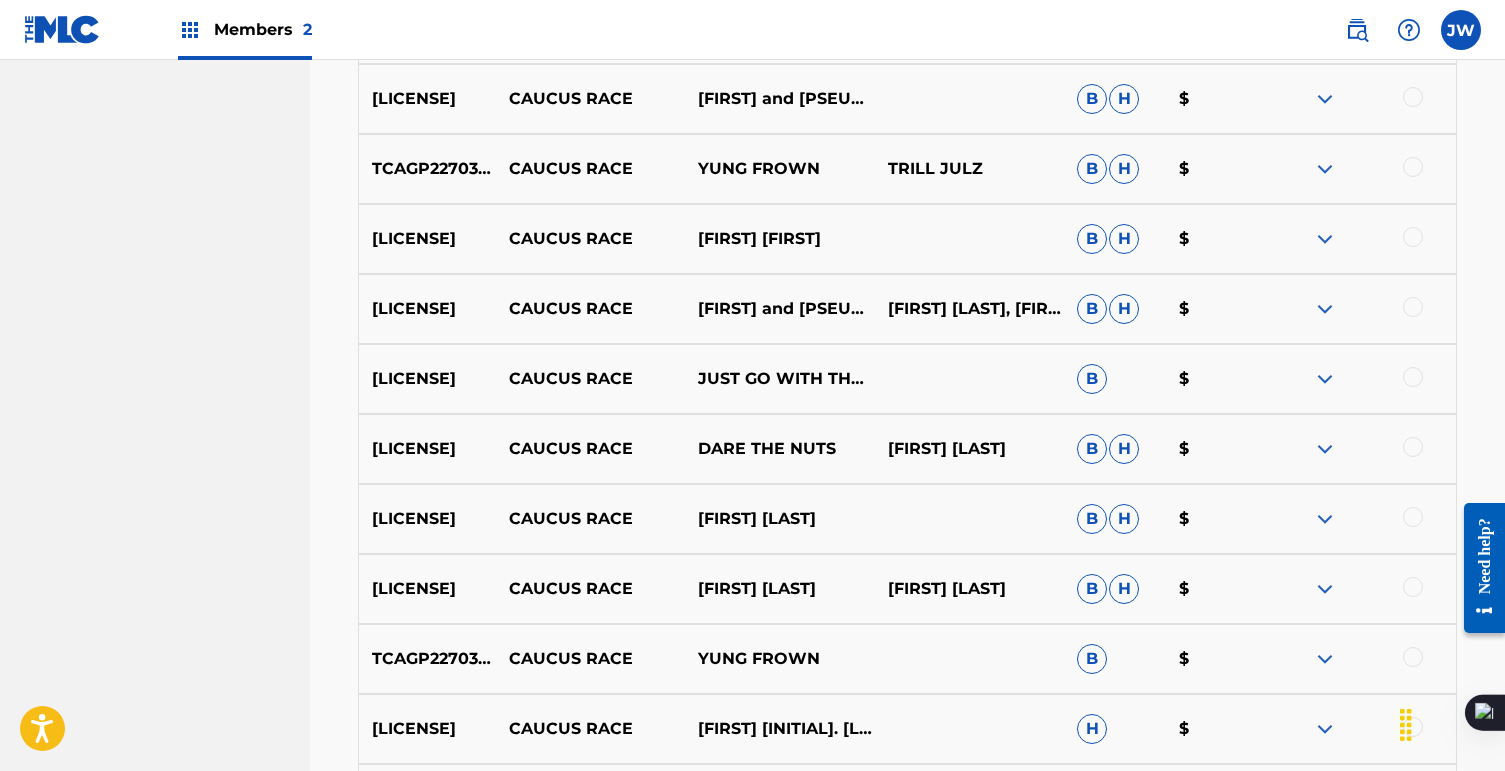 click at bounding box center [1413, 167] 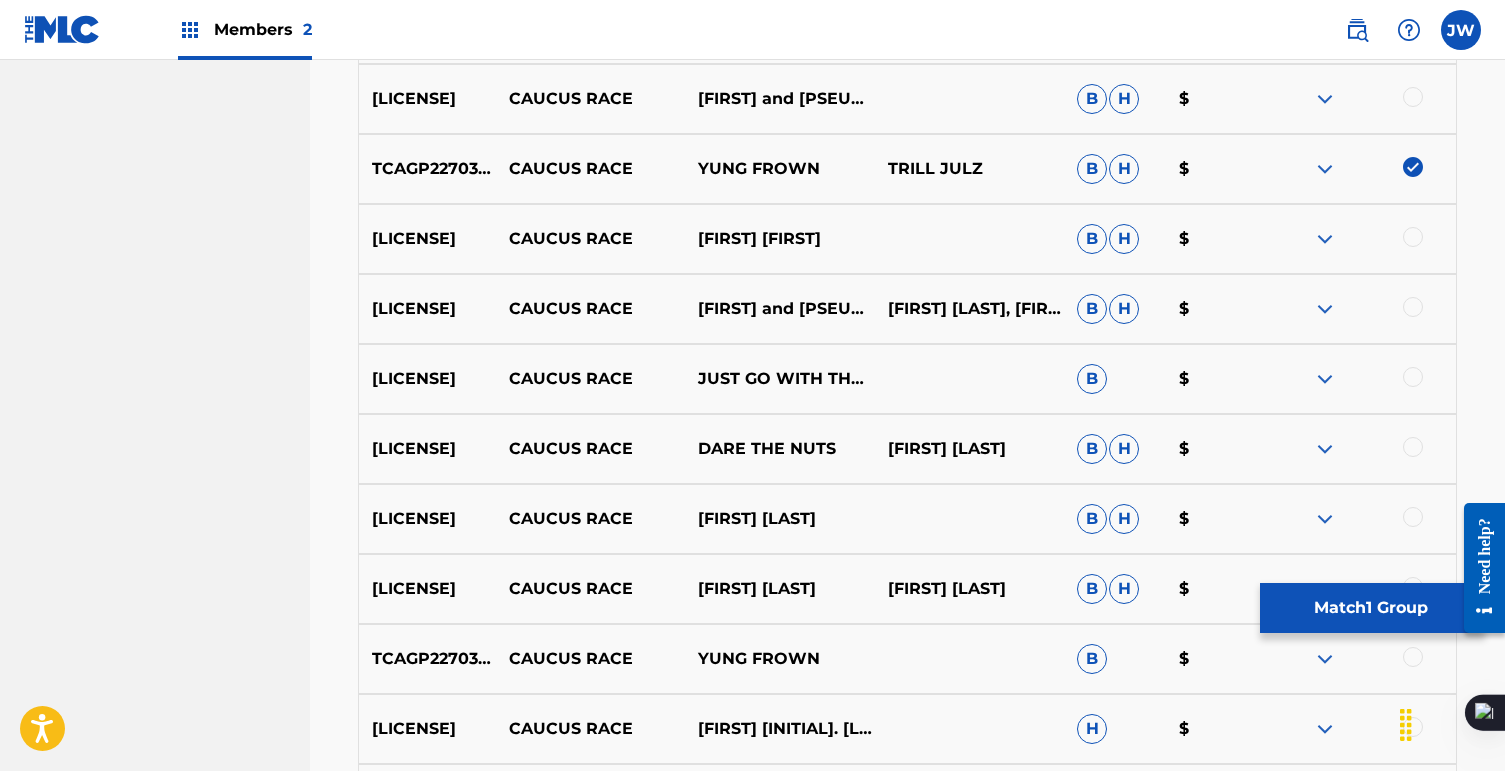 click at bounding box center [1413, 657] 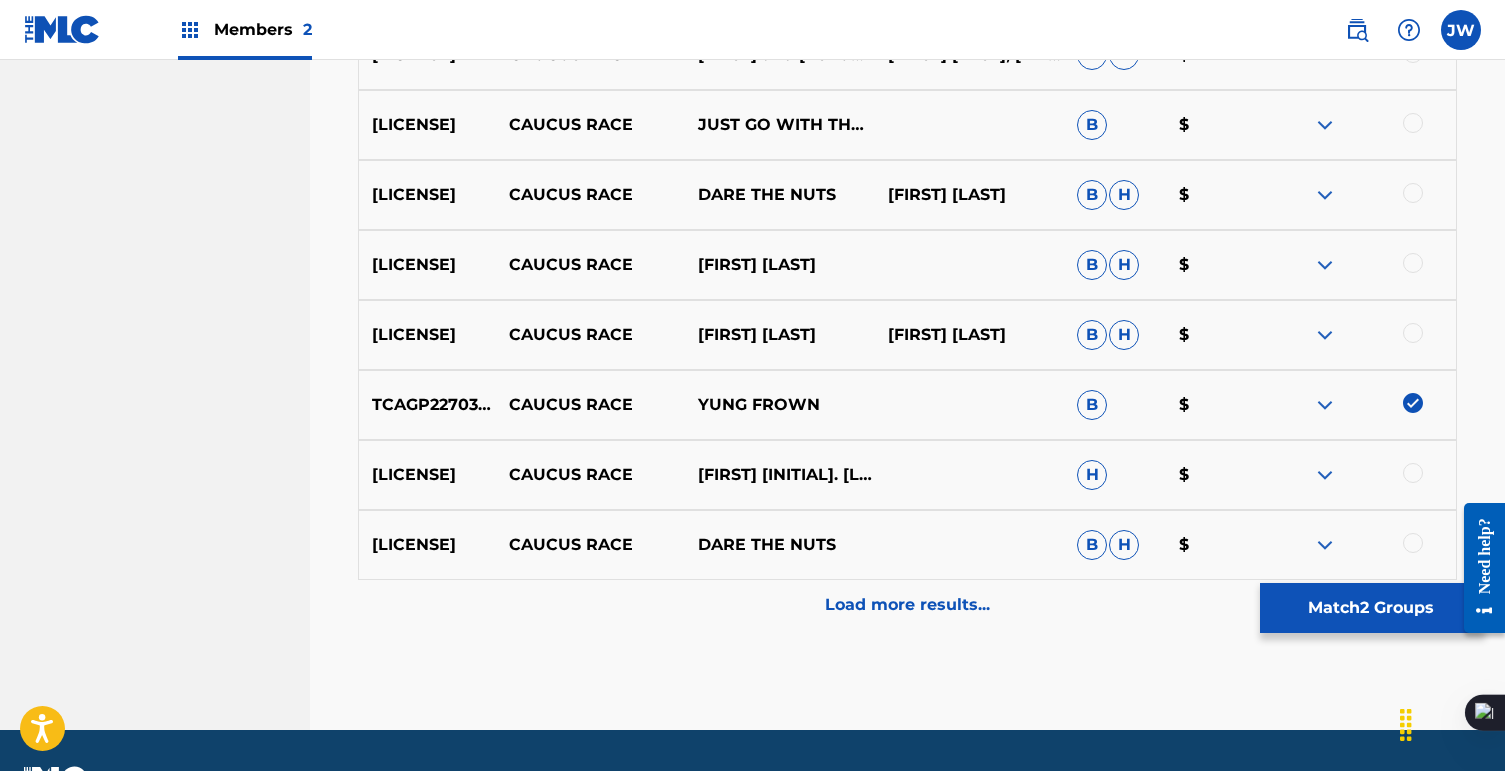 click on "Load more results..." at bounding box center (907, 605) 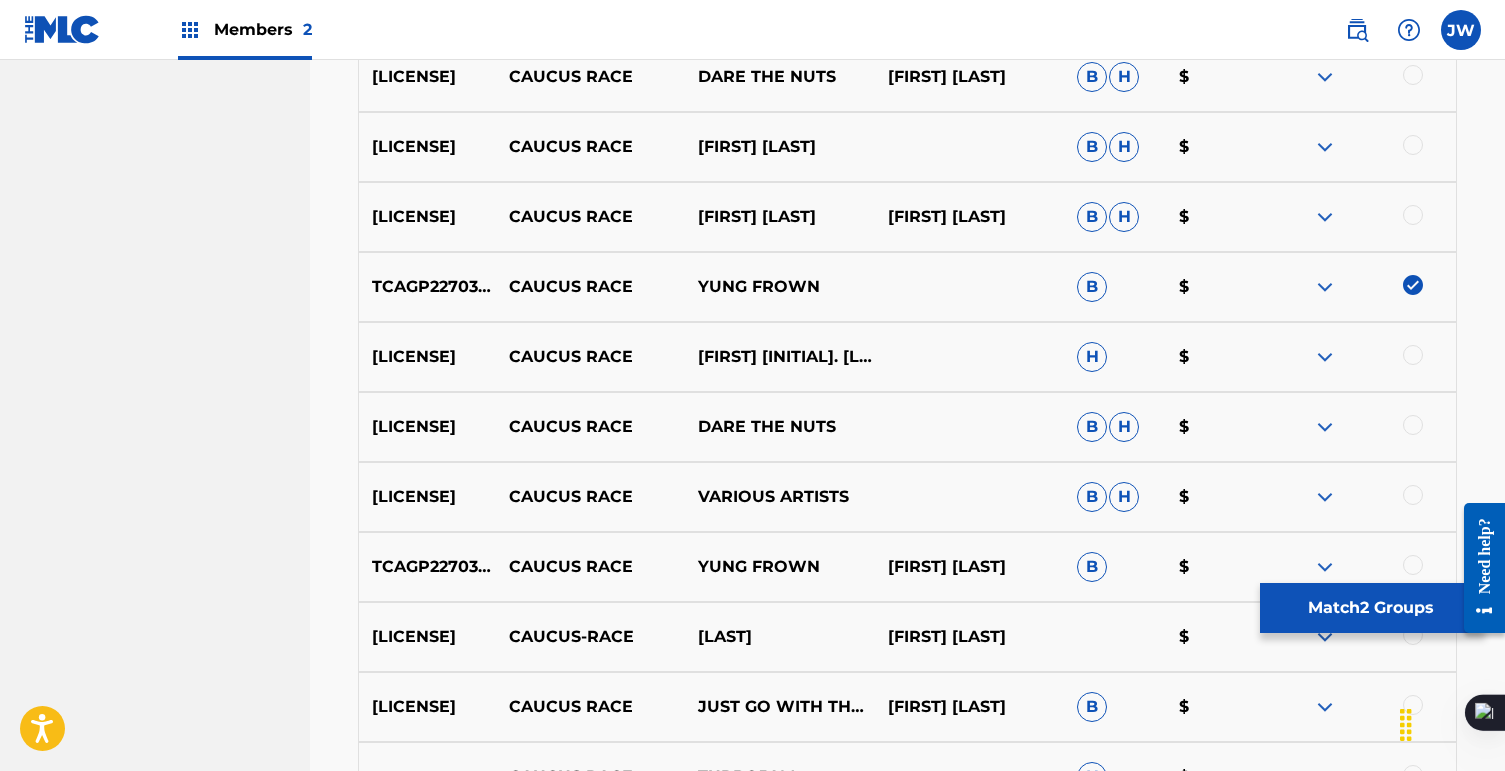scroll, scrollTop: 1809, scrollLeft: 0, axis: vertical 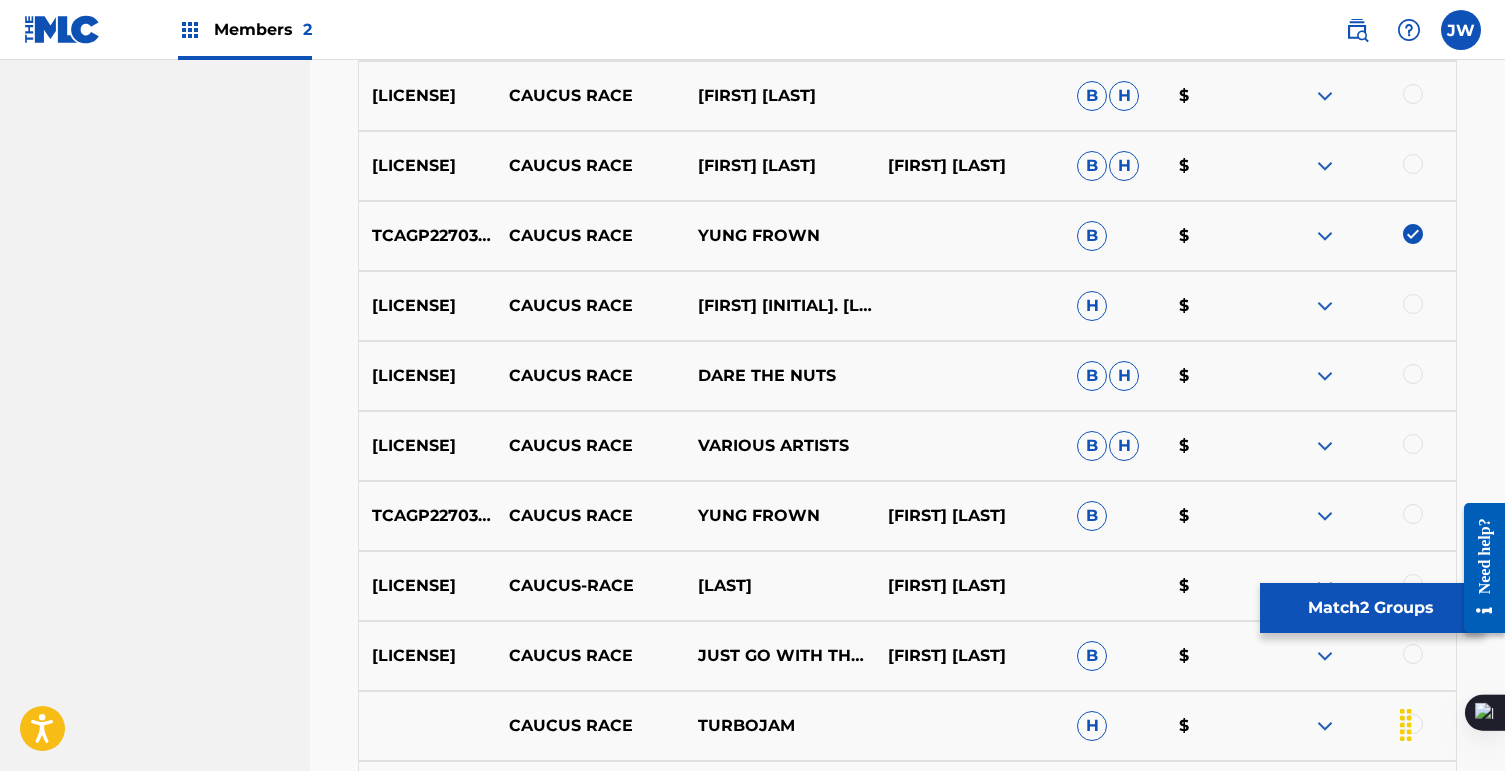 click at bounding box center [1413, 514] 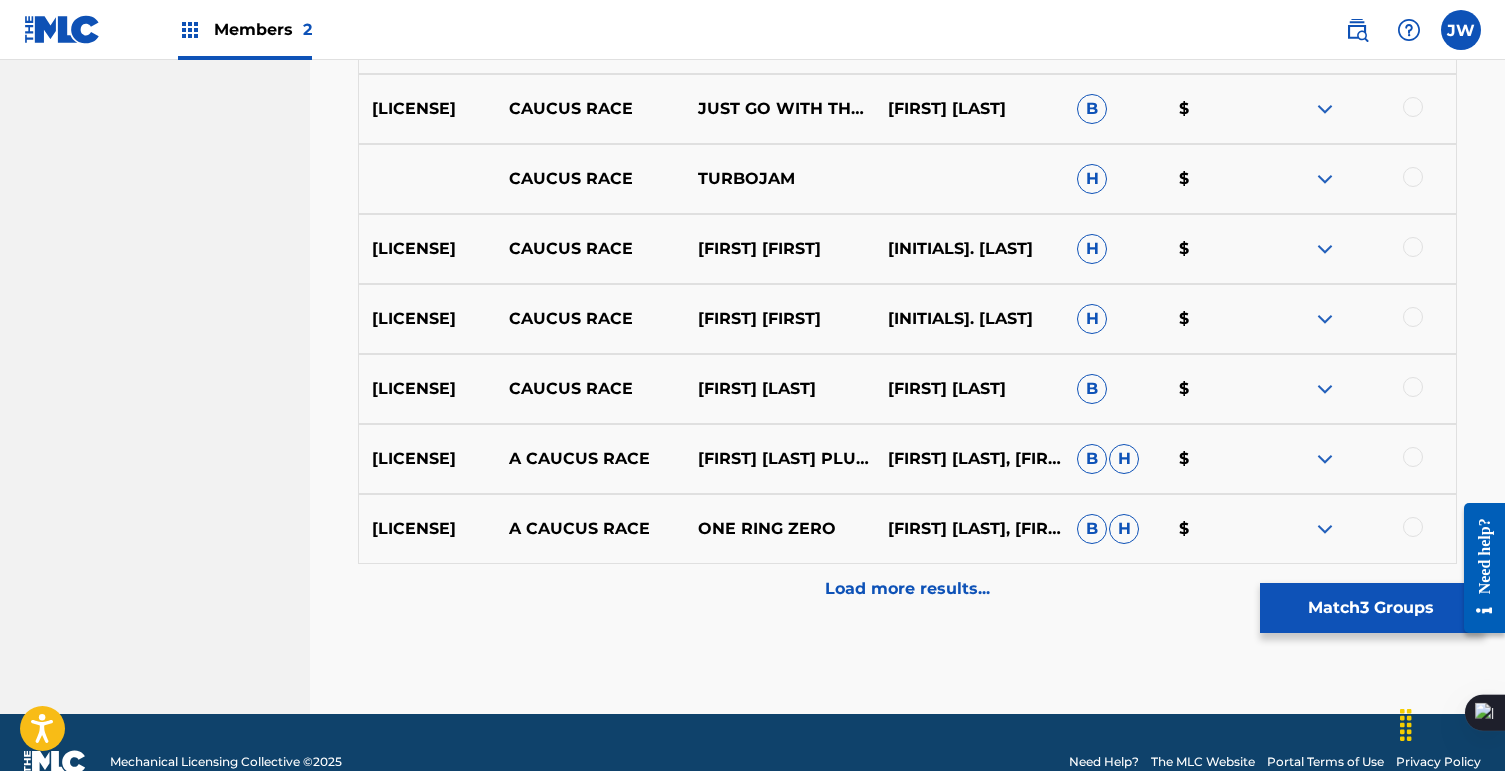 scroll, scrollTop: 2358, scrollLeft: 0, axis: vertical 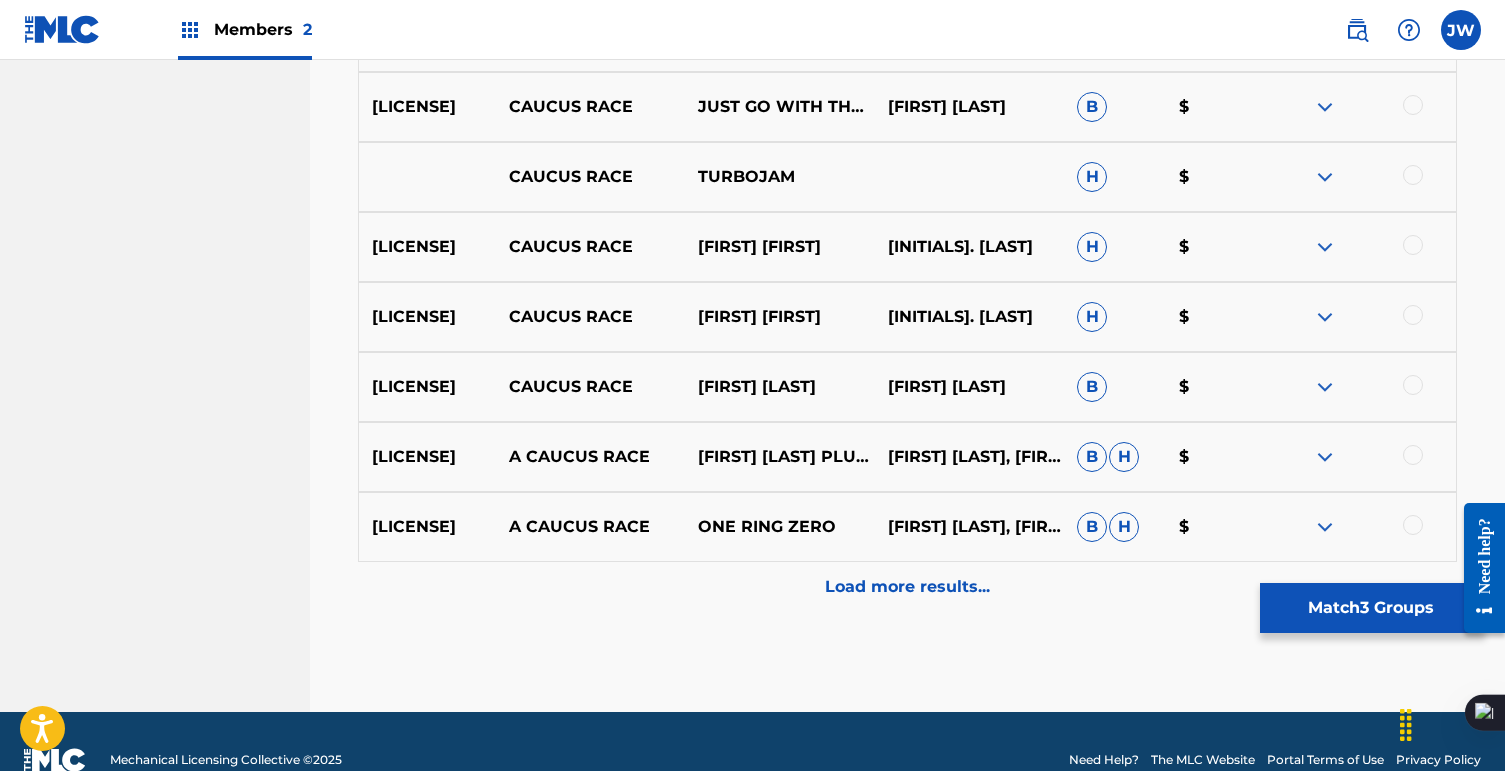 click on "JOSHUA CAMP, MICHAEL HEARST" at bounding box center [968, 527] 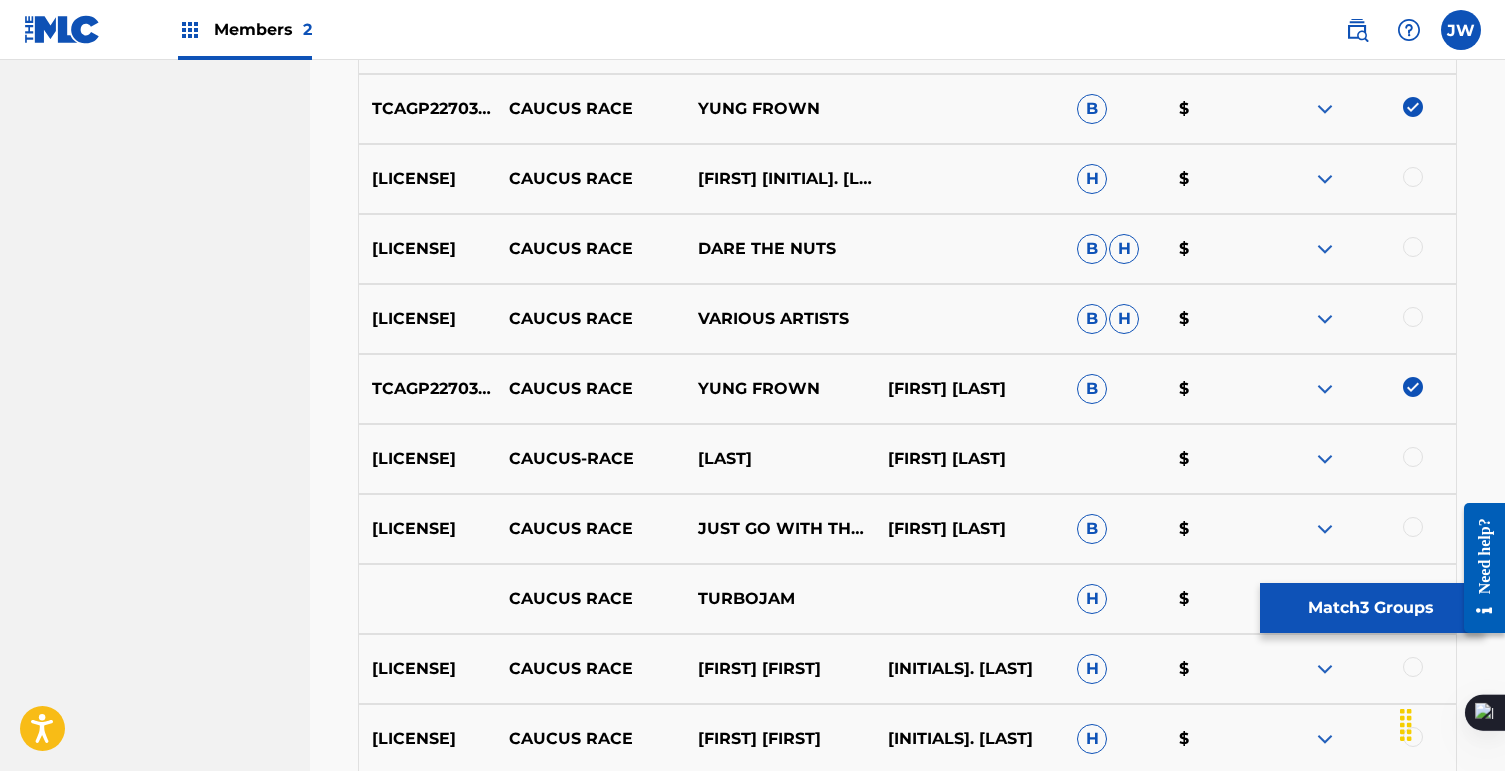 scroll, scrollTop: 1935, scrollLeft: 0, axis: vertical 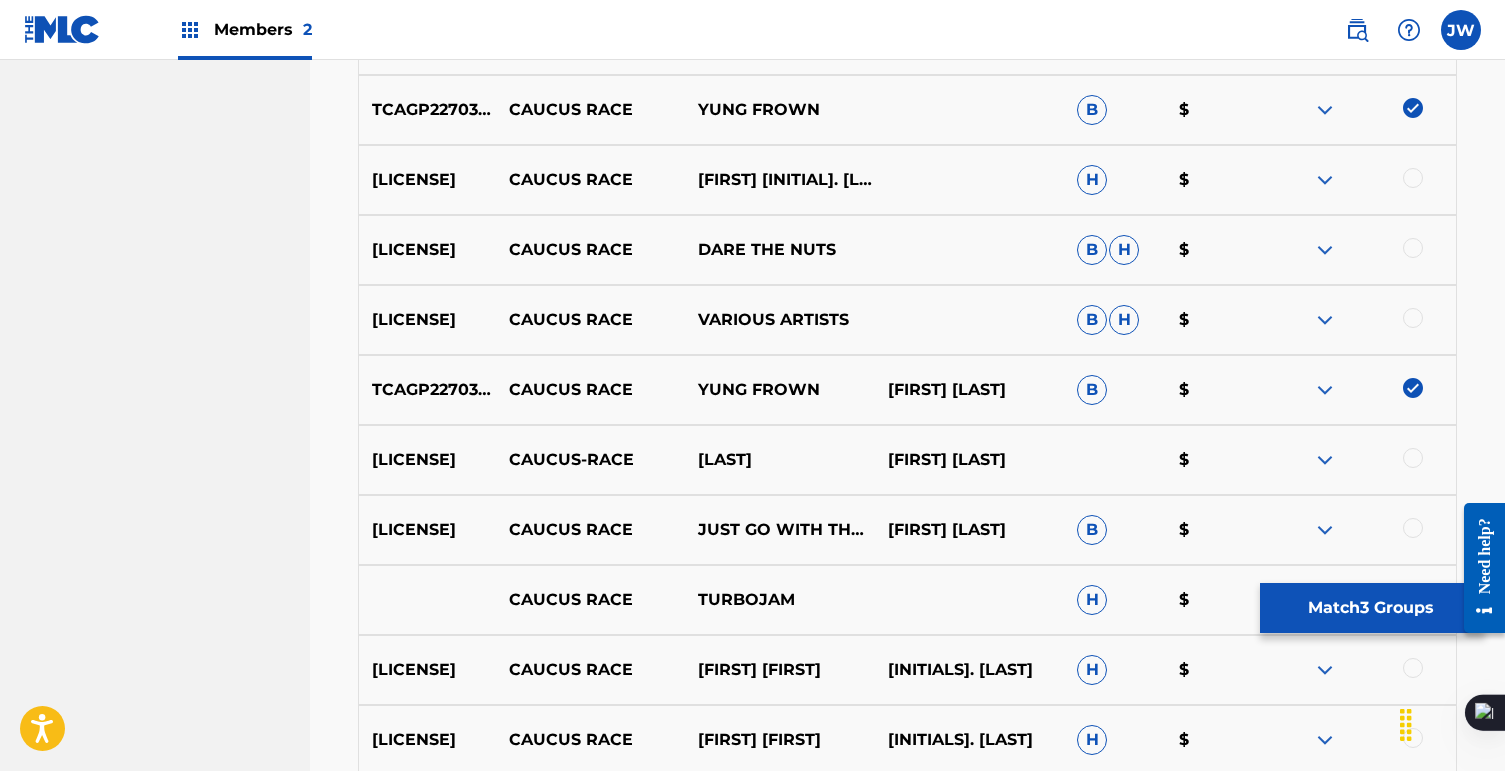 click on "TCAGP2270360" at bounding box center (427, 390) 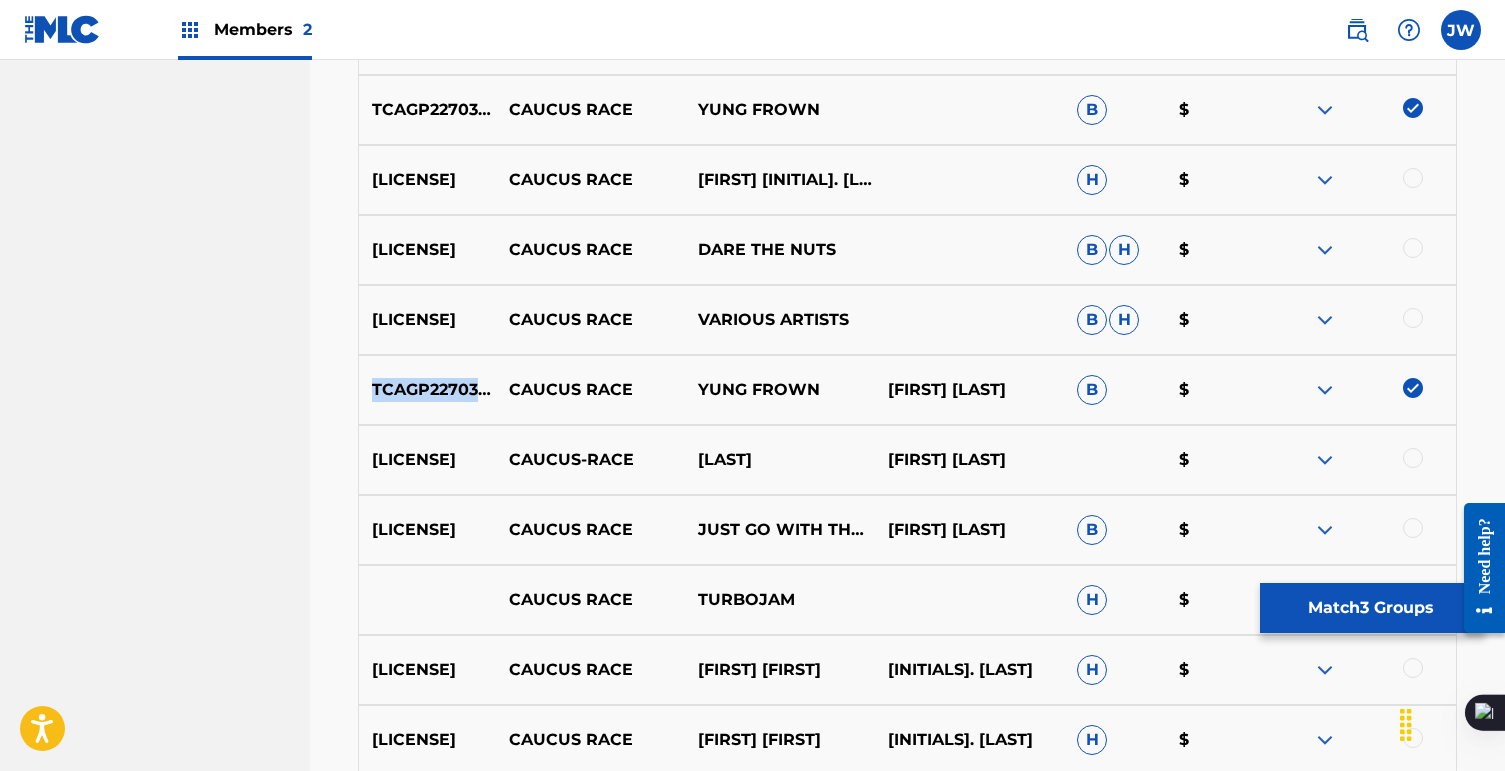 click on "TCAGP2270360" at bounding box center (427, 390) 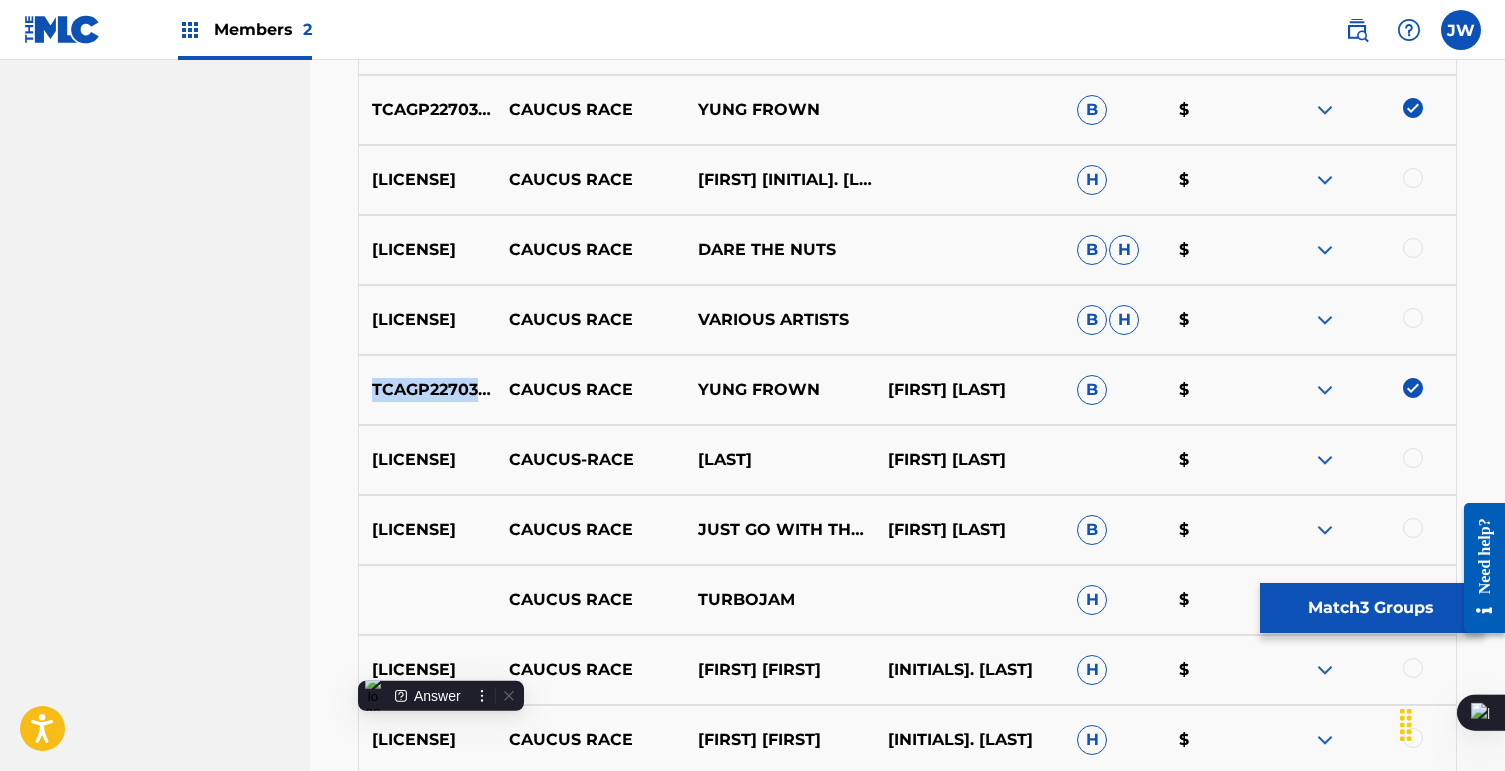 copy on "TCAGP2270360" 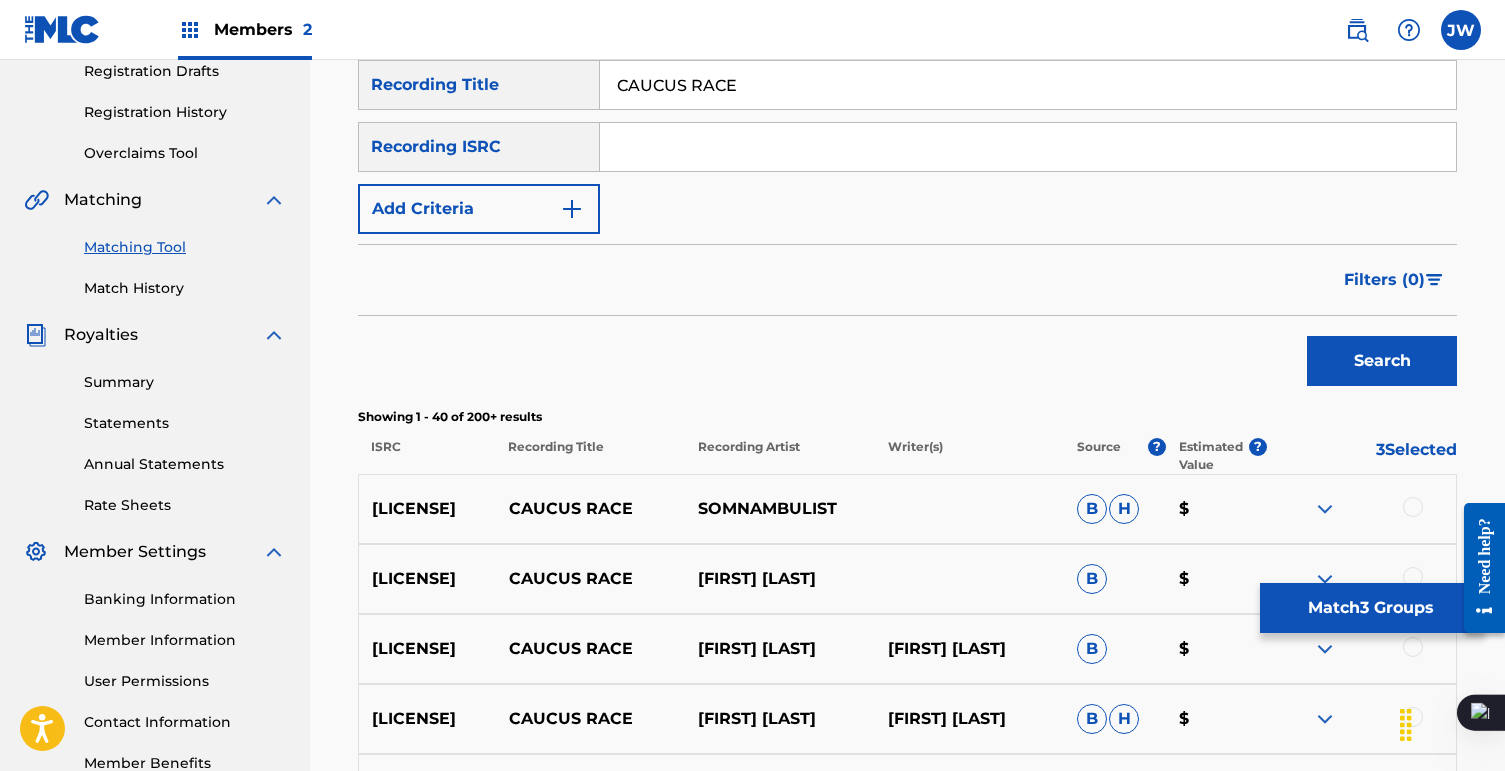 scroll, scrollTop: 287, scrollLeft: 0, axis: vertical 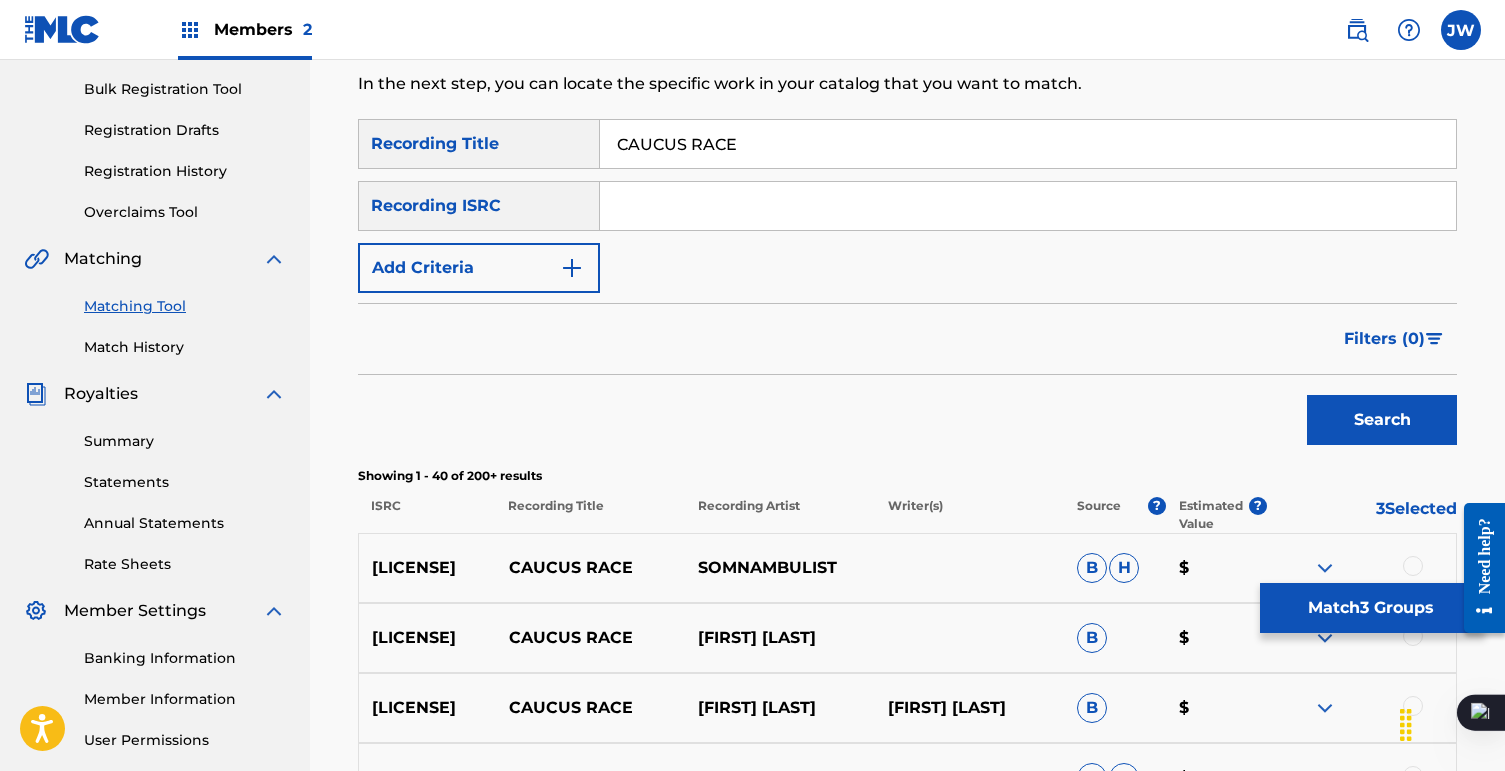 click at bounding box center [1028, 206] 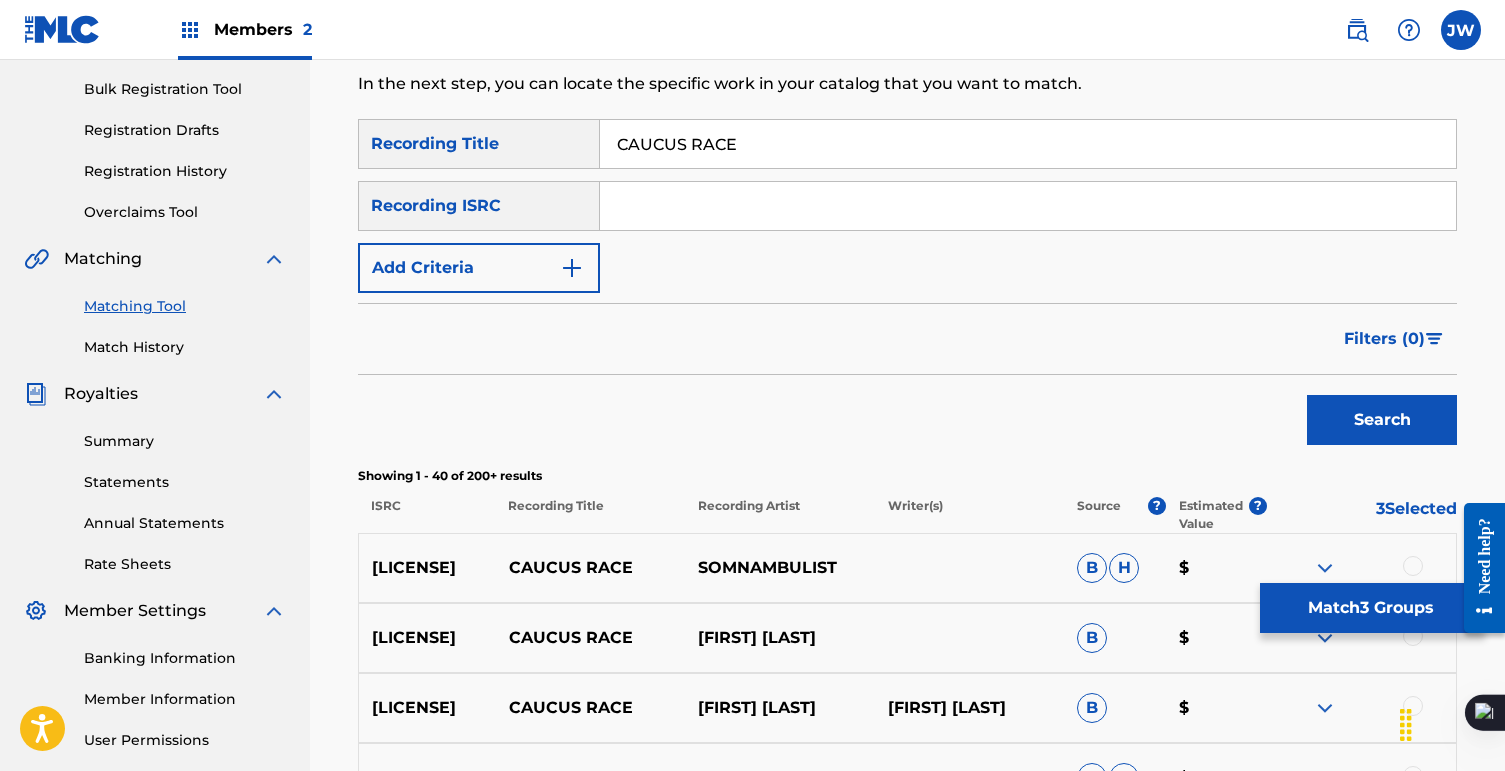 paste on "TCAGP2270360" 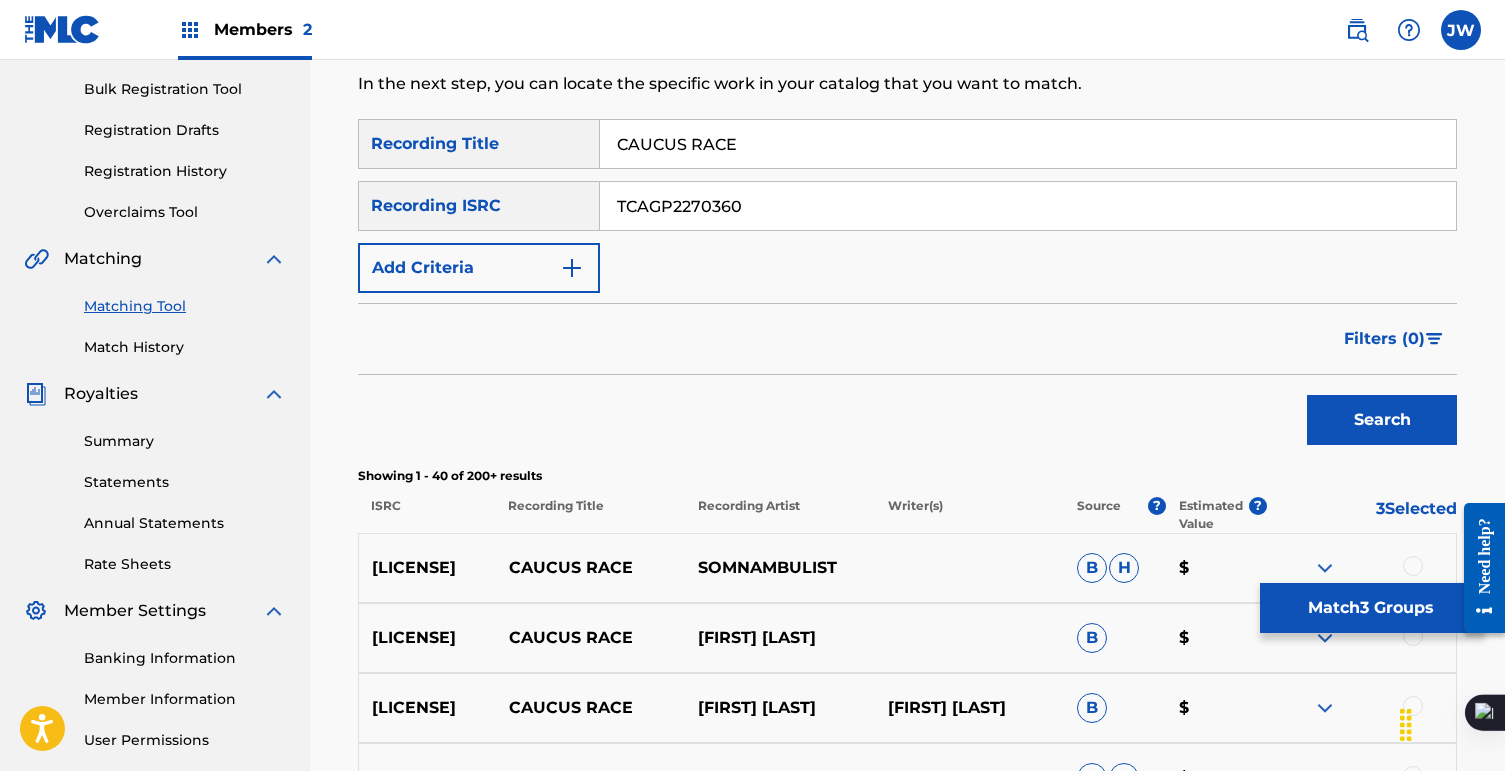 type on "TCAGP2270360" 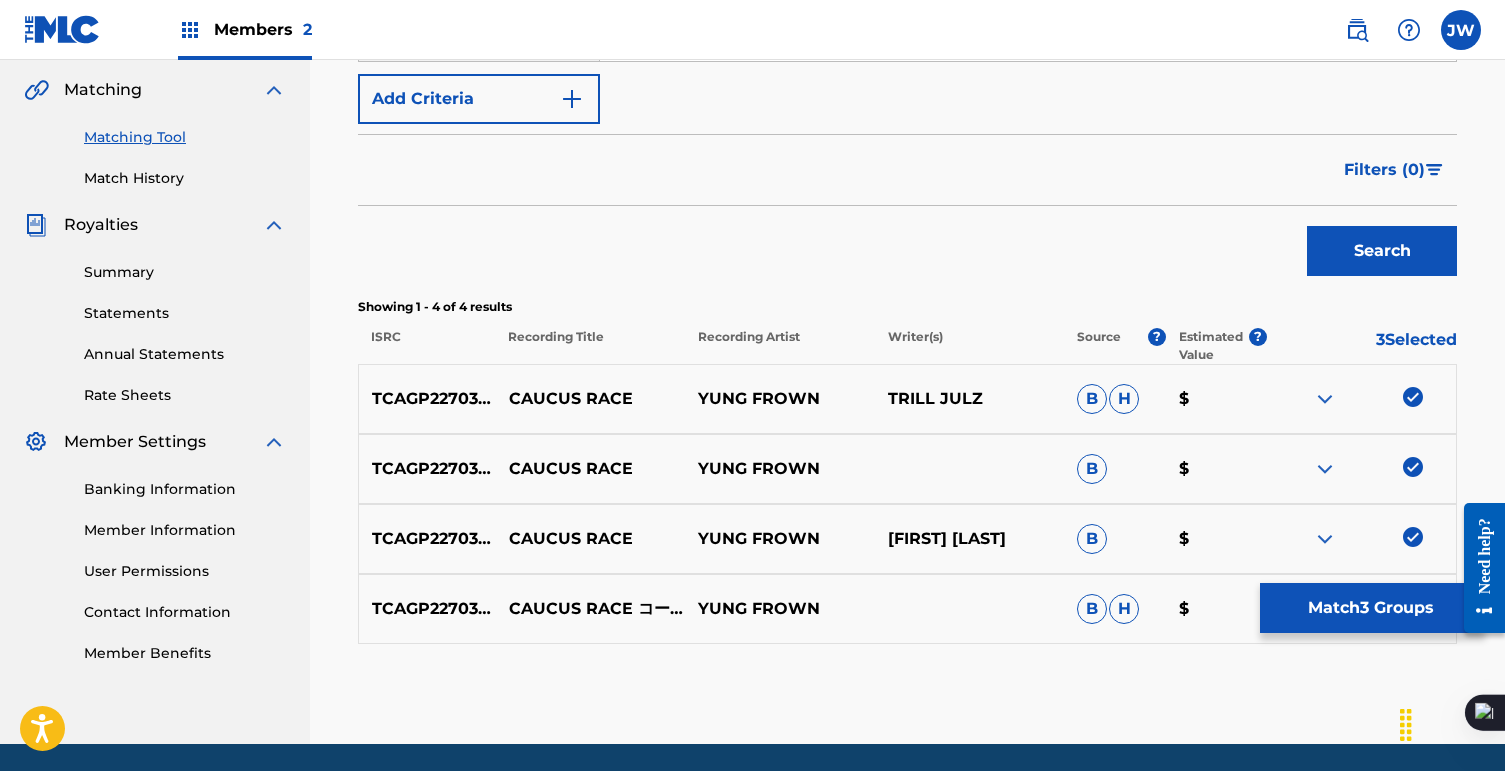 scroll, scrollTop: 525, scrollLeft: 0, axis: vertical 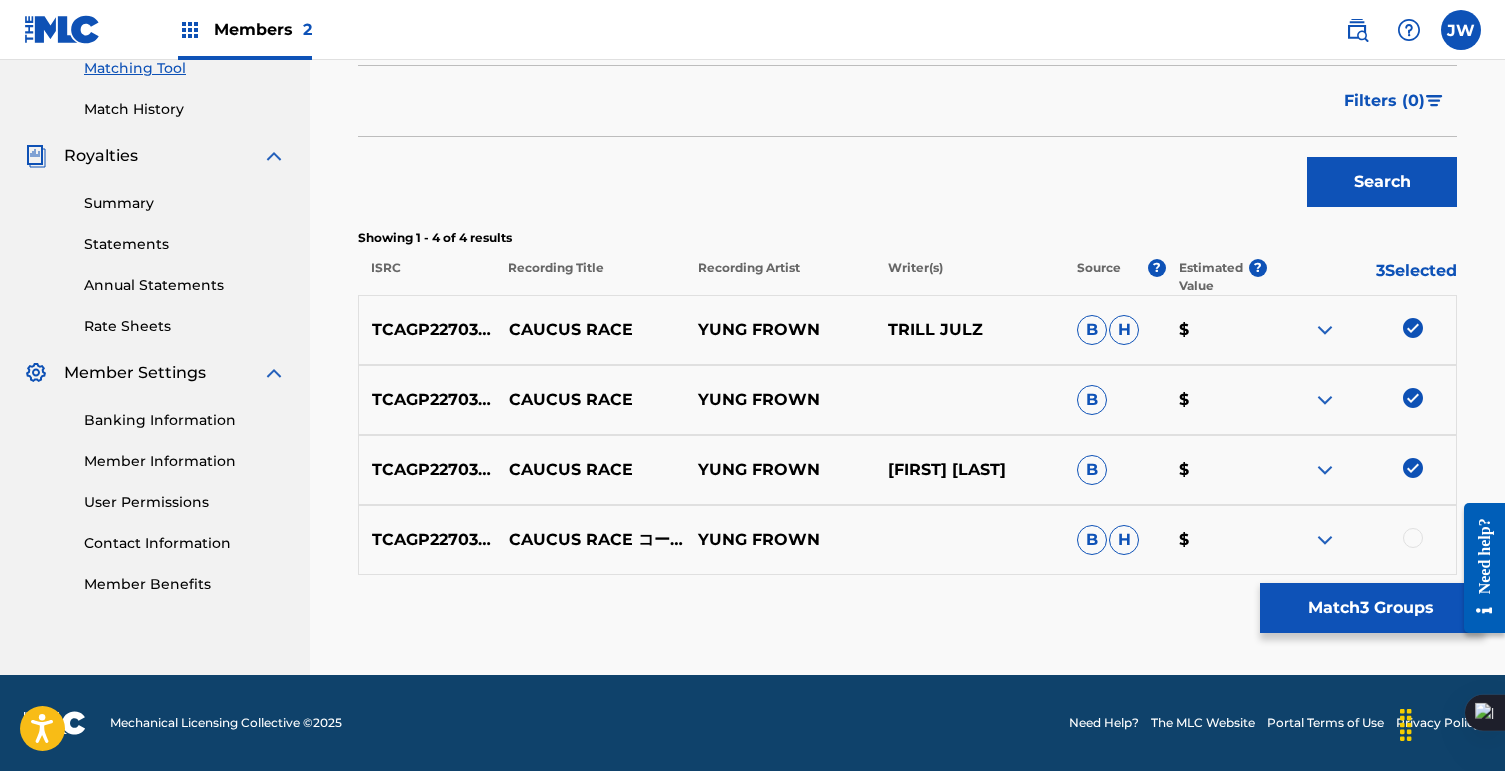click at bounding box center [1413, 538] 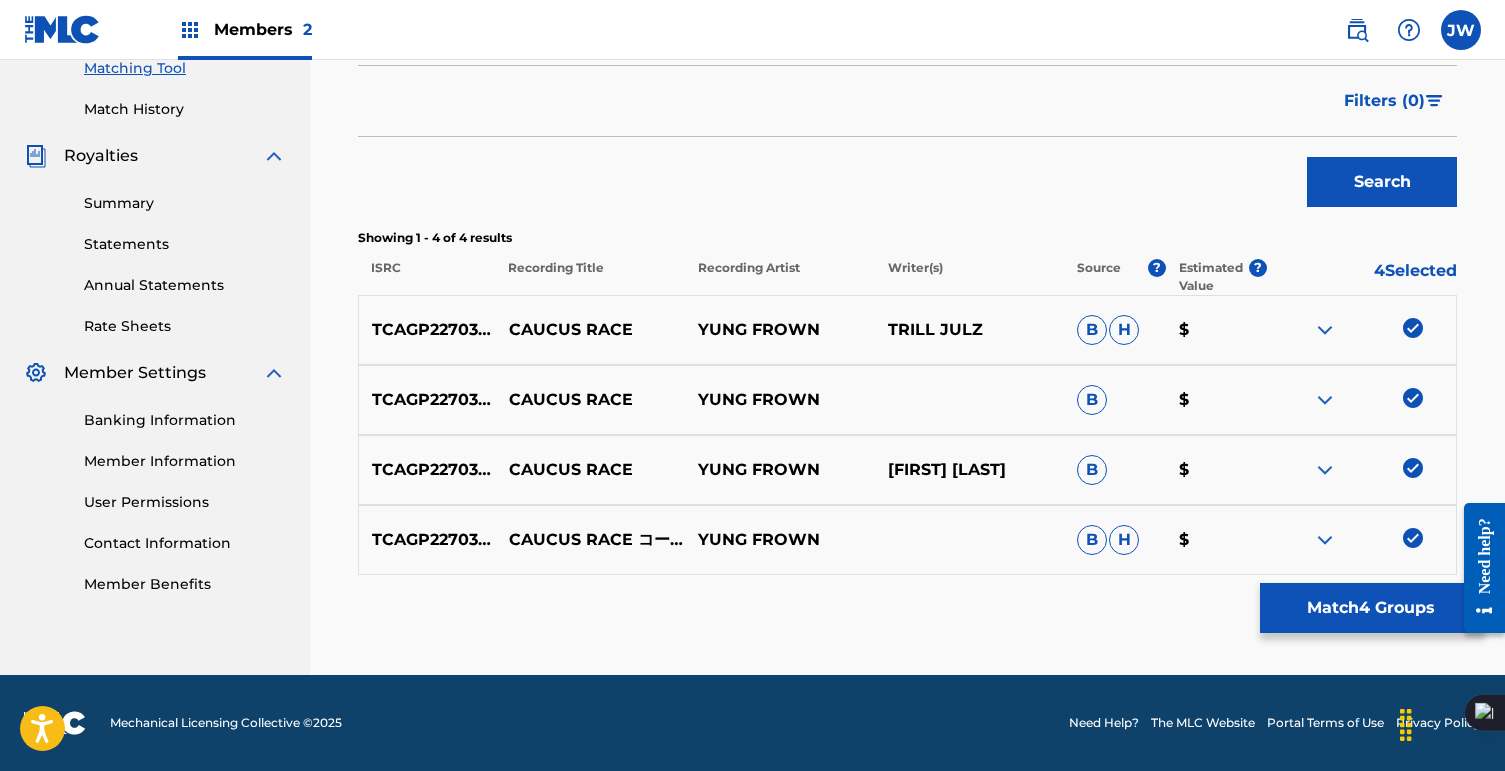 click on "Match  4 Groups" at bounding box center (1370, 608) 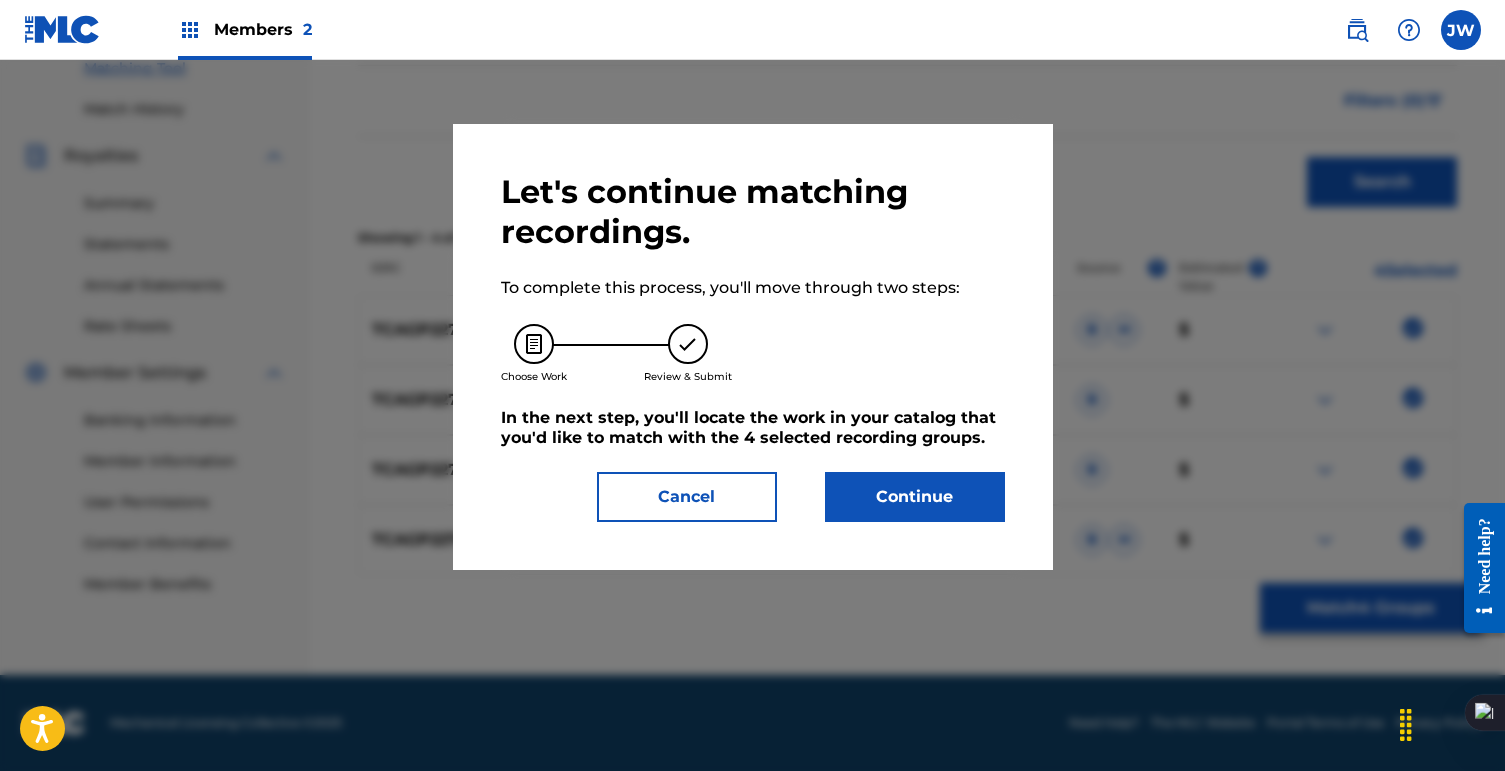 click on "Continue" at bounding box center [915, 497] 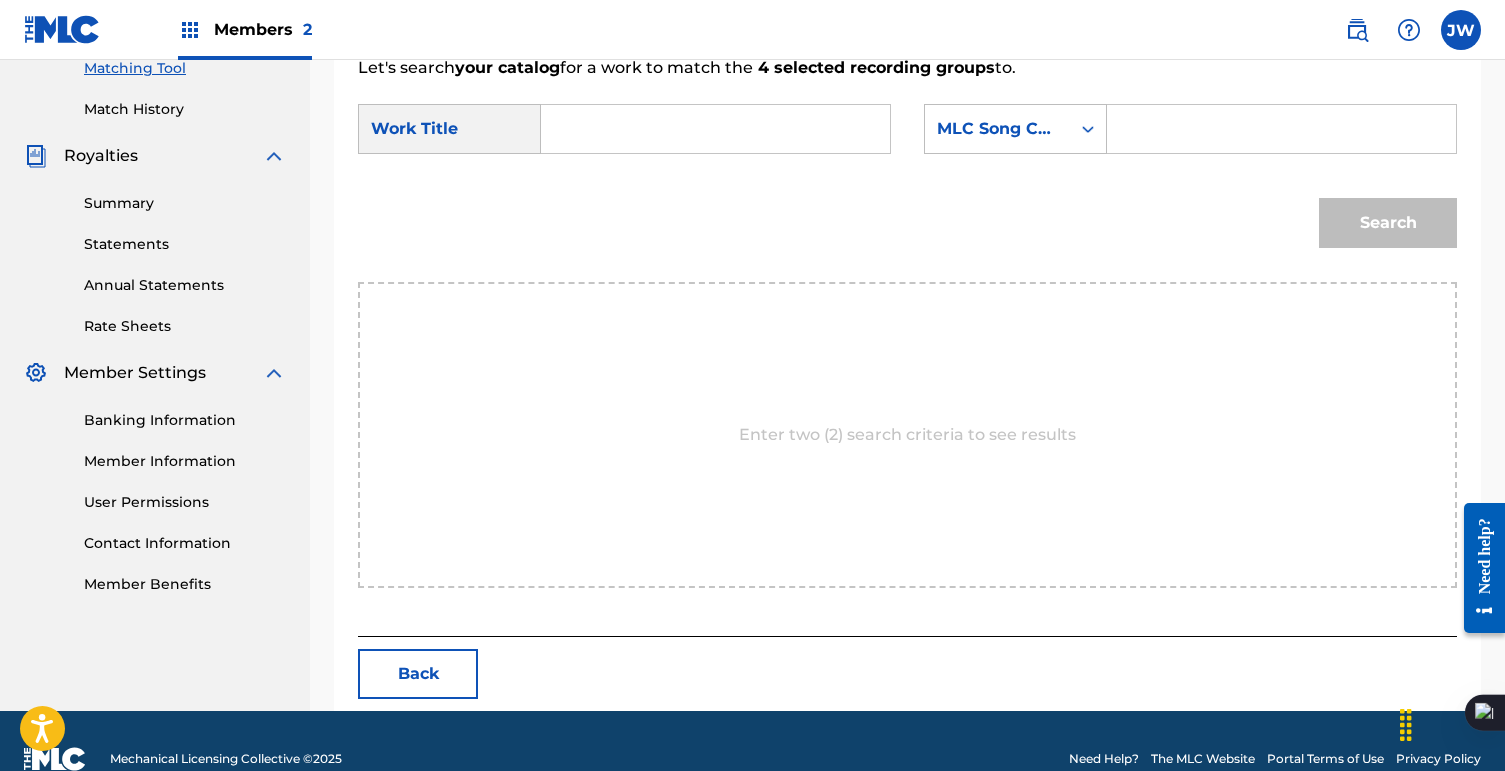 scroll, scrollTop: 515, scrollLeft: 0, axis: vertical 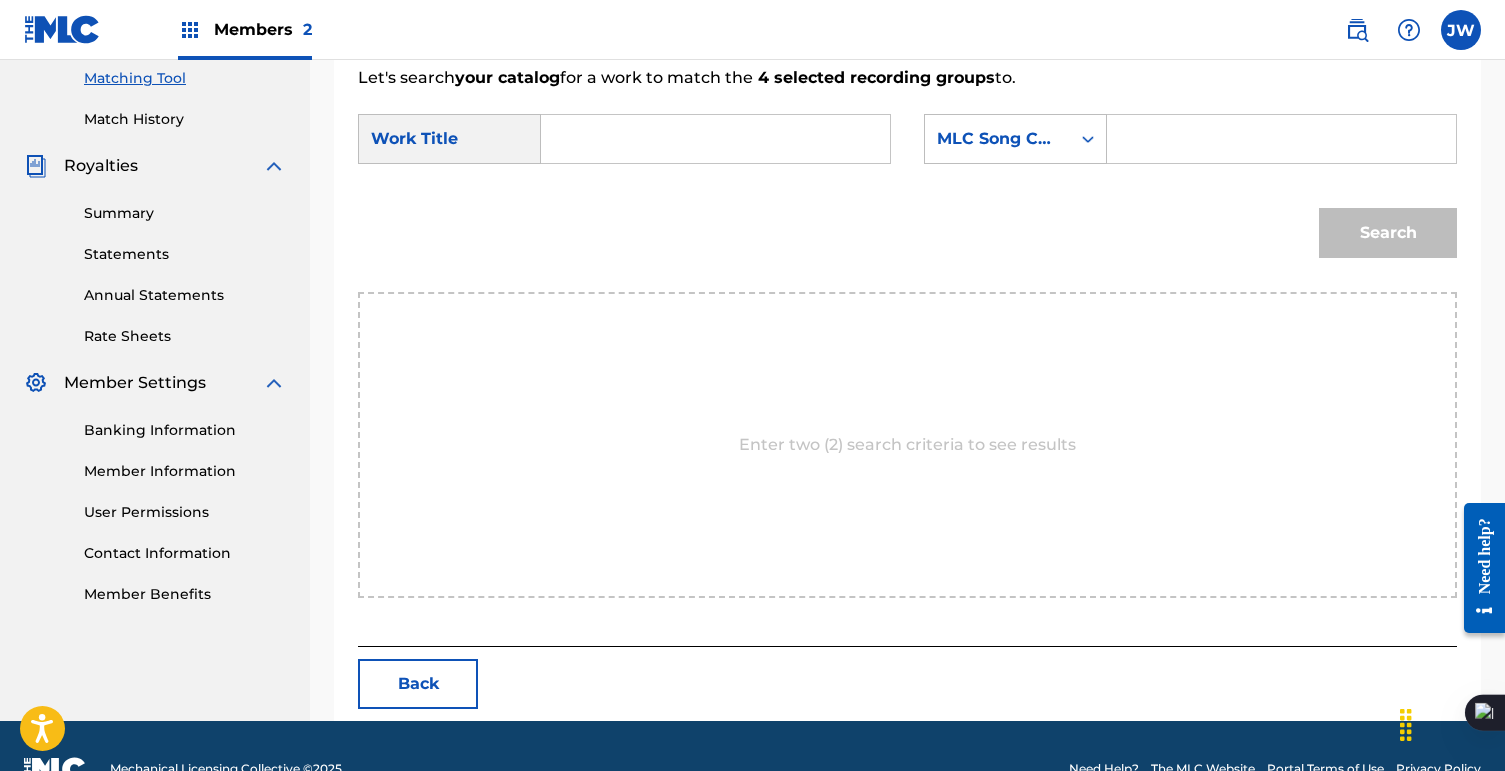 click at bounding box center (715, 139) 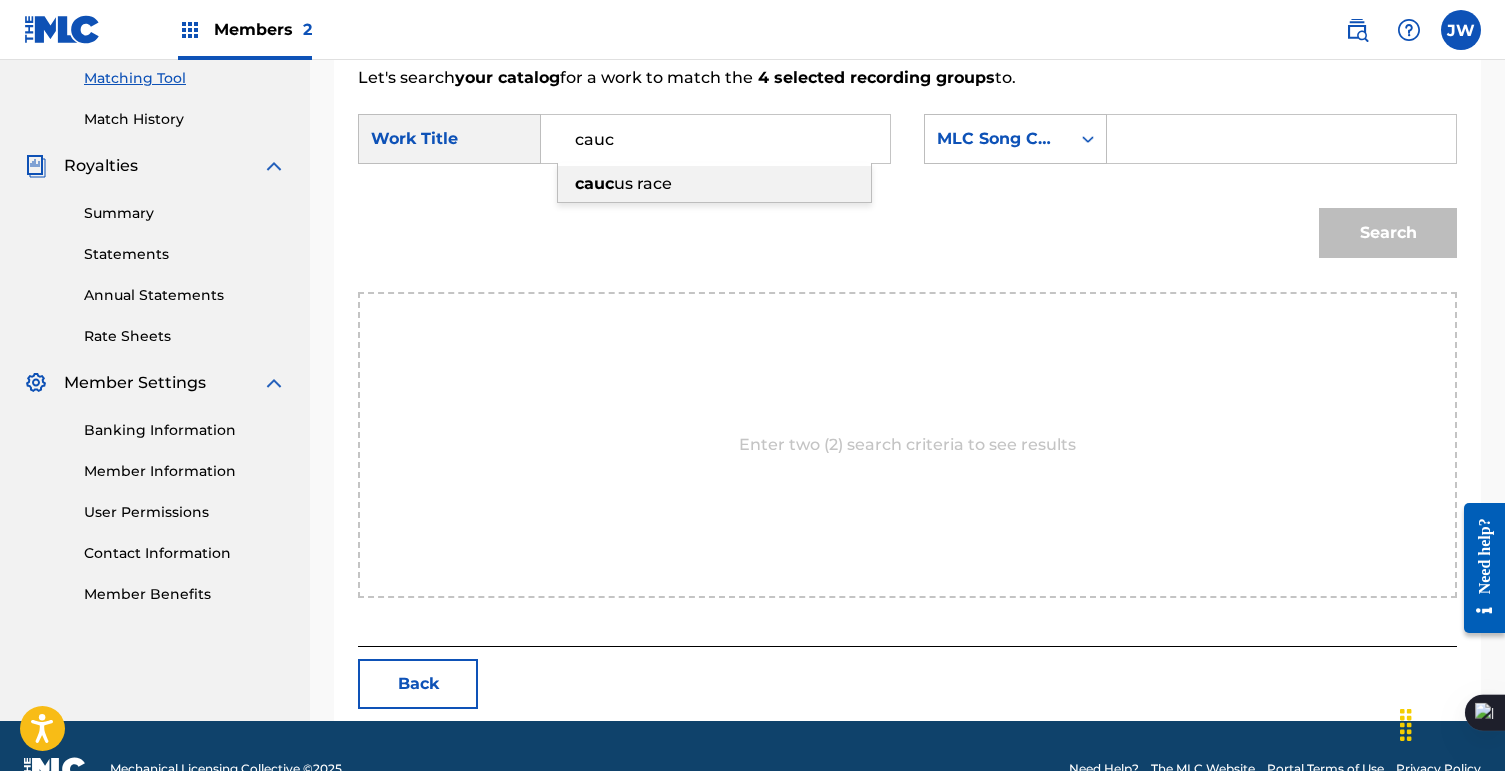 click on "cauc us race" at bounding box center (714, 184) 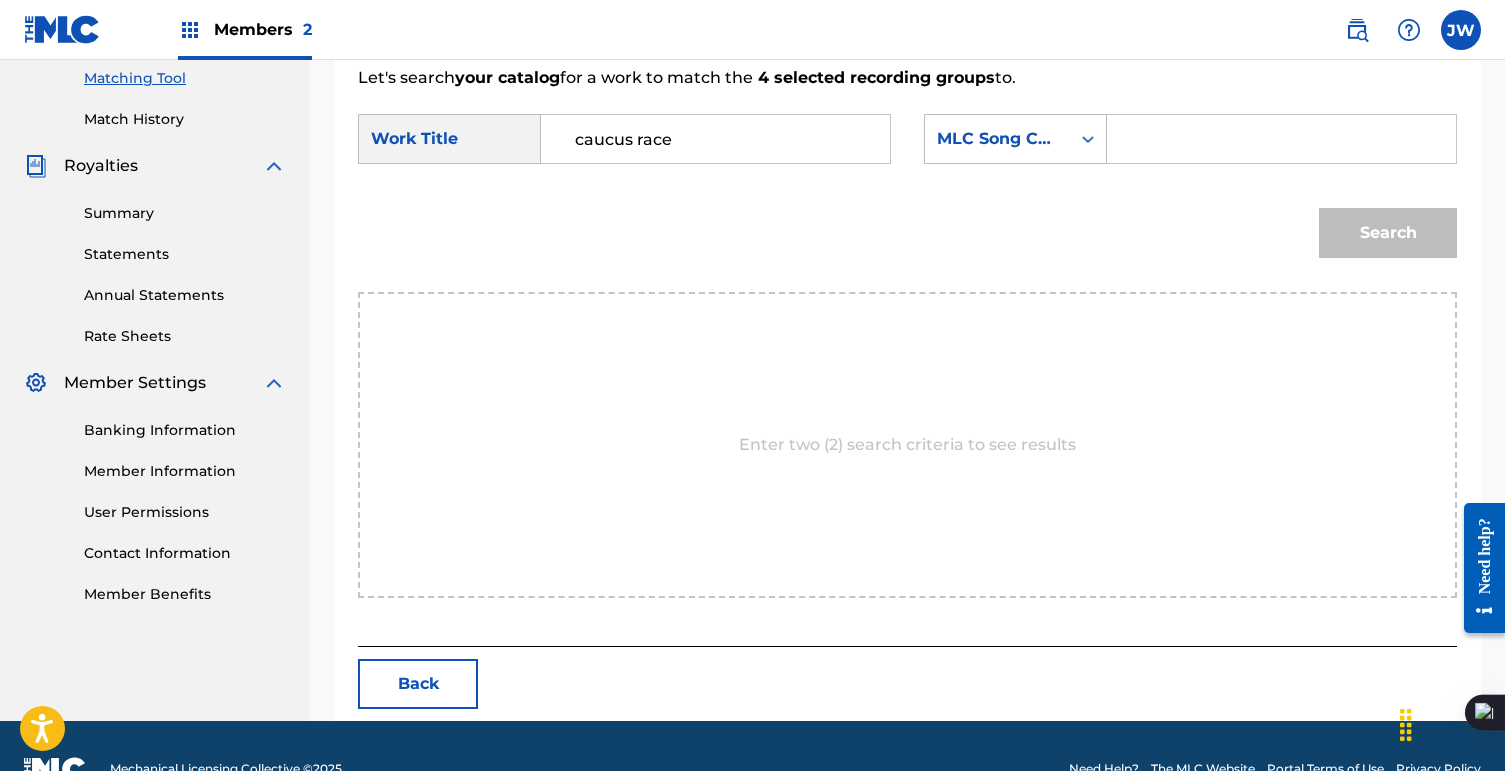 click on "SearchWithCriteria78816864-9100-4e4c-915a-a4eaa4047abe Work Title caucus race SearchWithCriteria8c042e0a-105c-43ab-9b11-abdaa740be52 MLC Song Code Search" at bounding box center [907, 191] 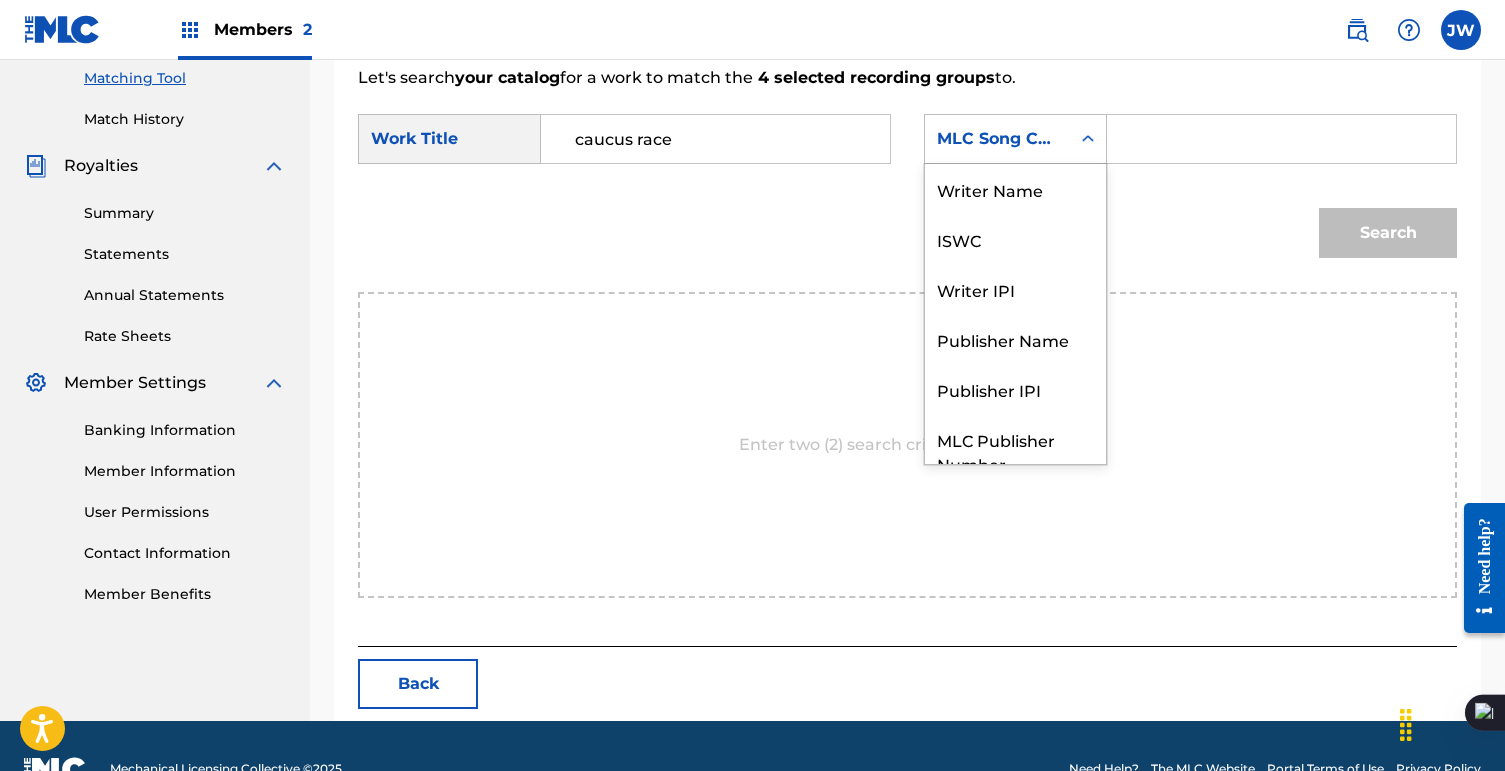 click on "MLC Song Code" at bounding box center [997, 139] 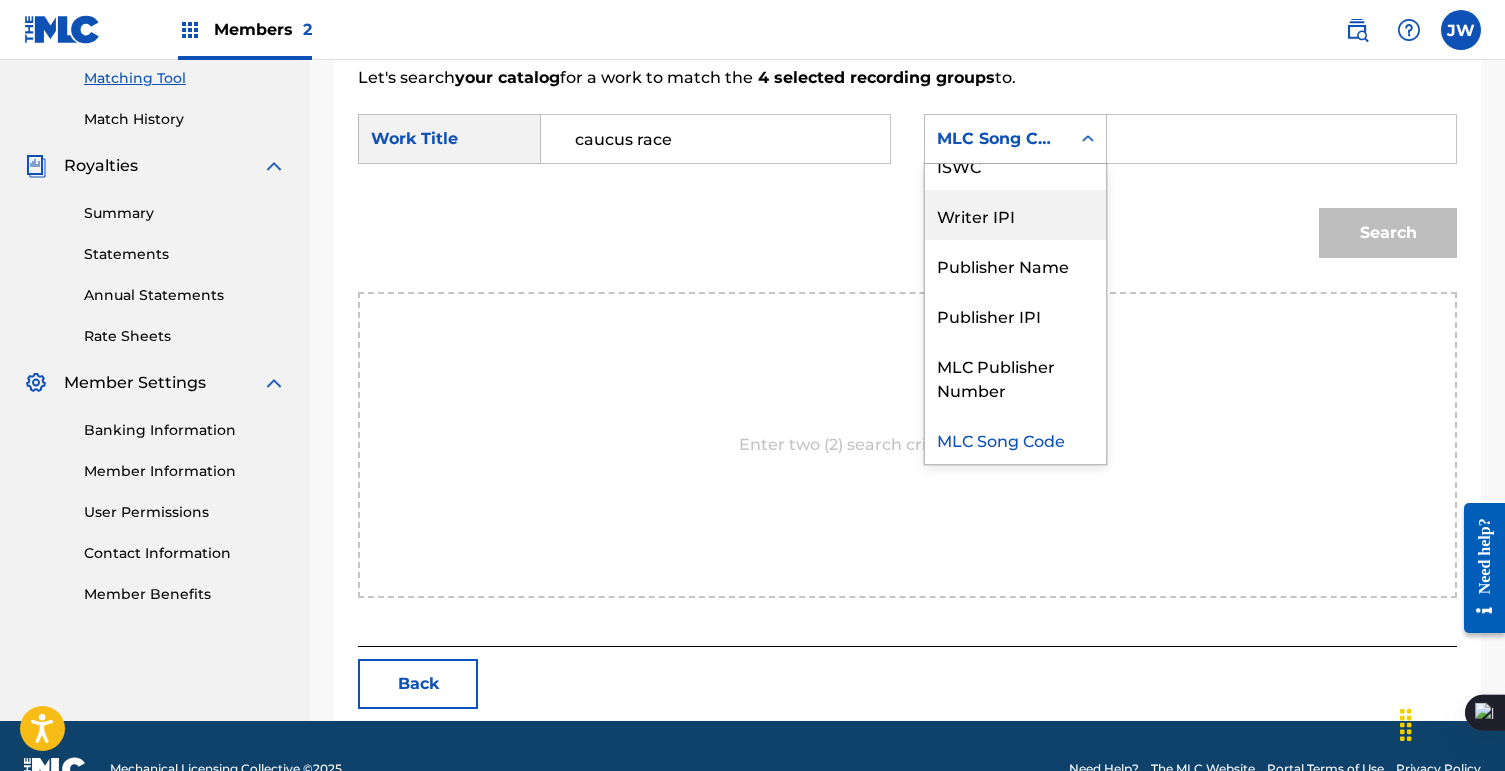 scroll, scrollTop: 0, scrollLeft: 0, axis: both 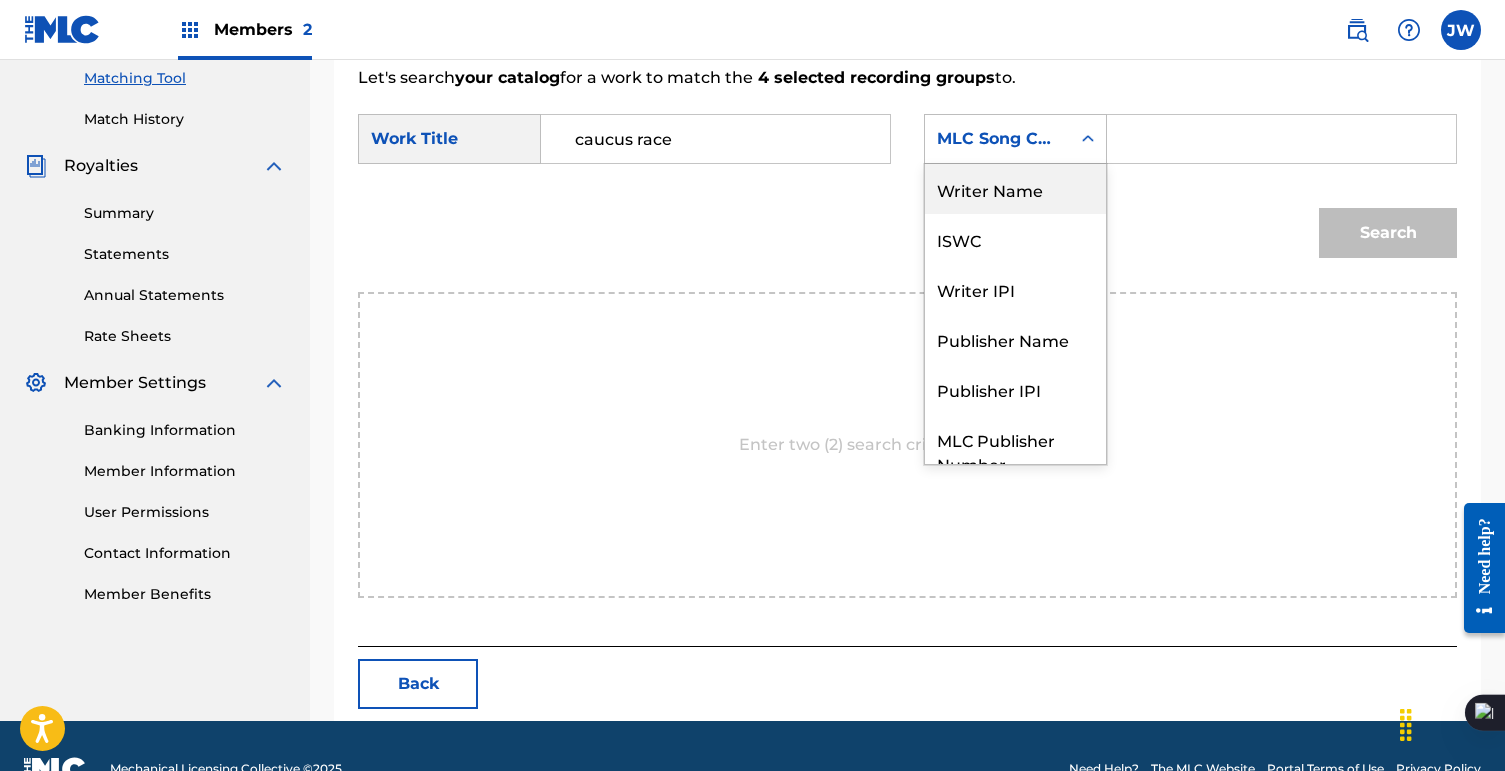 click on "Writer Name" at bounding box center [1015, 189] 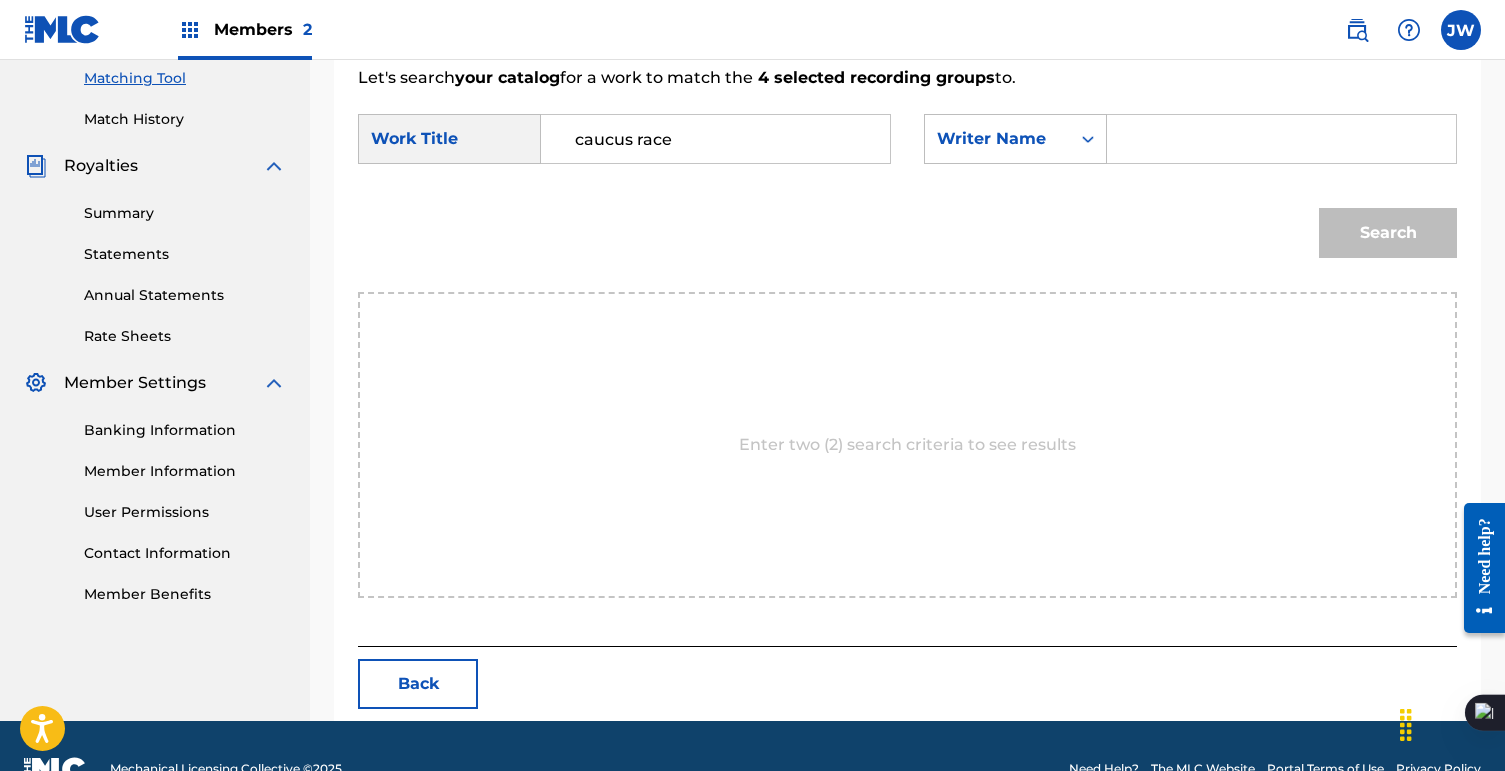 click on "SearchWithCriteria78816864-9100-4e4c-915a-a4eaa4047abe Work Title caucus race SearchWithCriteria7a8d736b-bdf8-447c-8d95-7b4ae27c8c09 Writer Name Search" at bounding box center [907, 191] 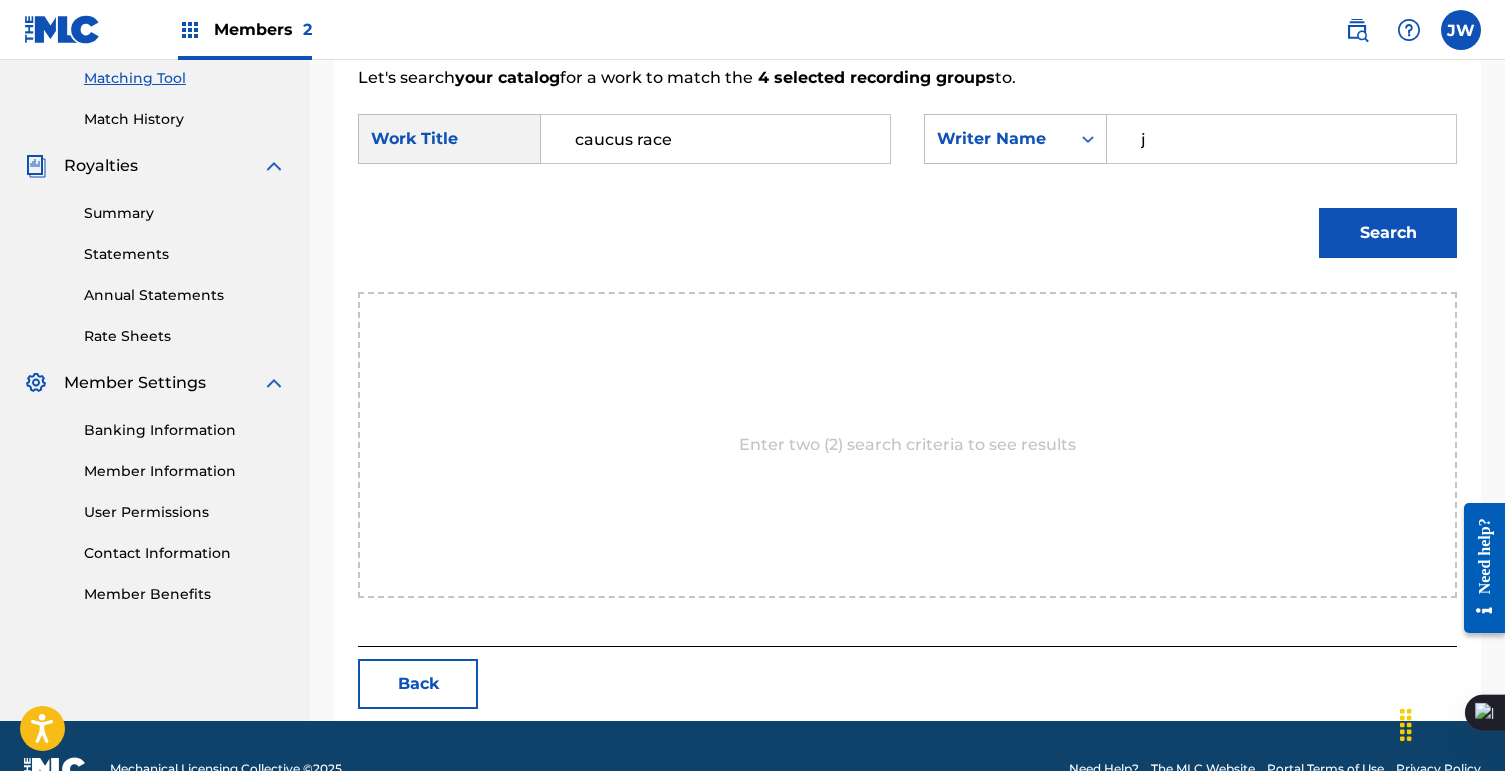 click on "Search" at bounding box center (1388, 233) 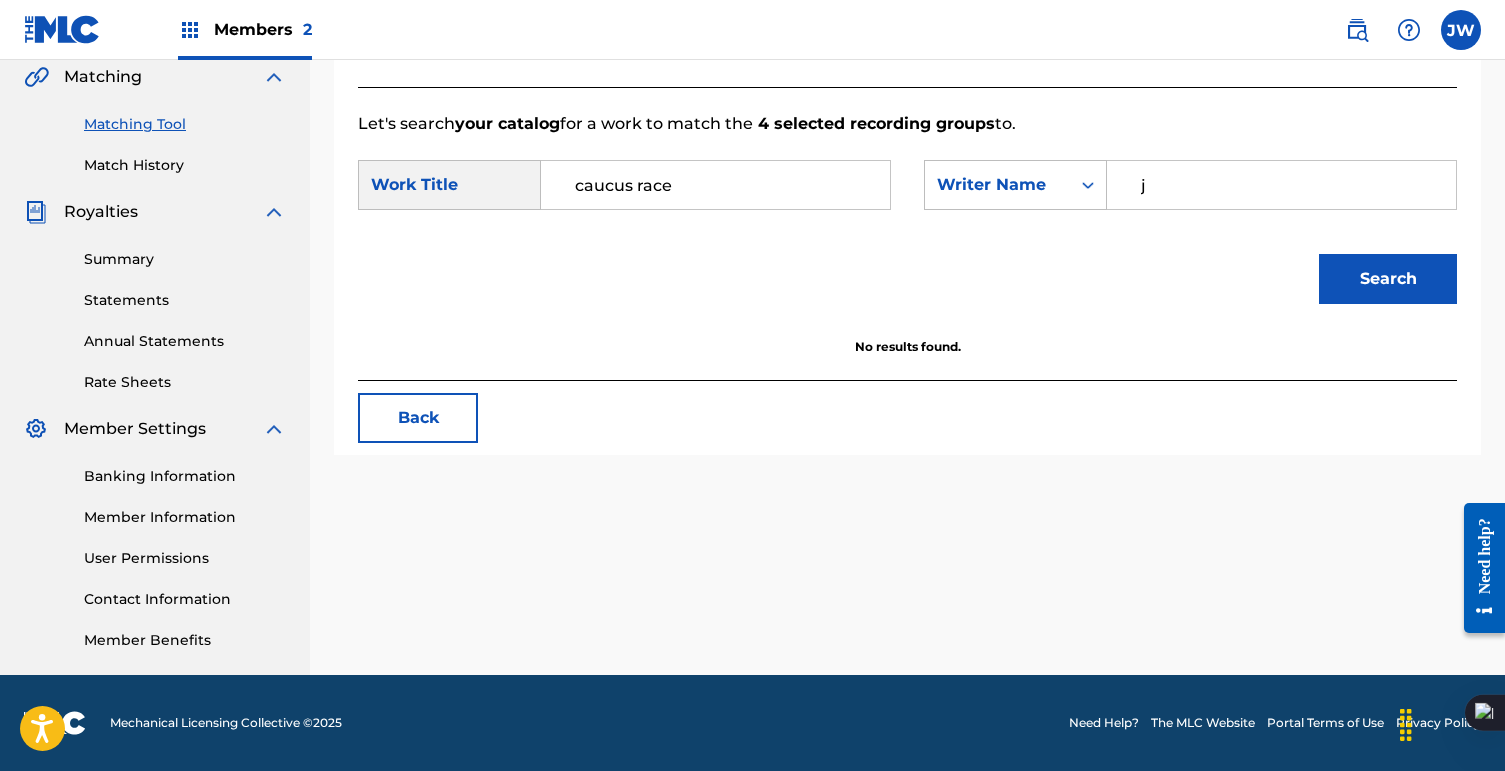 click on "j" at bounding box center [1281, 185] 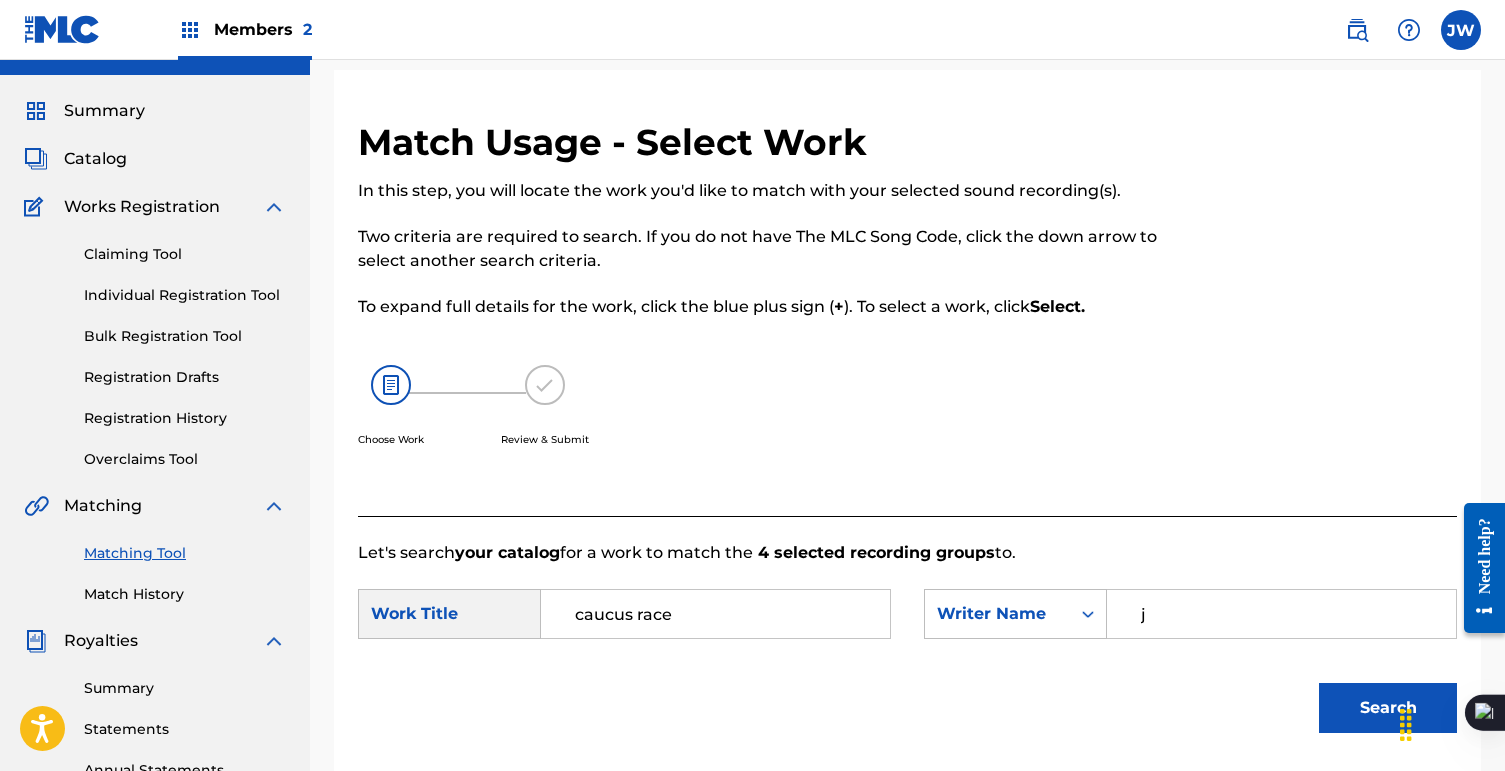 scroll, scrollTop: 0, scrollLeft: 0, axis: both 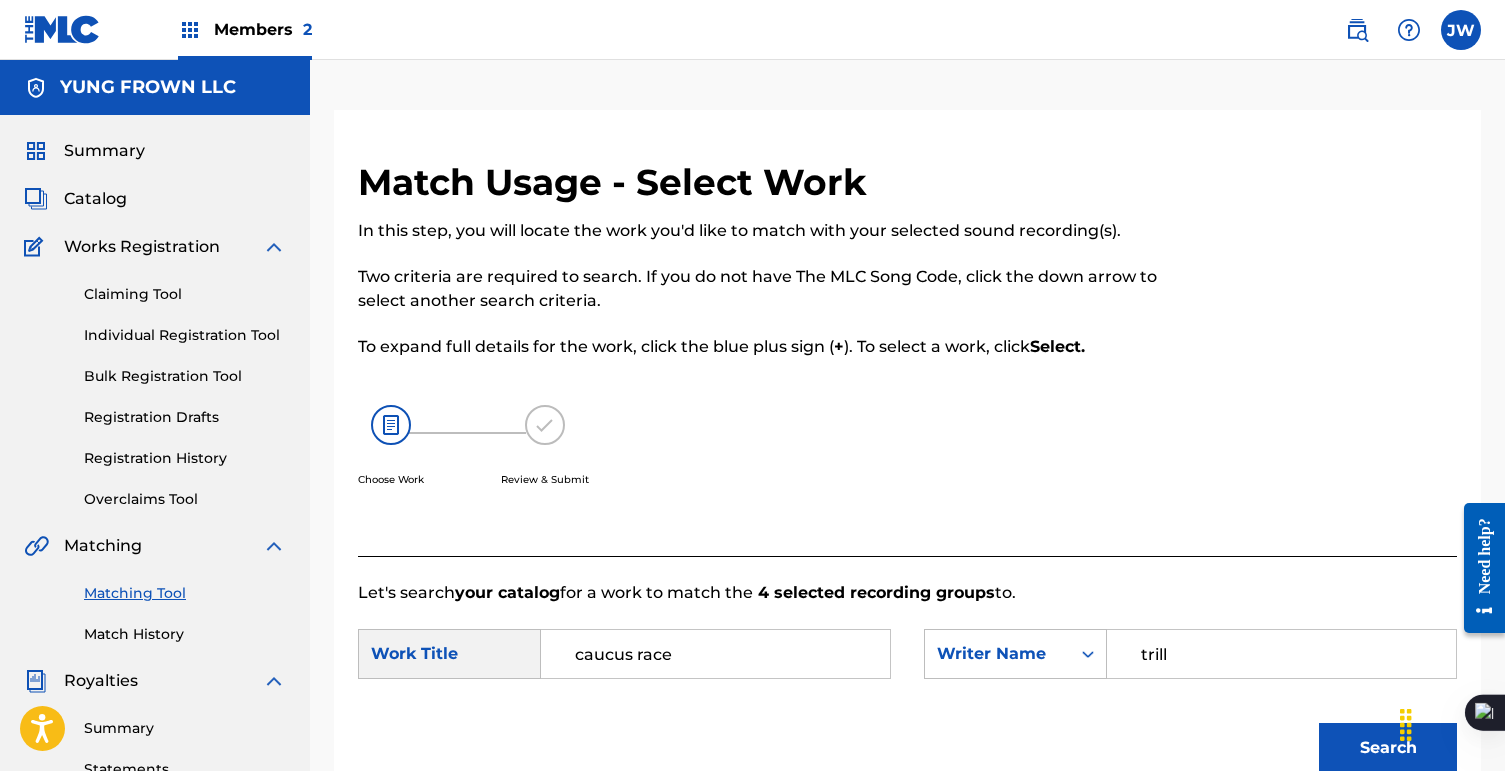 click on "Search" at bounding box center [1388, 748] 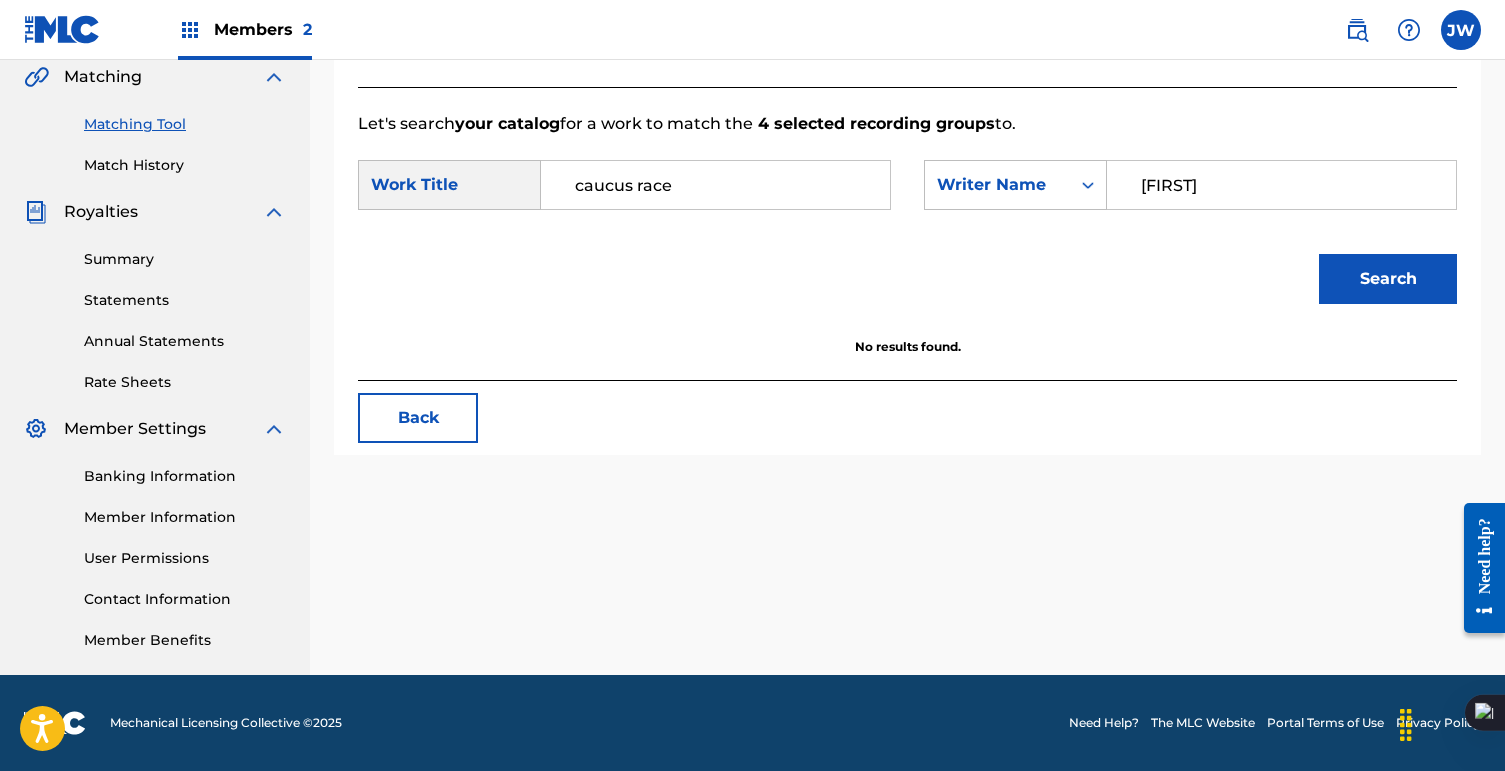 type on "julian" 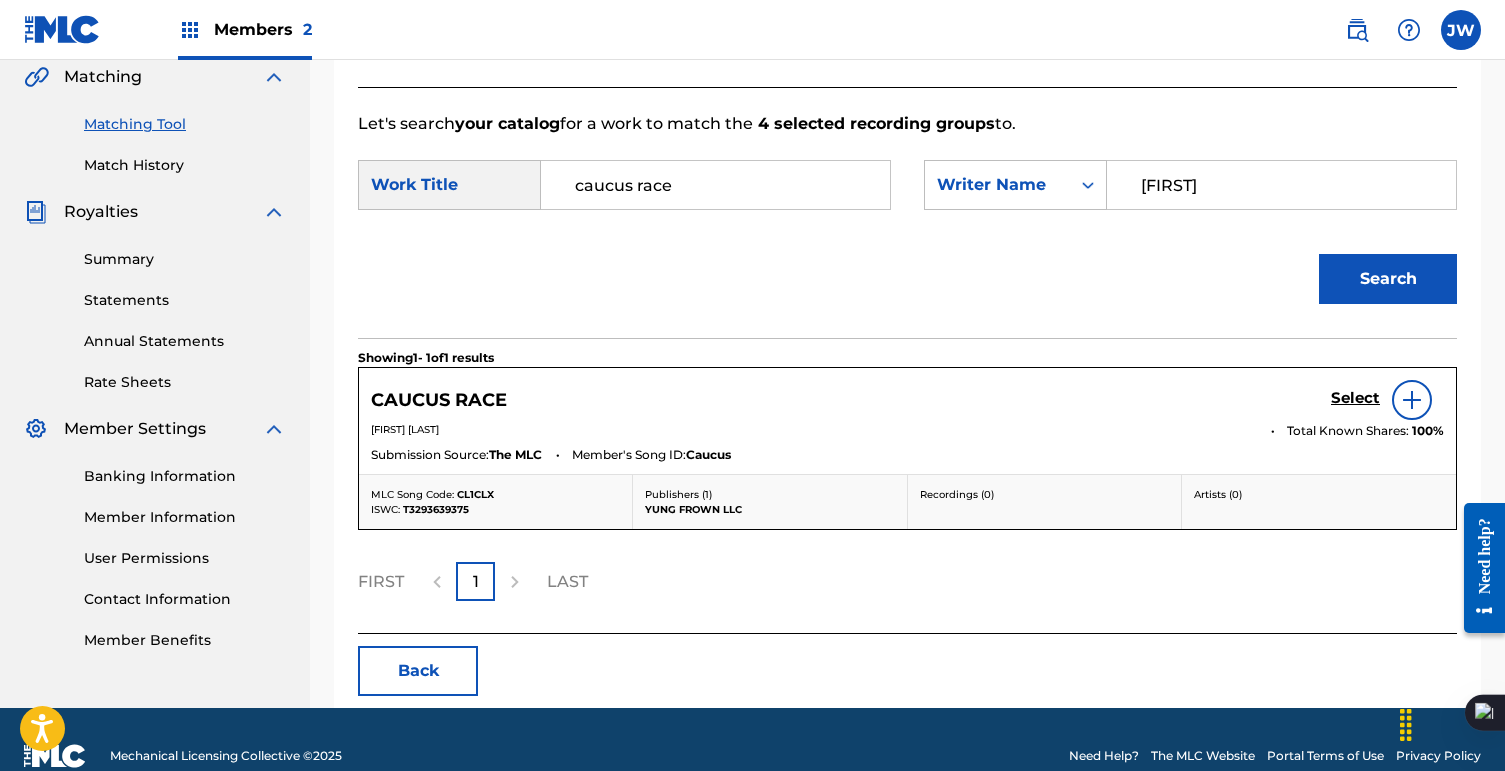 click on "CAUCUS RACE Select" at bounding box center (907, 400) 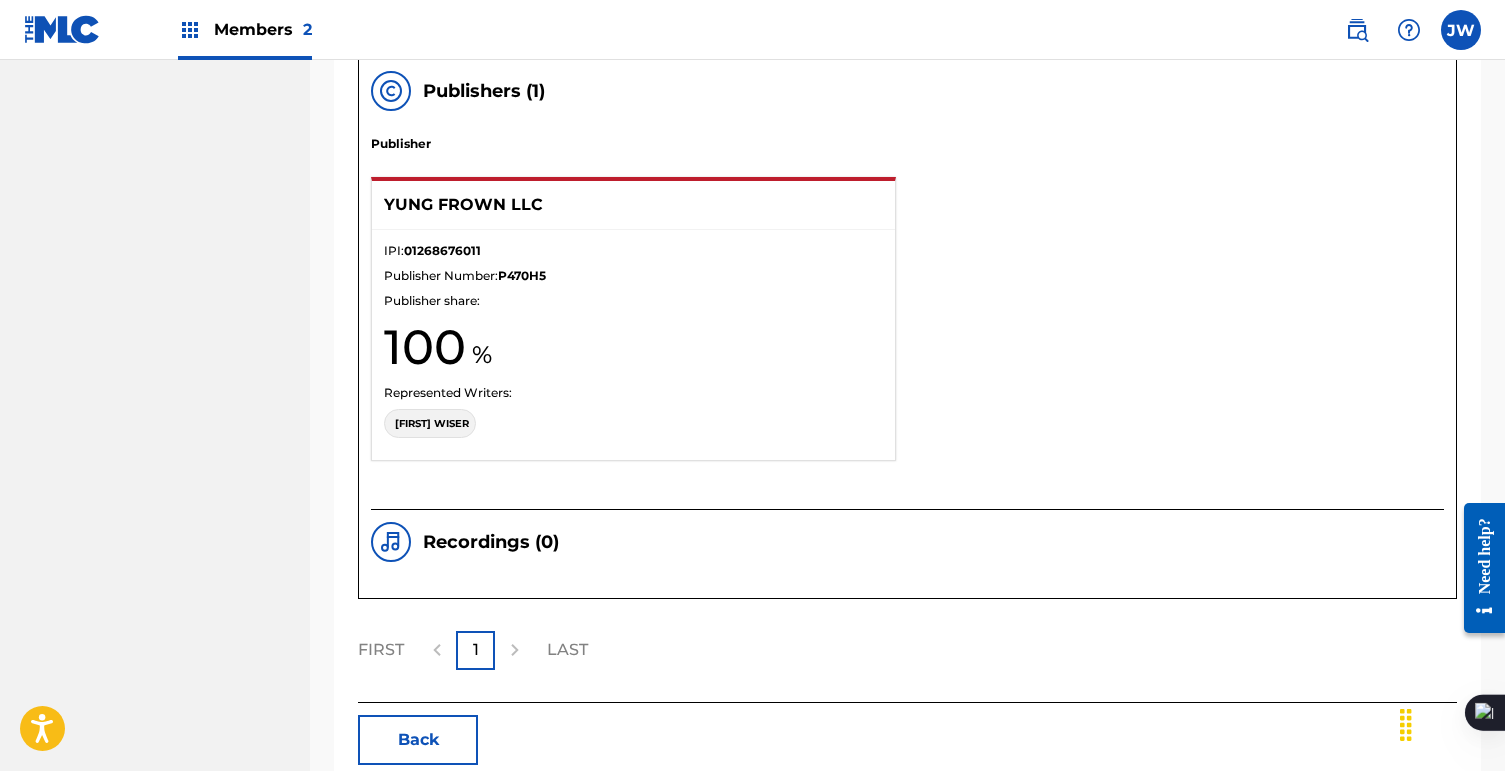 scroll, scrollTop: 1519, scrollLeft: 0, axis: vertical 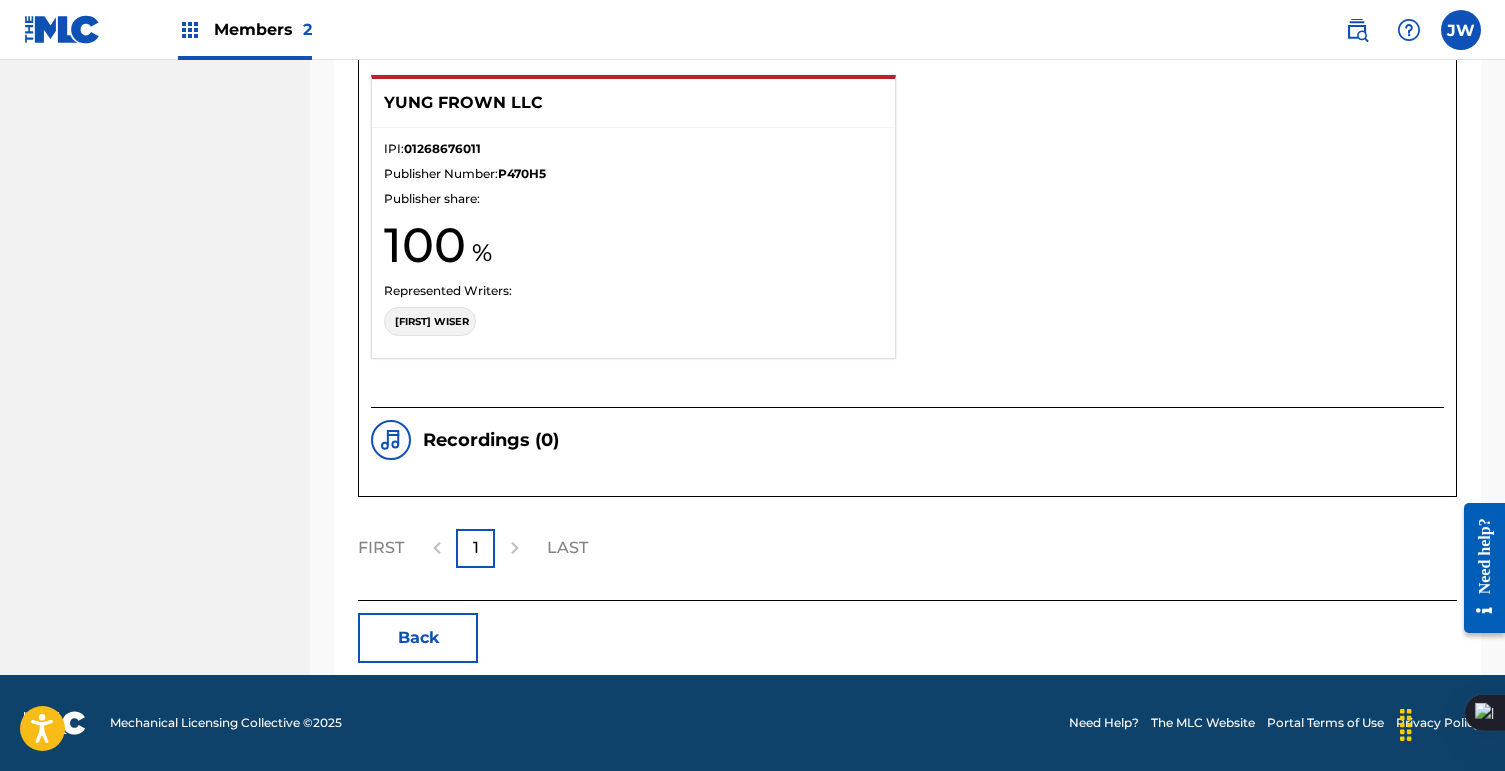click on "P470H5" at bounding box center (522, 173) 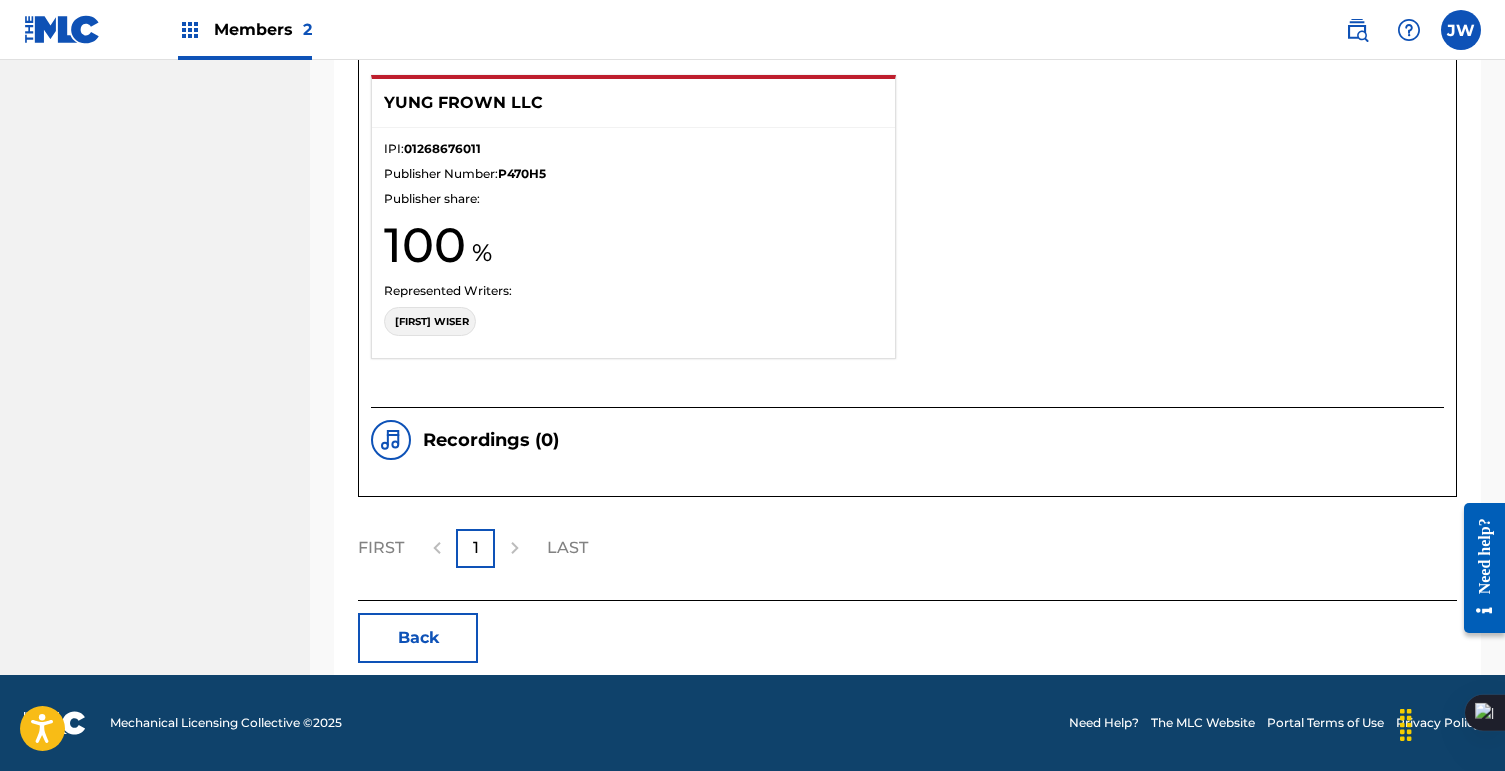 click on "JULIAN   WISER" at bounding box center (430, 321) 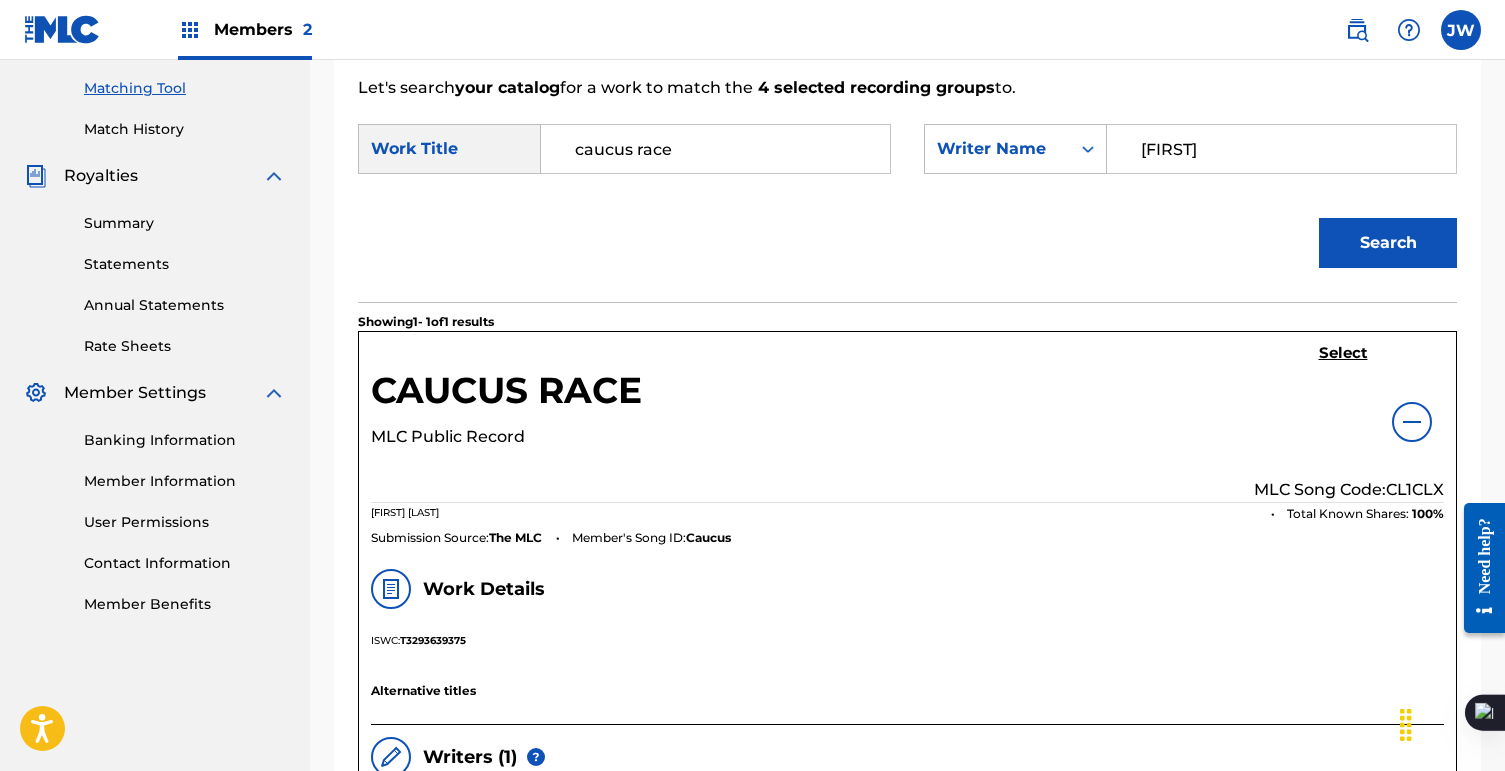 scroll, scrollTop: 483, scrollLeft: 0, axis: vertical 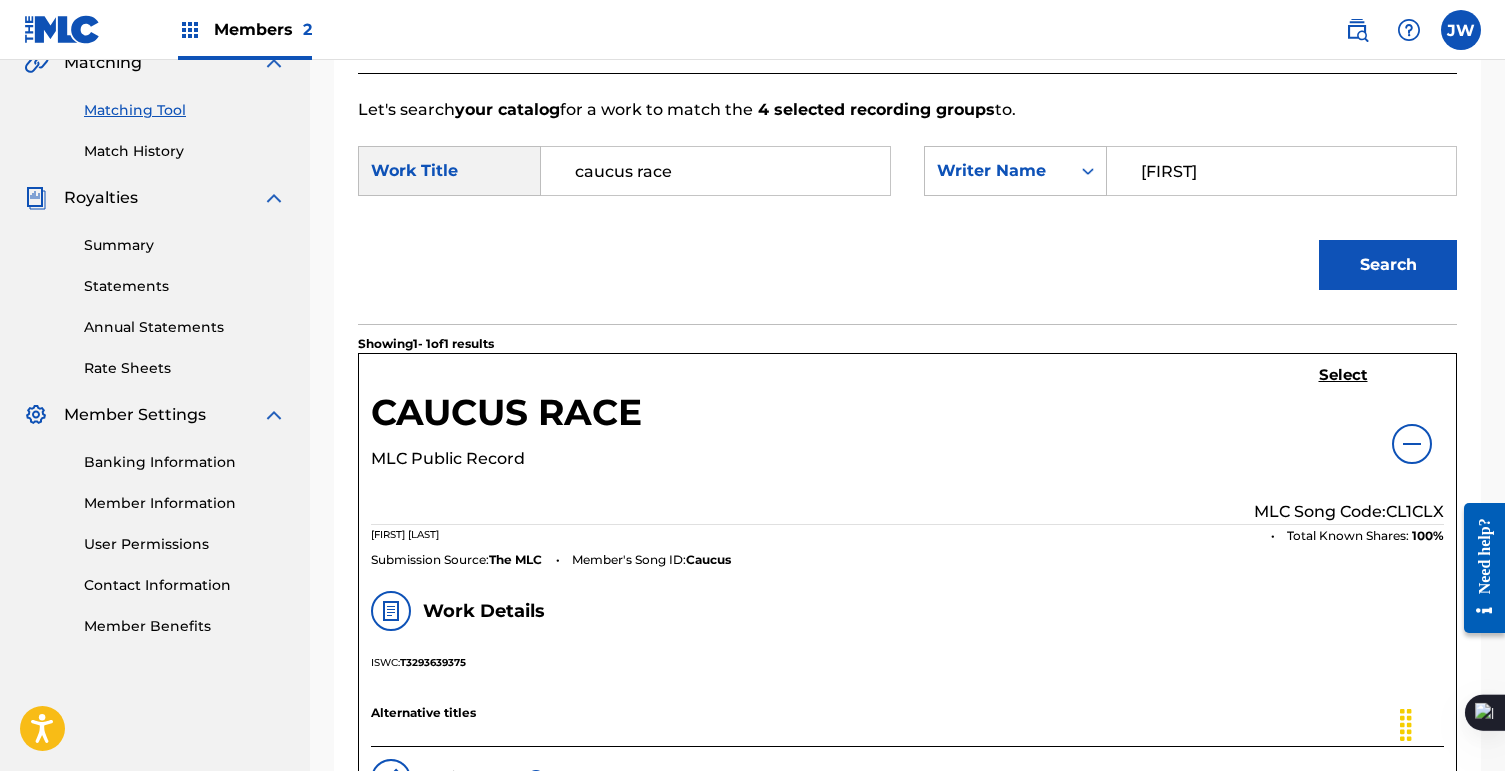click on "Select MLC Song Code:  CL1CLX" at bounding box center (1349, 445) 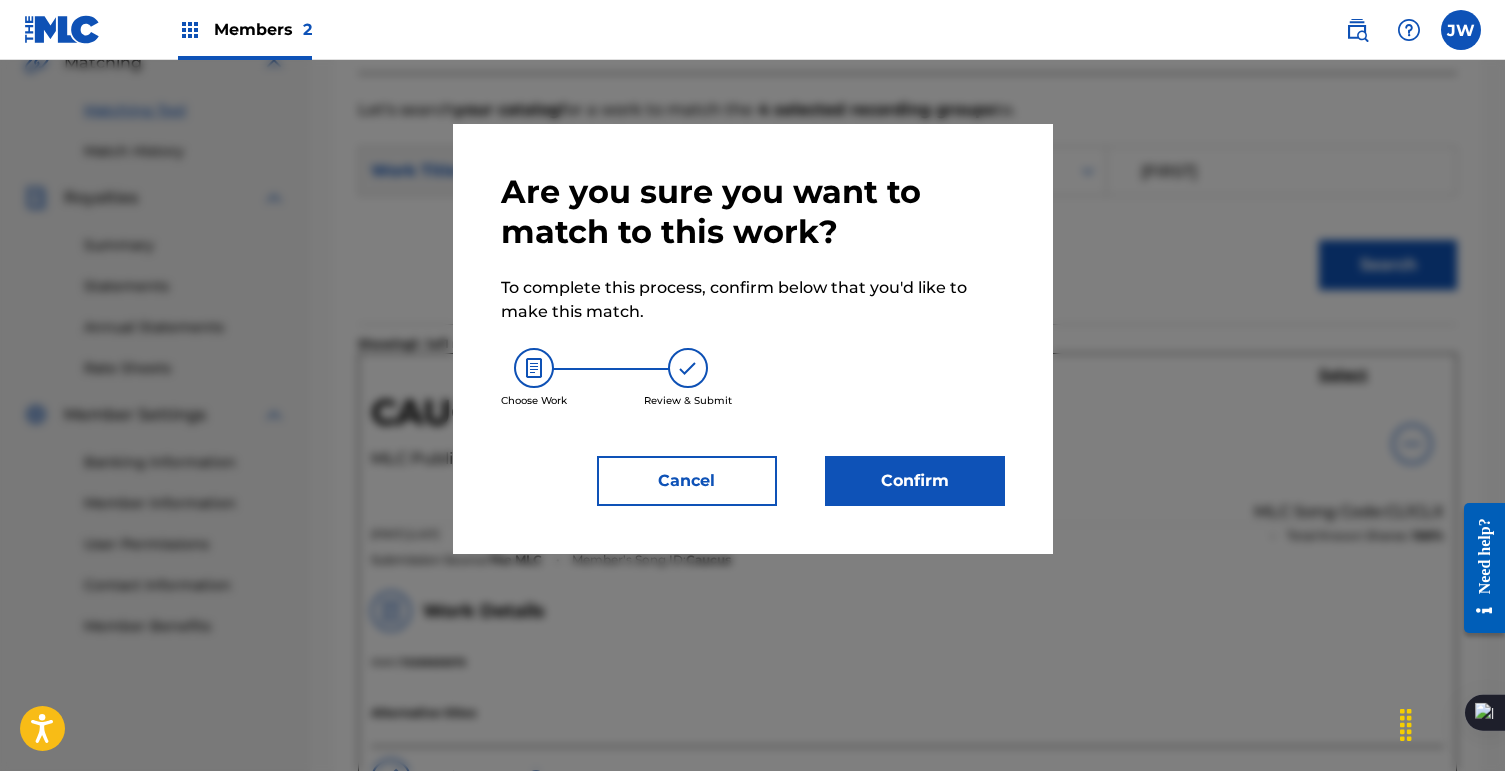 click on "Confirm" at bounding box center [915, 481] 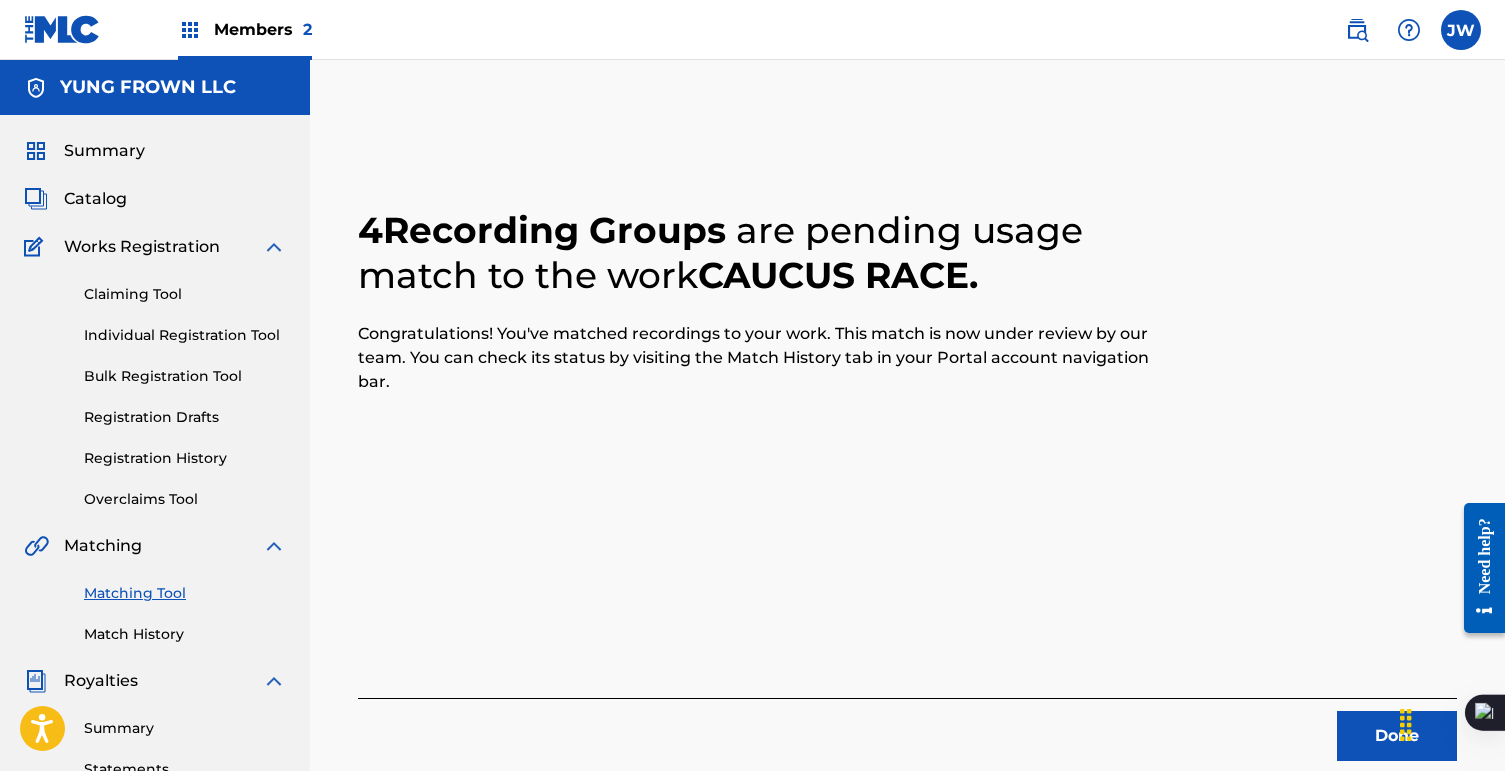 scroll, scrollTop: 125, scrollLeft: 0, axis: vertical 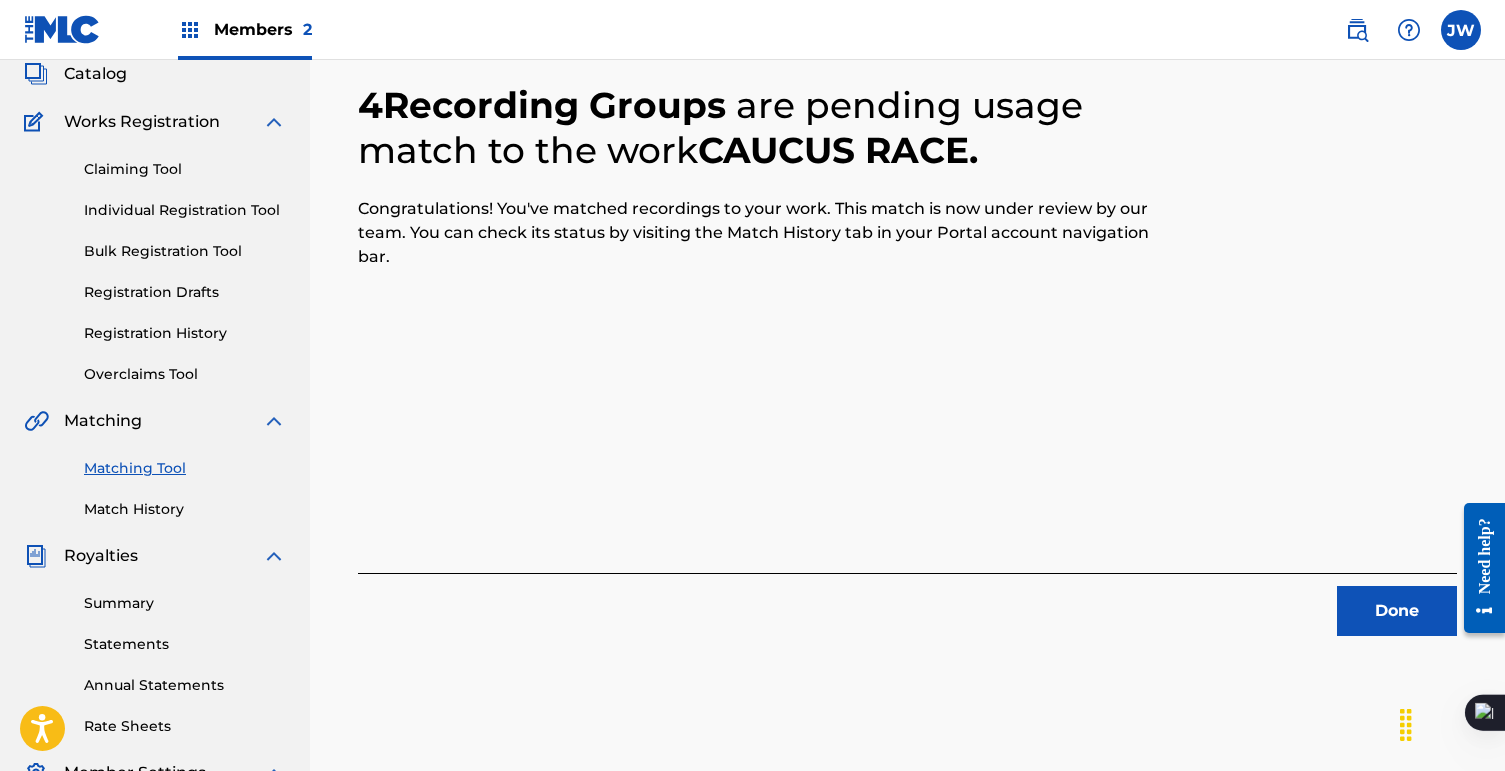 click on "Done" at bounding box center [1397, 611] 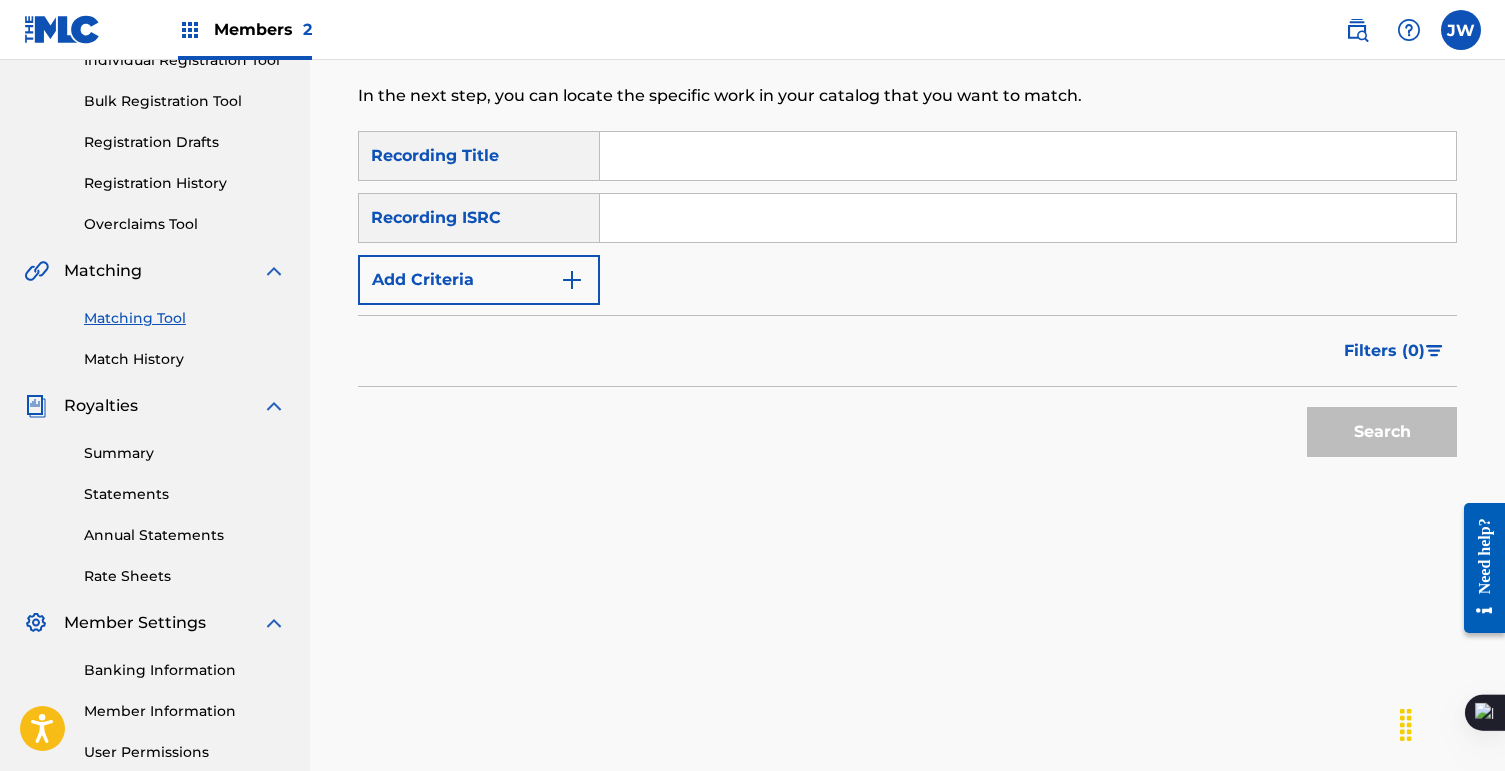 scroll, scrollTop: 287, scrollLeft: 0, axis: vertical 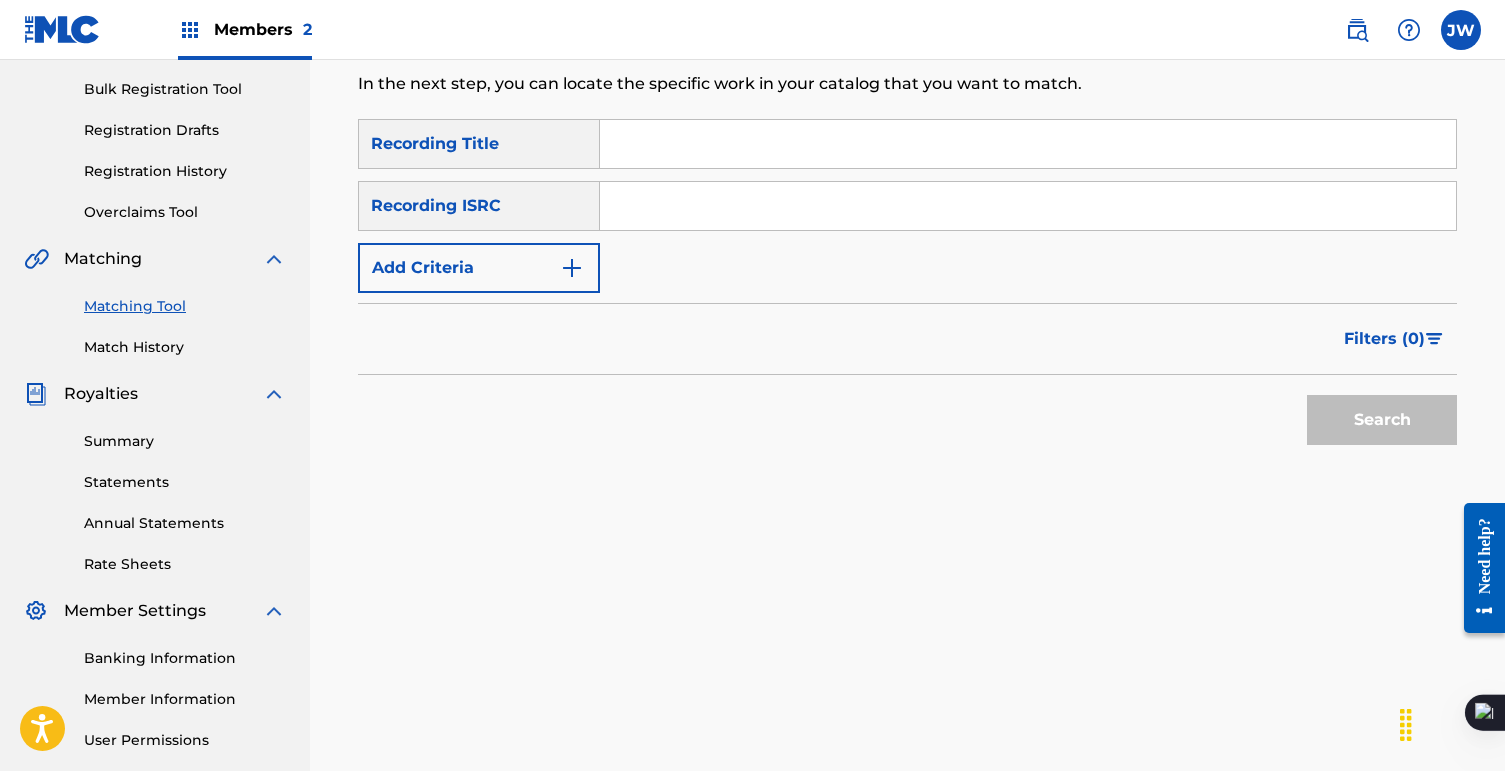 click on "Matching Tool Match History" at bounding box center (155, 314) 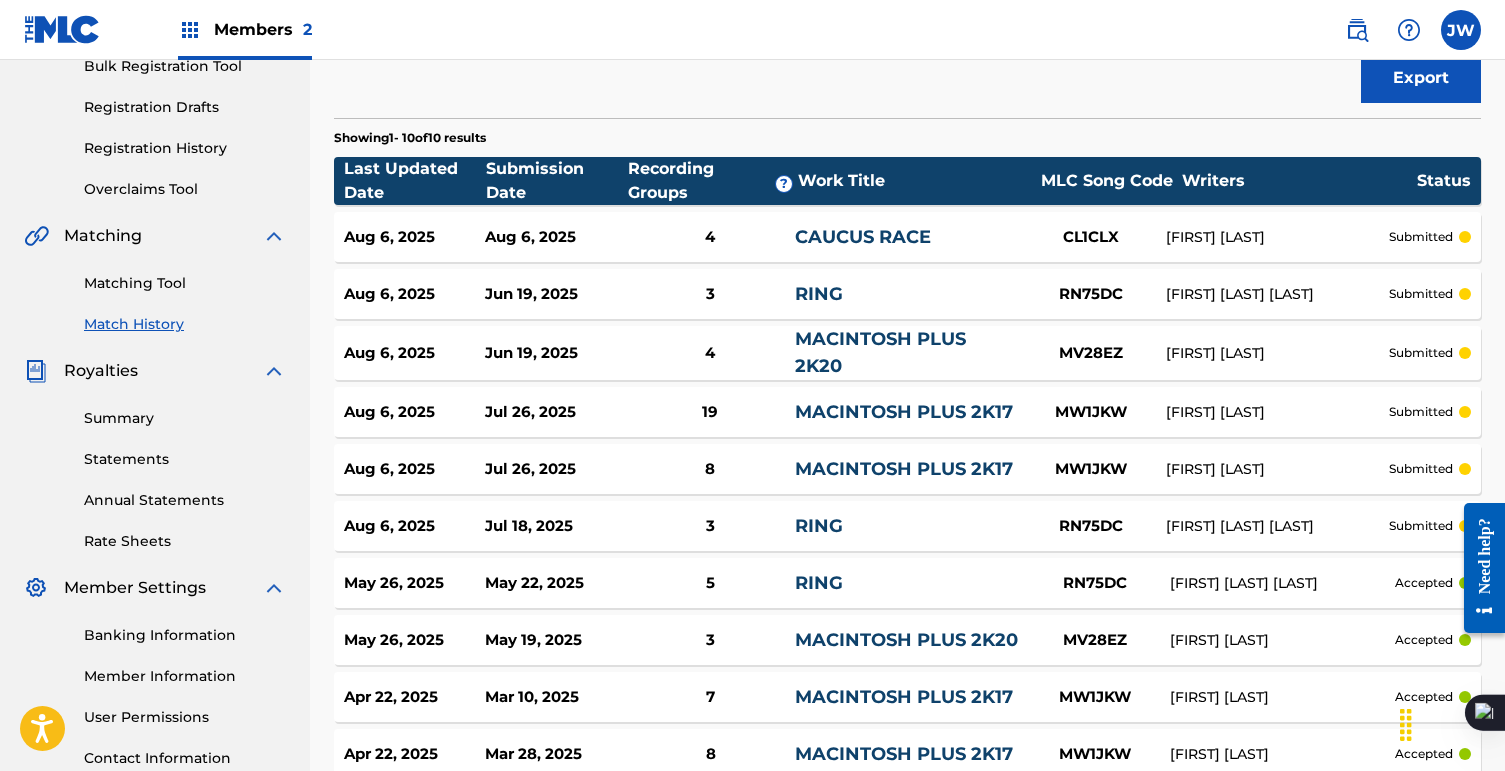 scroll, scrollTop: 508, scrollLeft: 0, axis: vertical 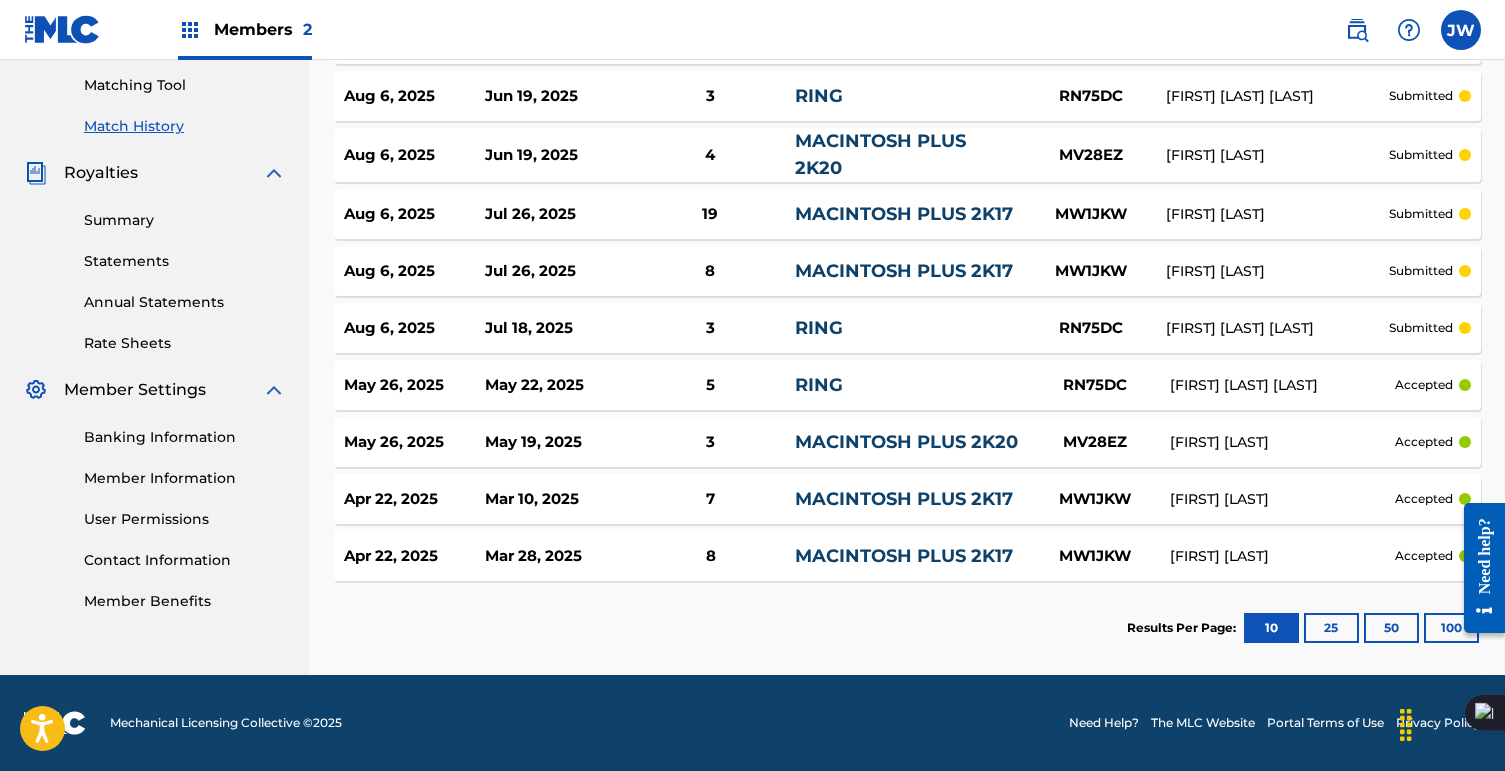 click on "19" at bounding box center (710, 214) 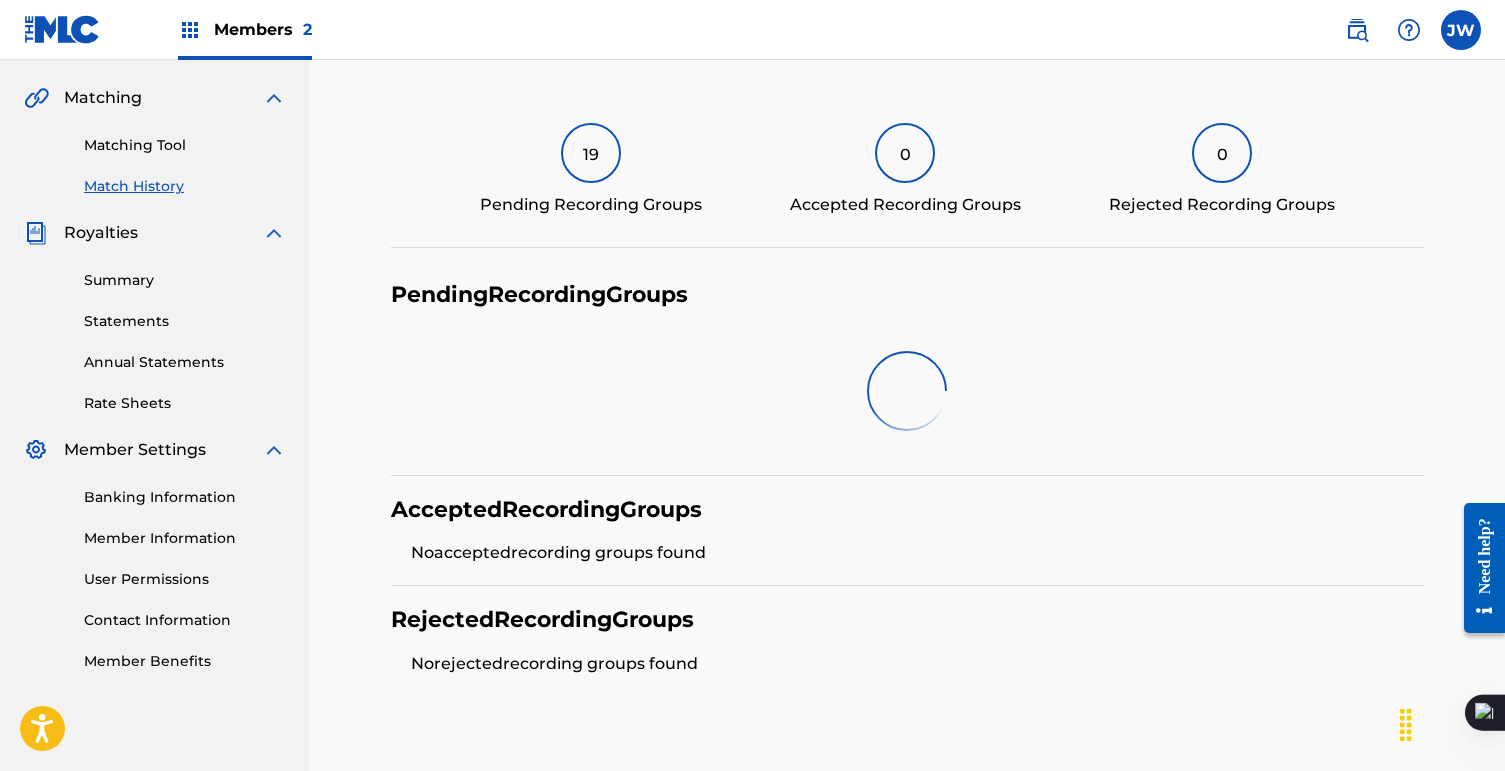 scroll, scrollTop: 455, scrollLeft: 0, axis: vertical 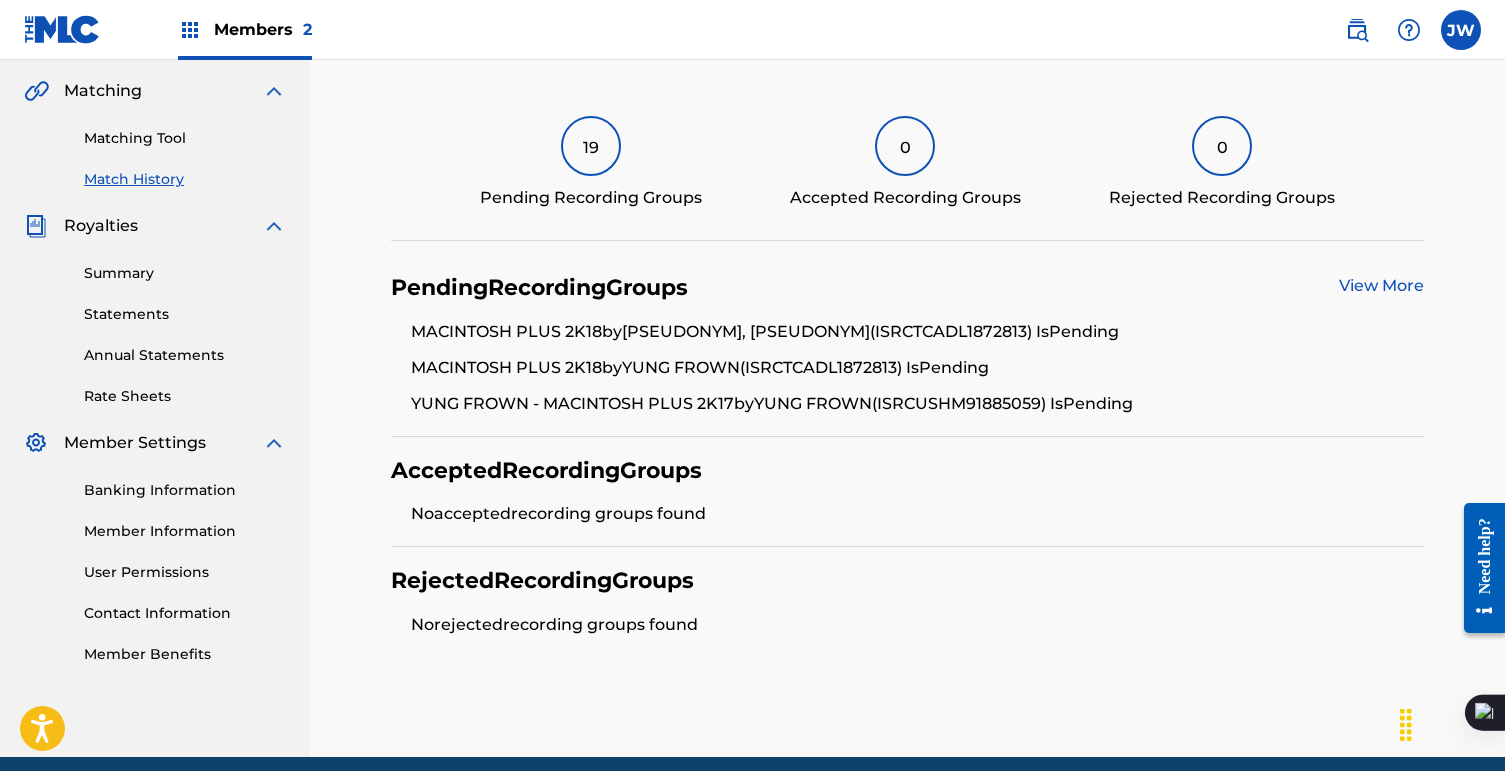 click on "View More" at bounding box center [1381, 285] 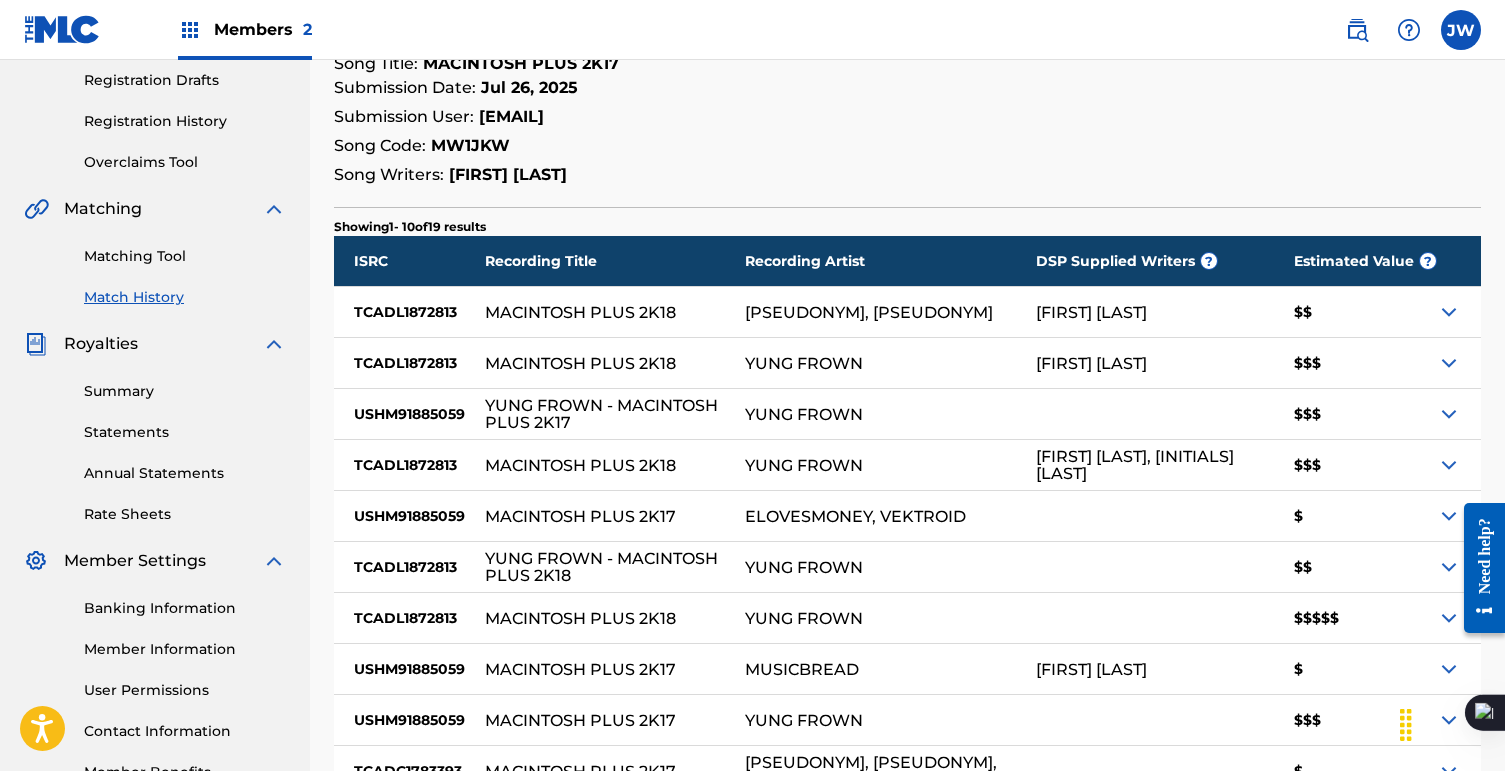 scroll, scrollTop: 399, scrollLeft: 0, axis: vertical 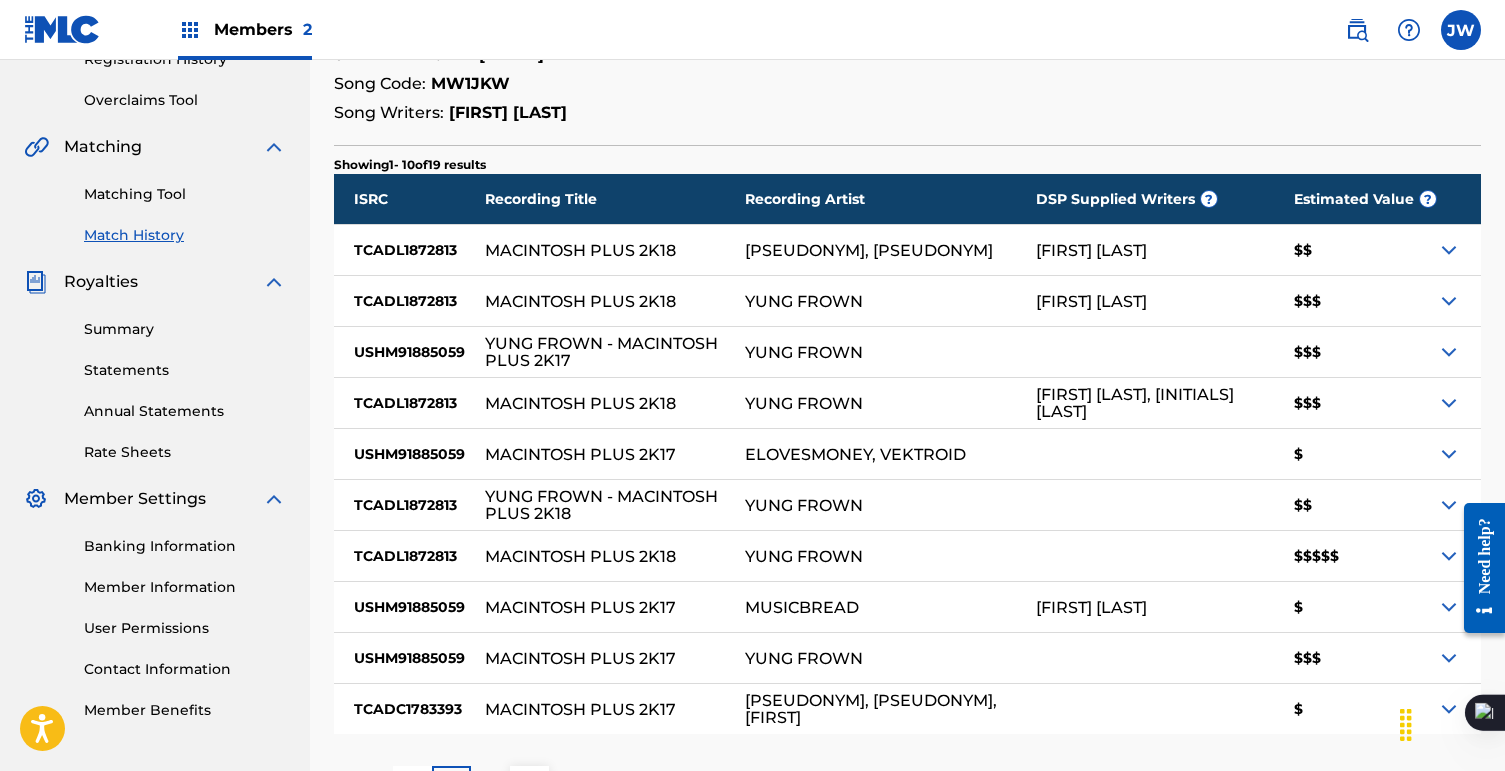 click at bounding box center [1449, 403] 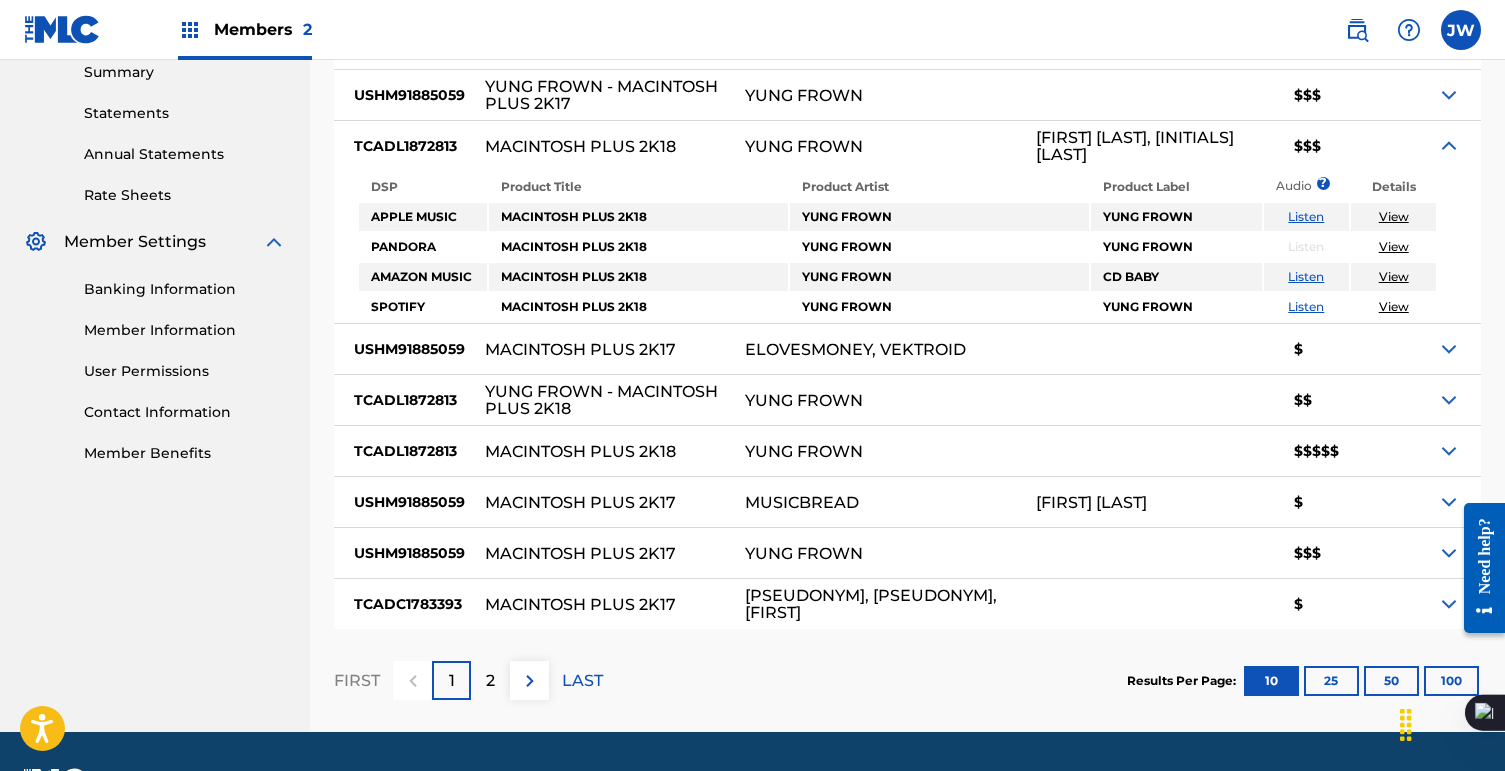 scroll, scrollTop: 663, scrollLeft: 0, axis: vertical 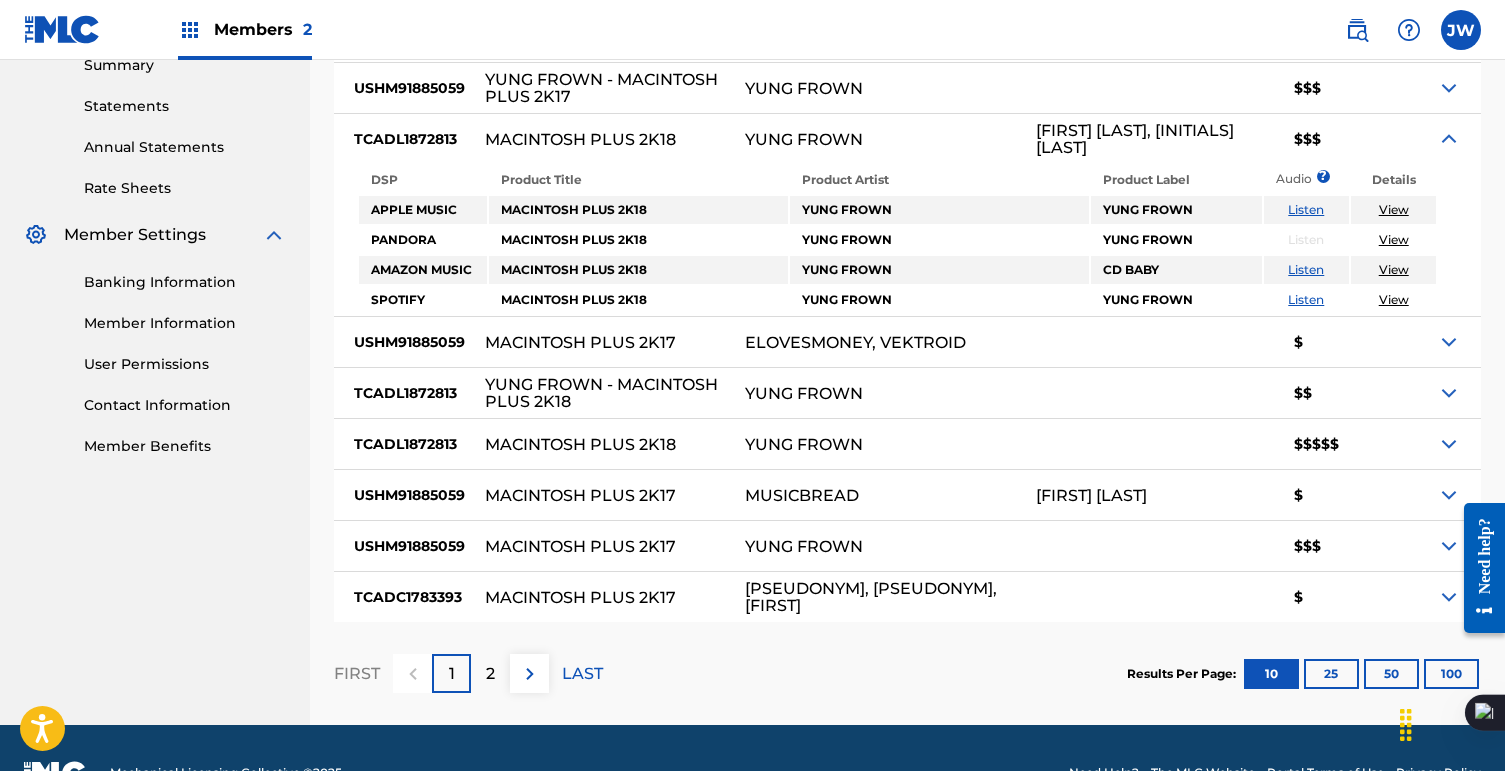 click at bounding box center (1459, 444) 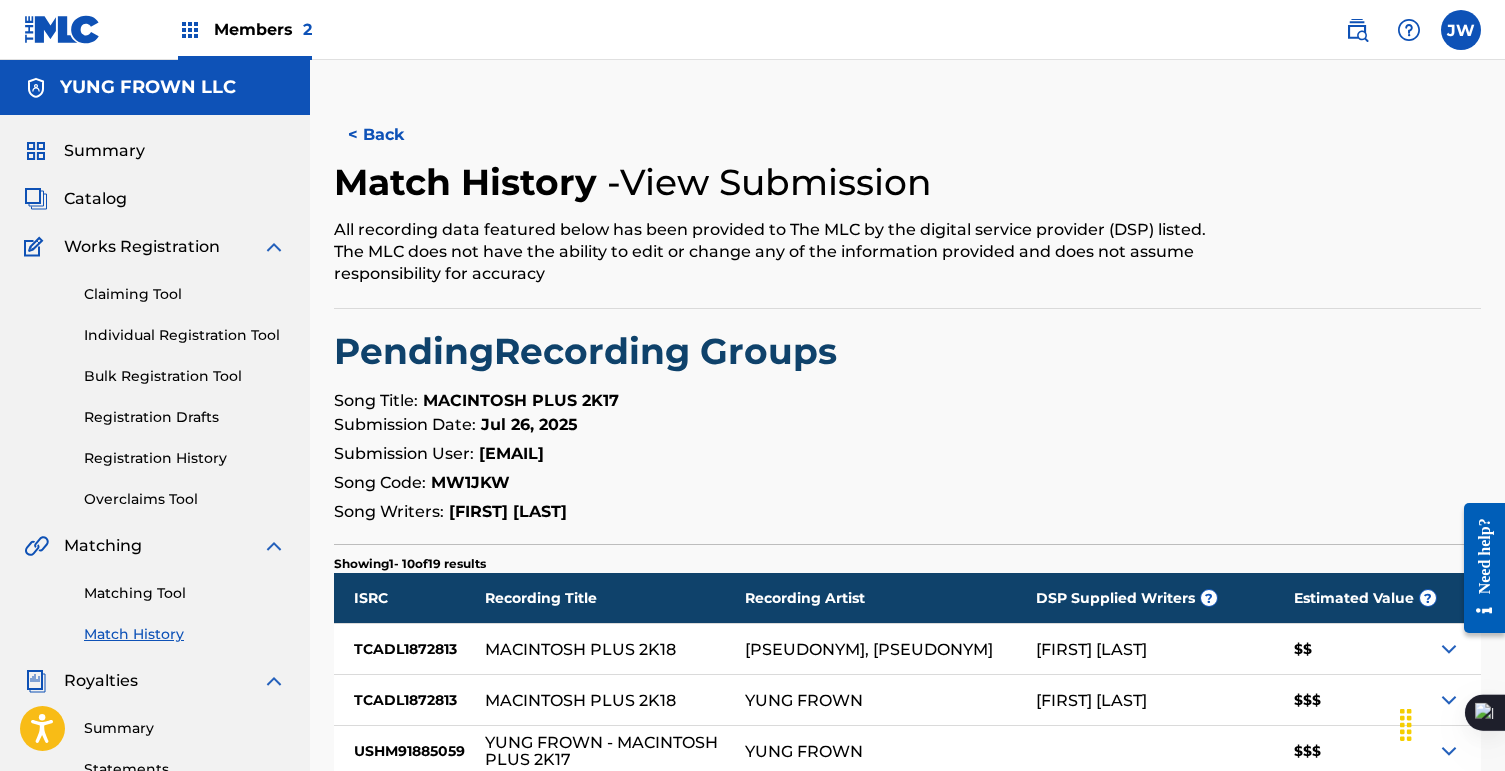 scroll, scrollTop: 1353, scrollLeft: 0, axis: vertical 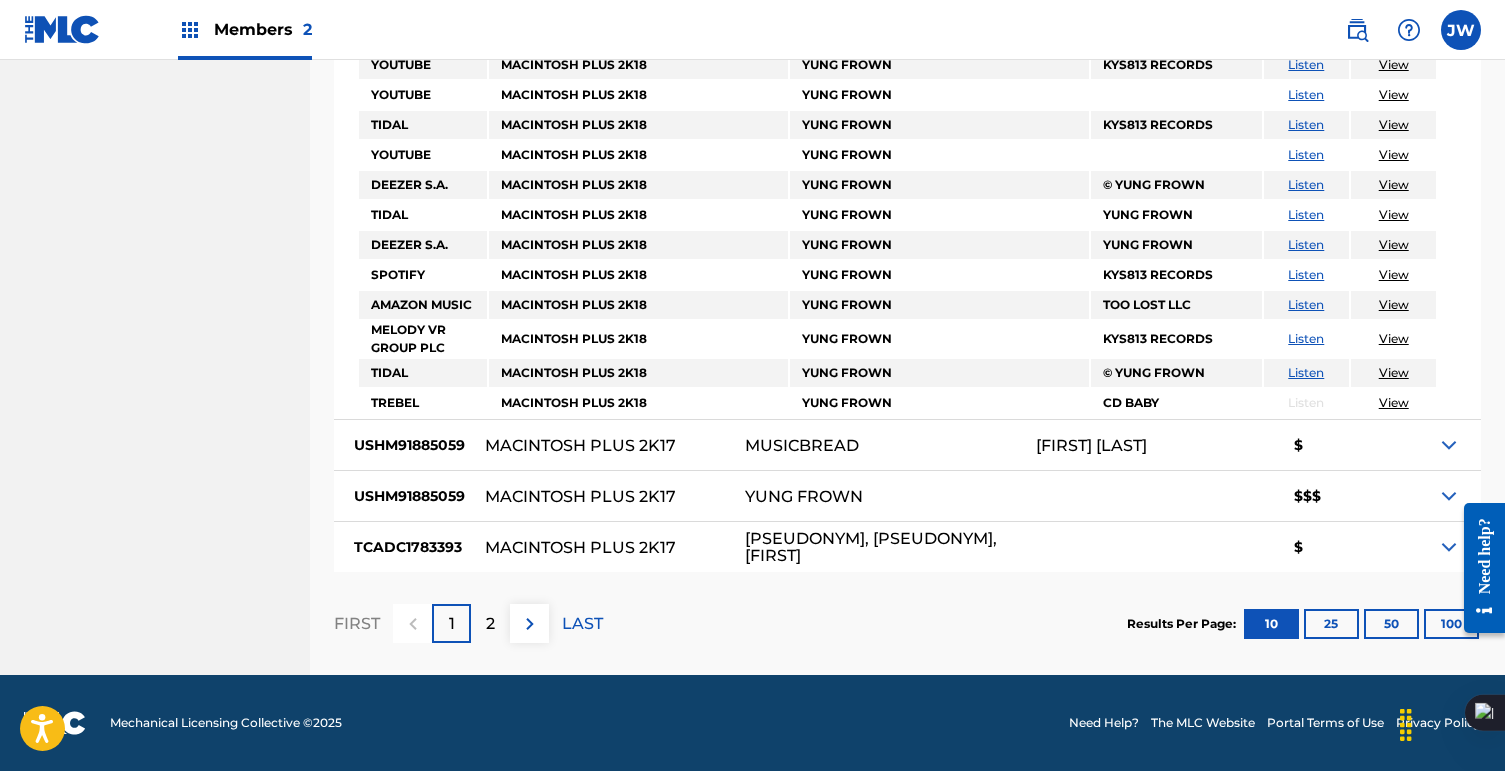 click on "2" at bounding box center [490, 623] 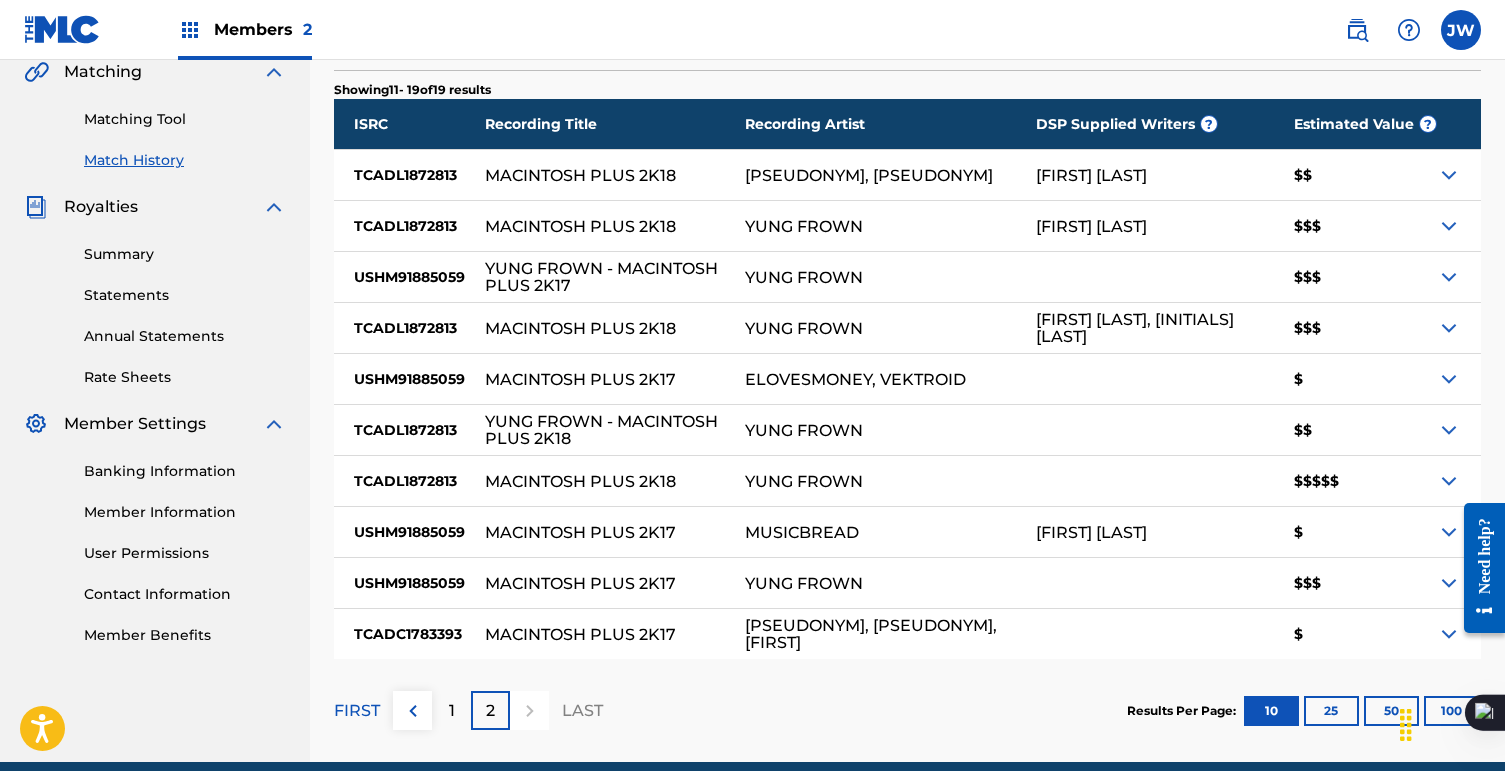 scroll, scrollTop: 478, scrollLeft: 0, axis: vertical 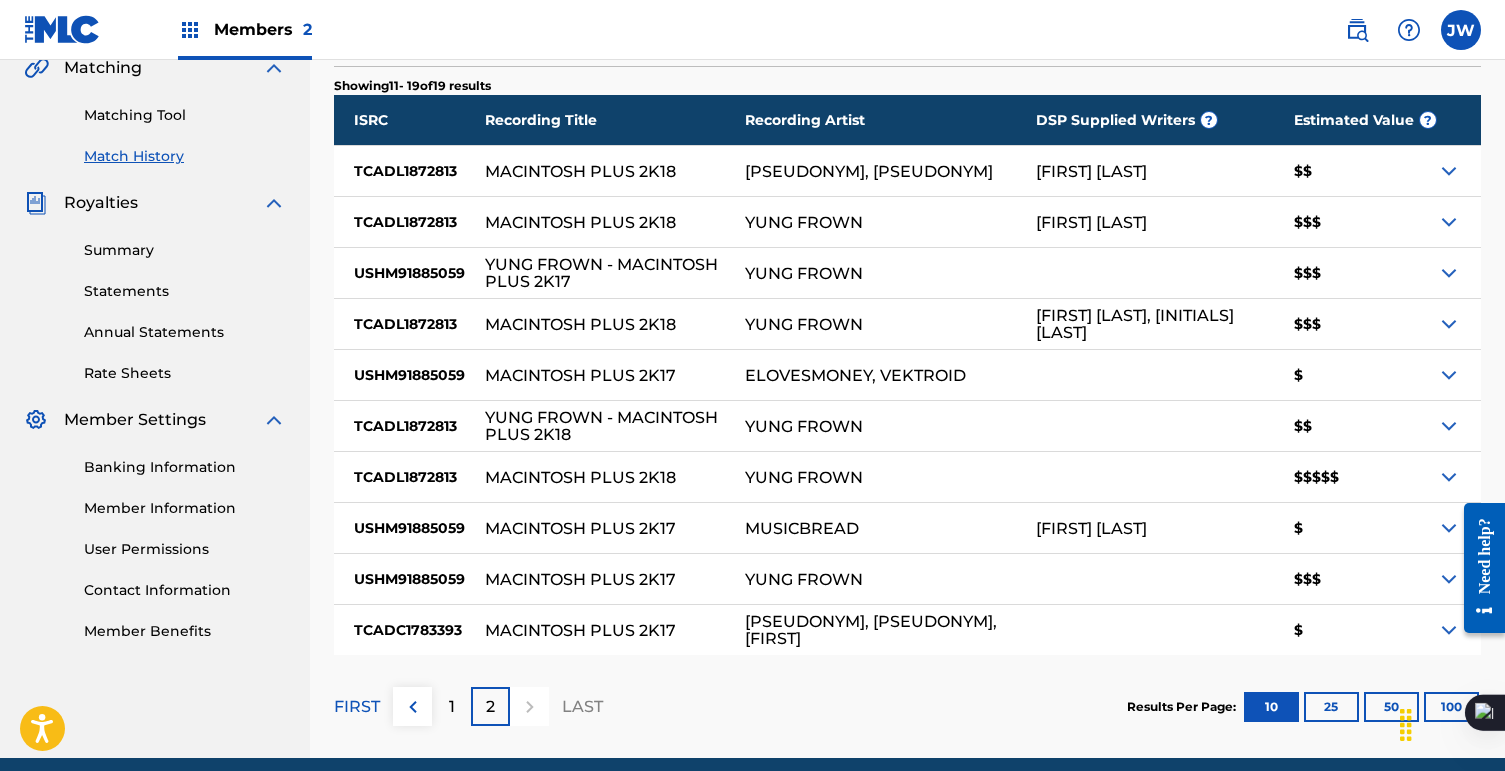 click at bounding box center (1449, 477) 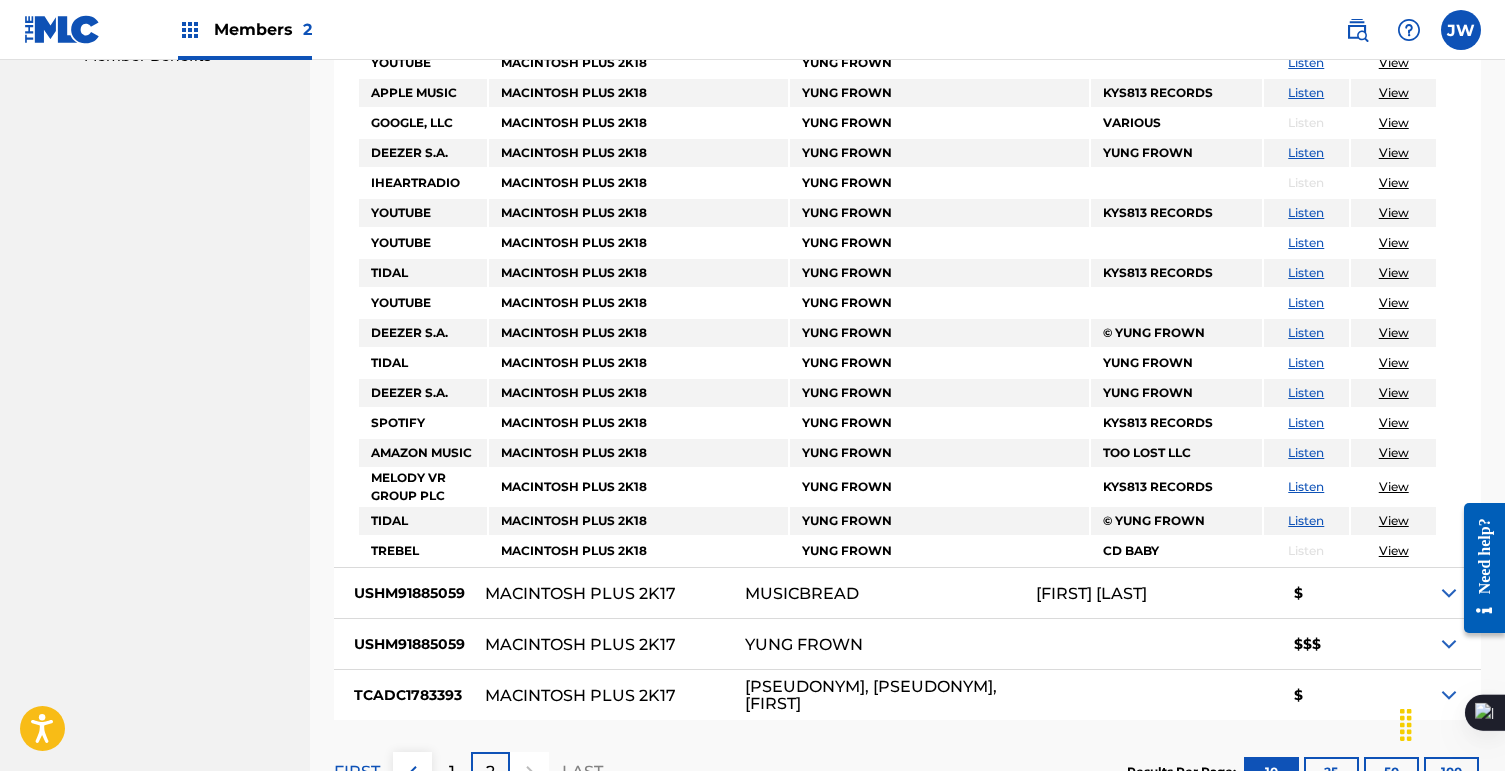 scroll, scrollTop: 1077, scrollLeft: 0, axis: vertical 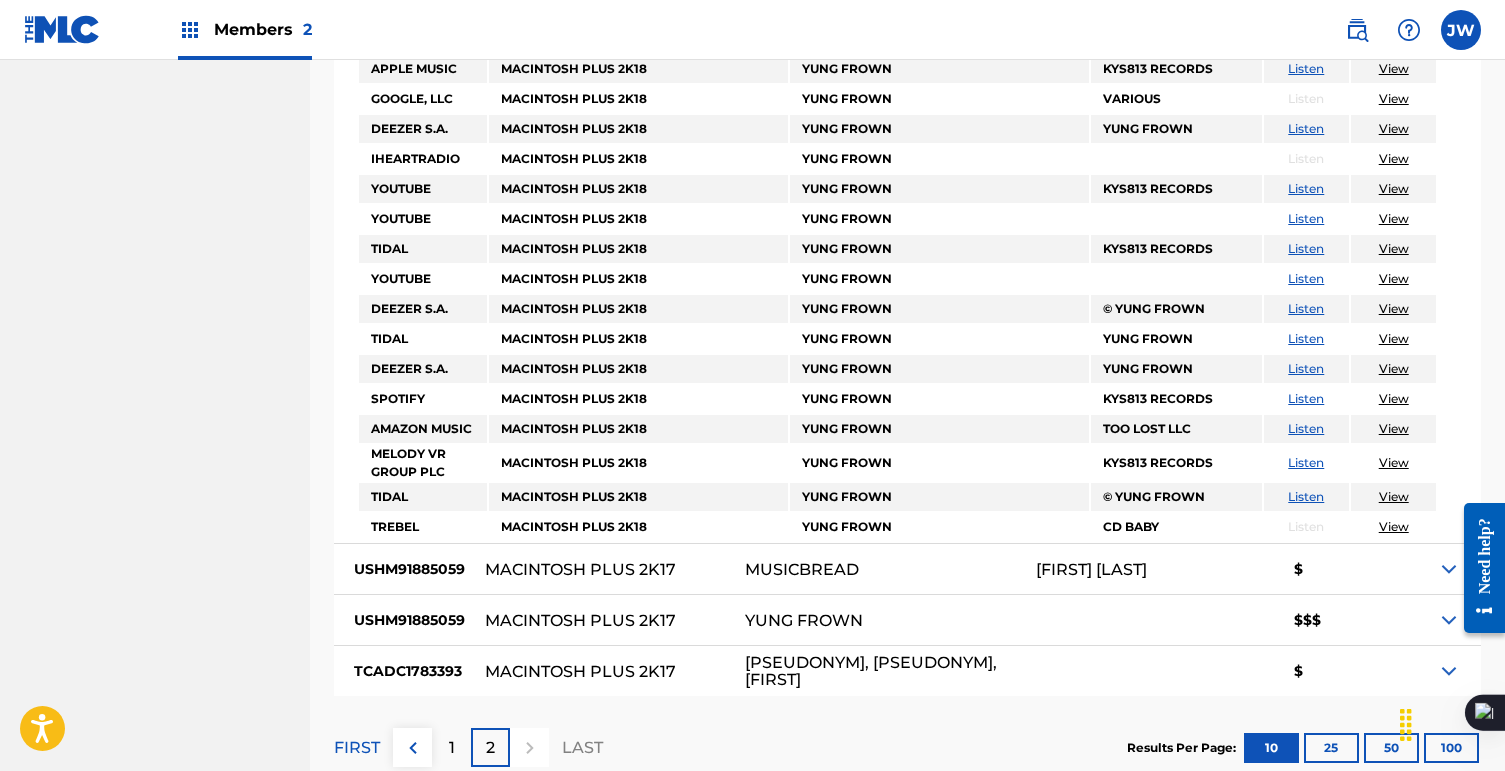 click at bounding box center [1477, 567] 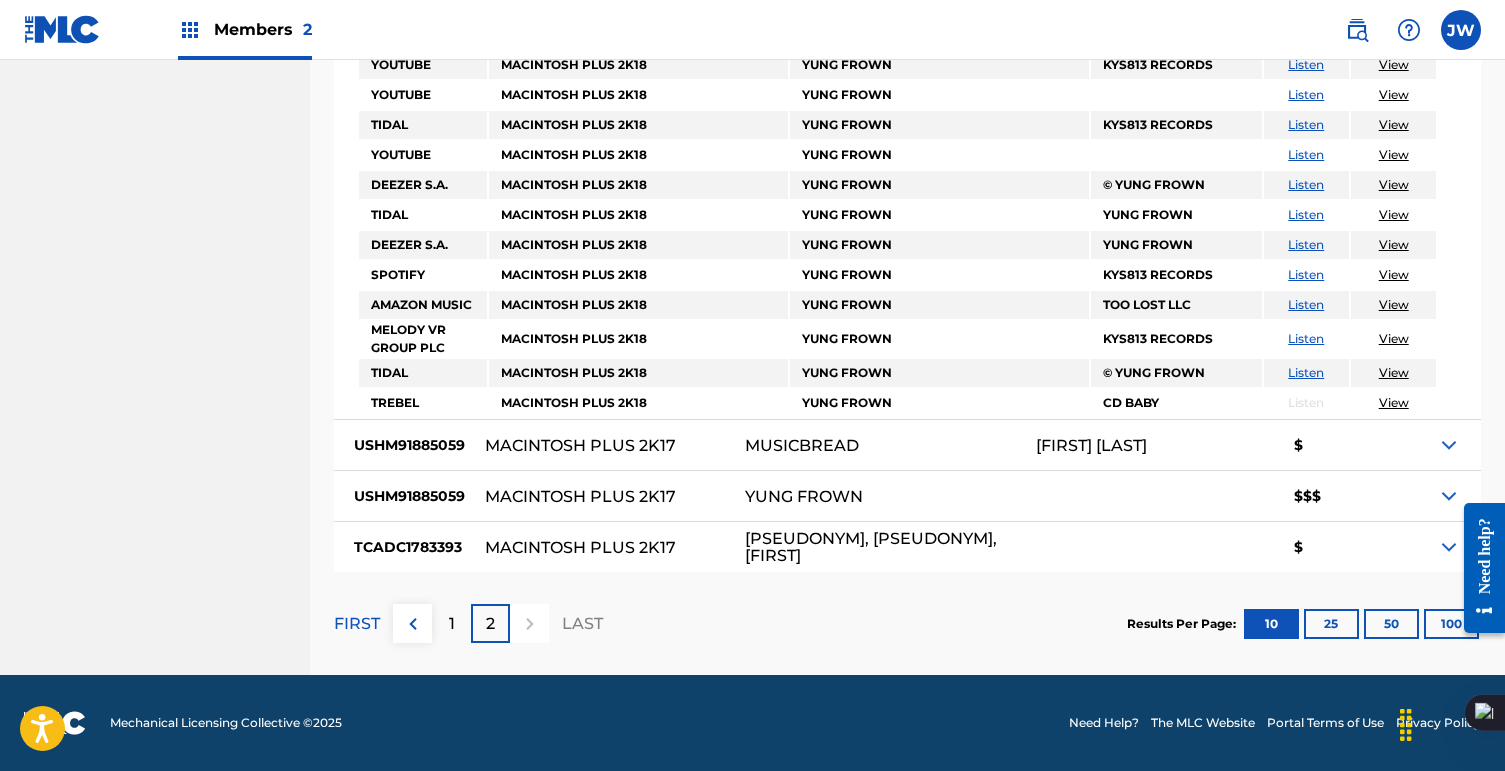 click on "LAST" at bounding box center [582, 624] 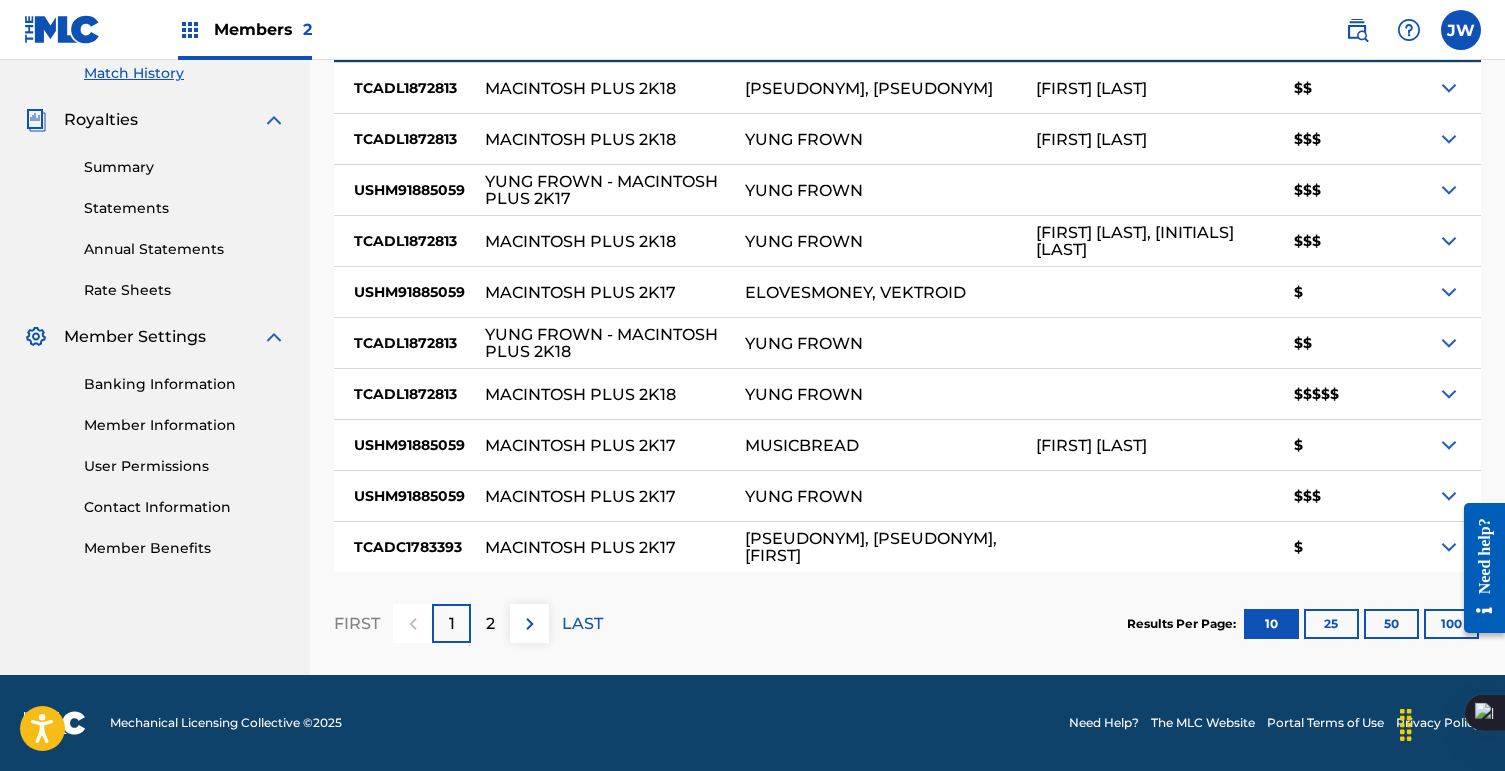 click on "25" at bounding box center (1331, 624) 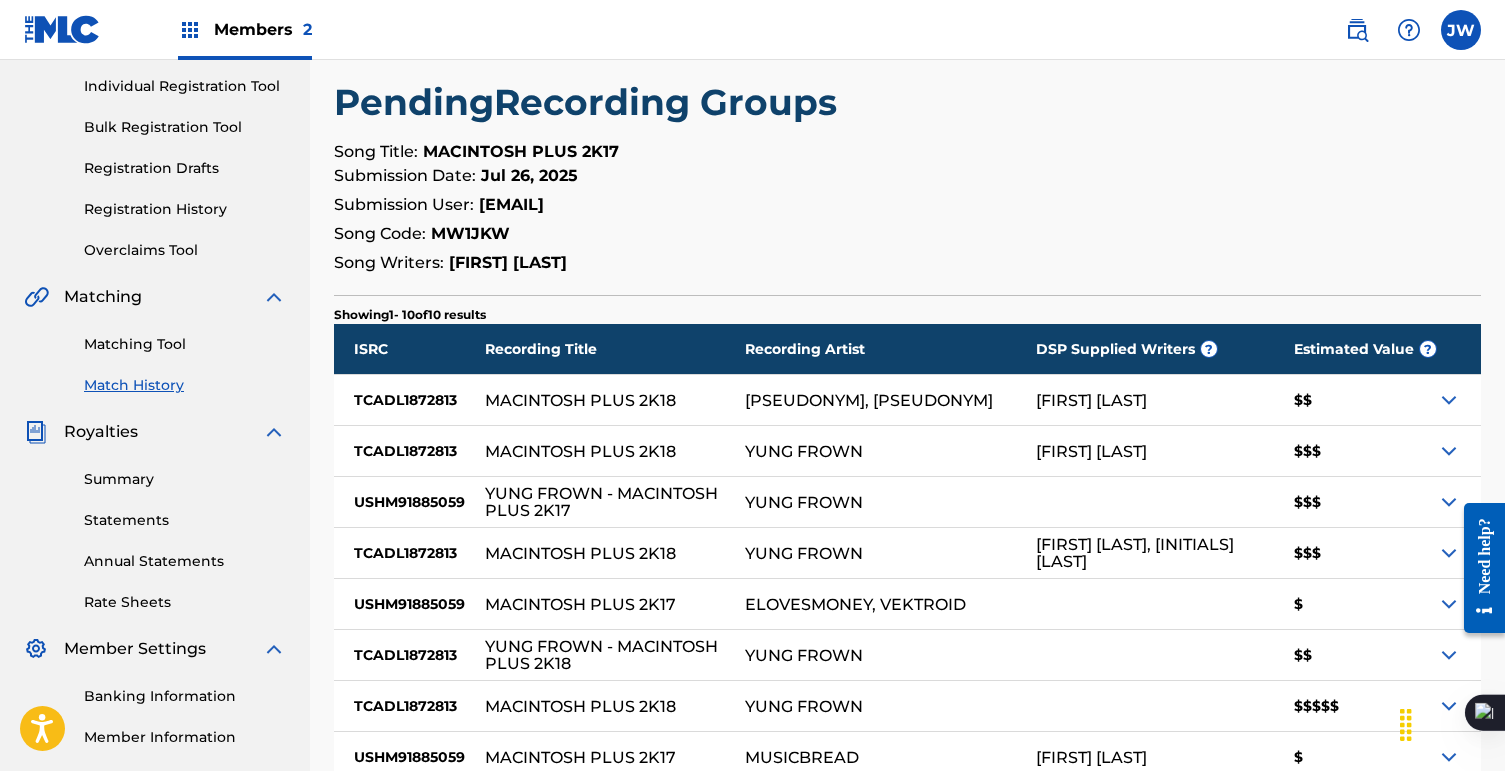 scroll, scrollTop: 552, scrollLeft: 0, axis: vertical 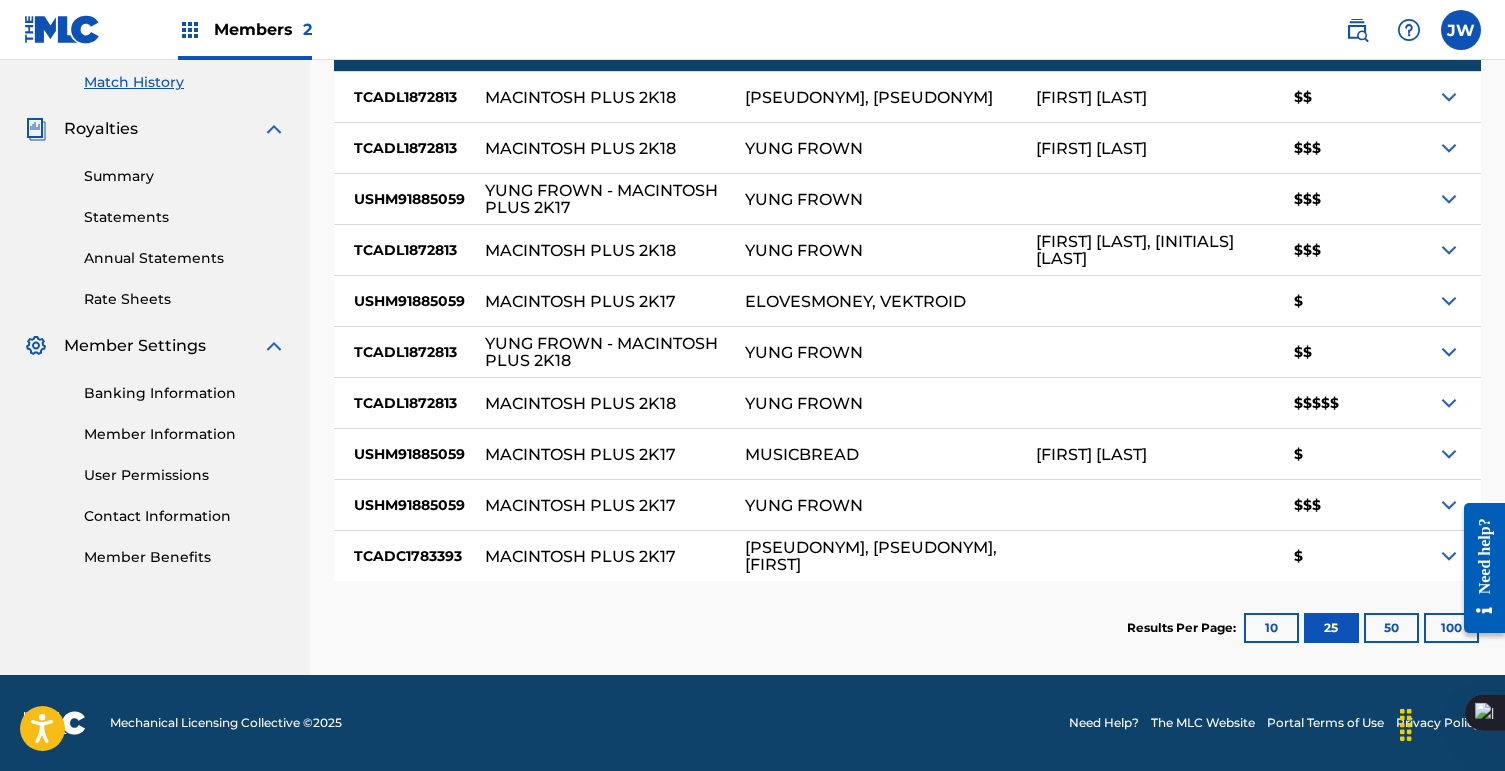 click on "Results Per Page: 10 25 50 100" at bounding box center (1304, 628) 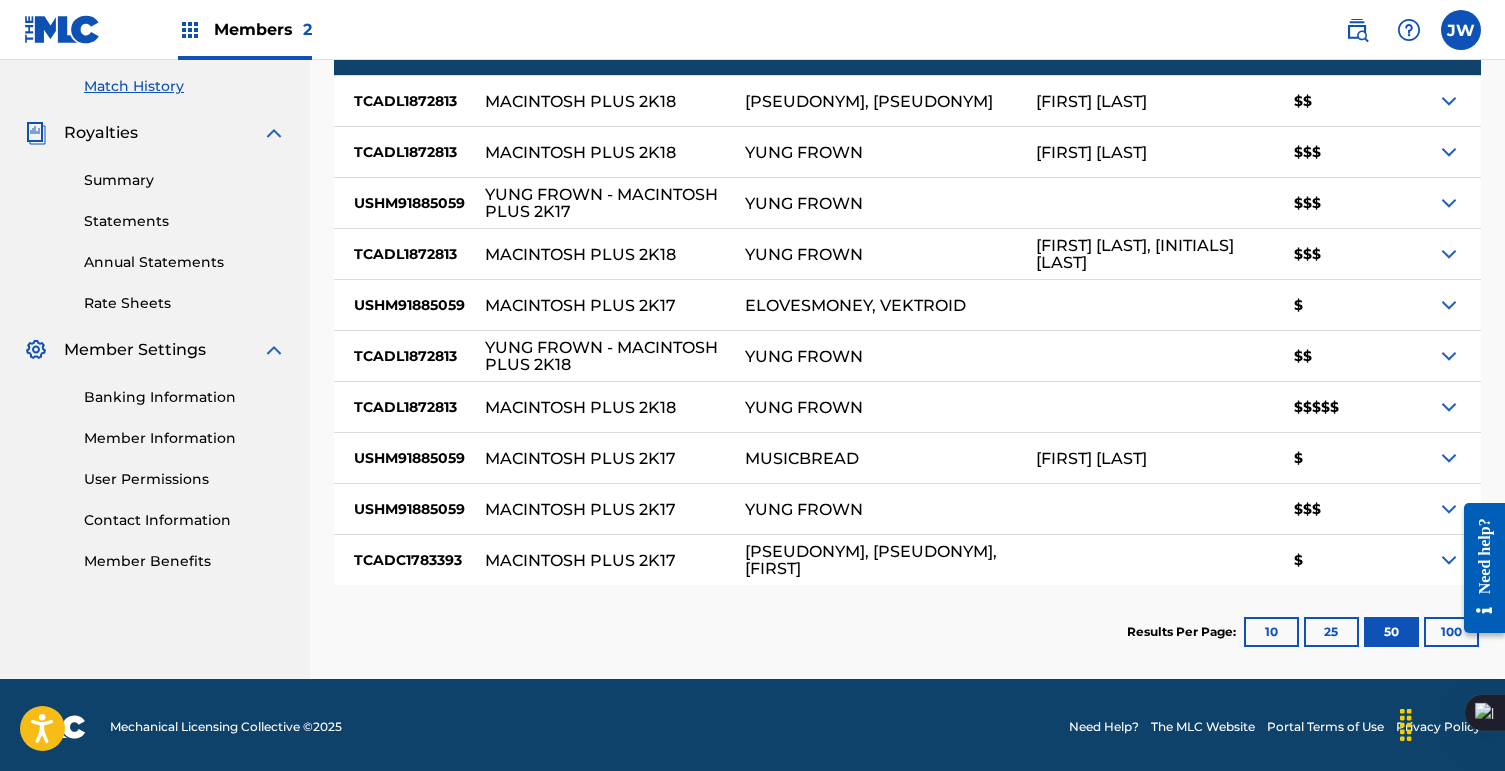 scroll, scrollTop: 552, scrollLeft: 0, axis: vertical 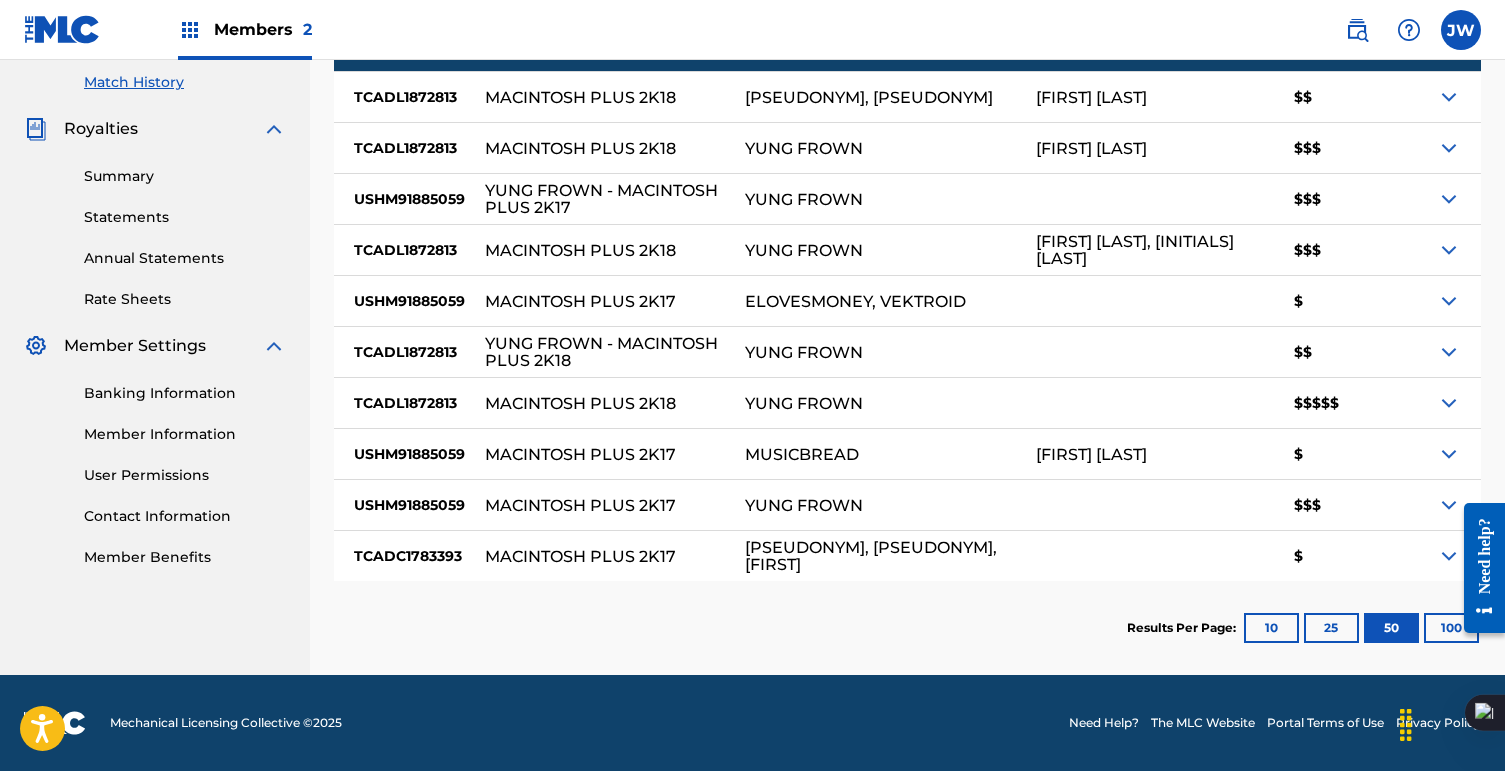 click on "YUNG FROWN" at bounding box center (890, 403) 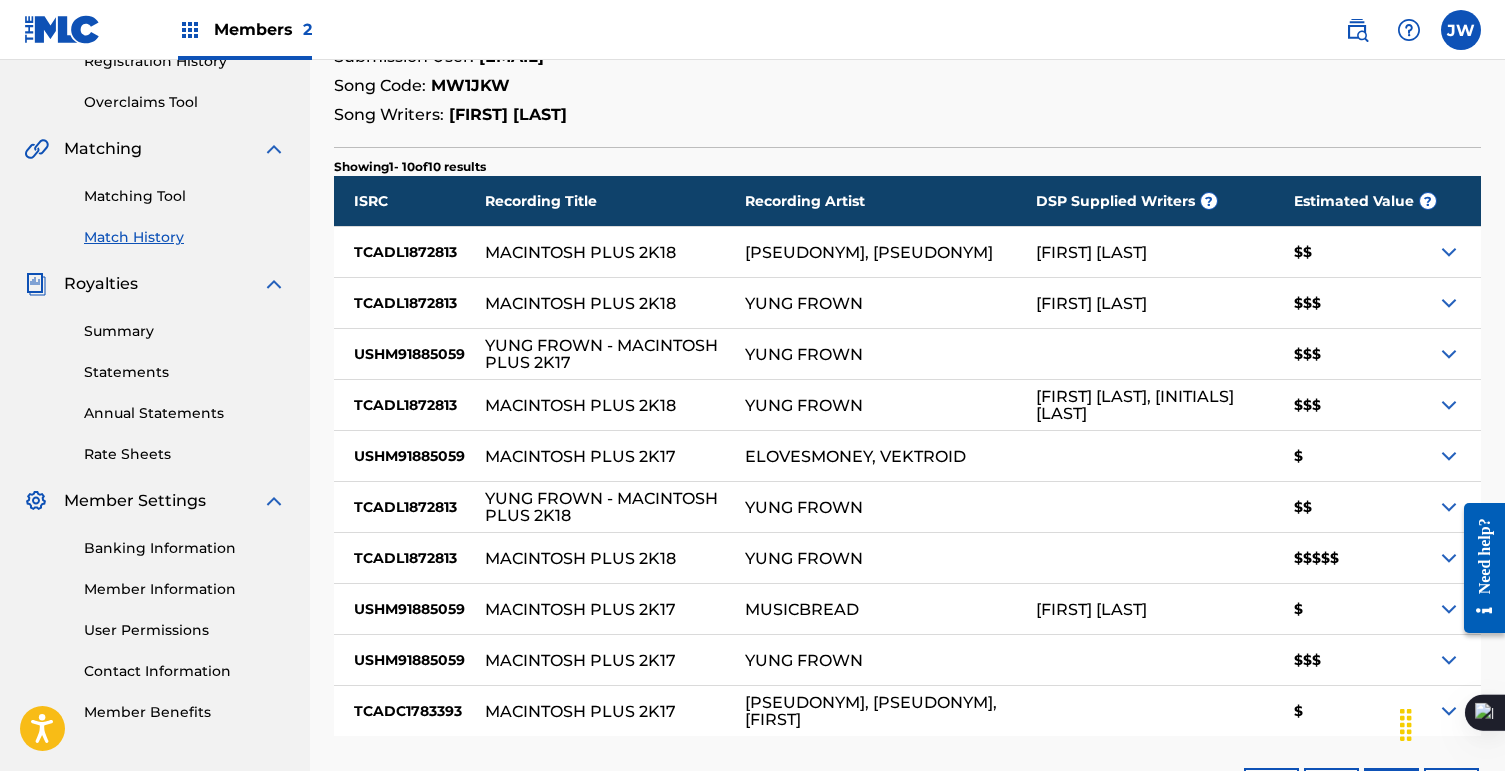 scroll, scrollTop: 349, scrollLeft: 0, axis: vertical 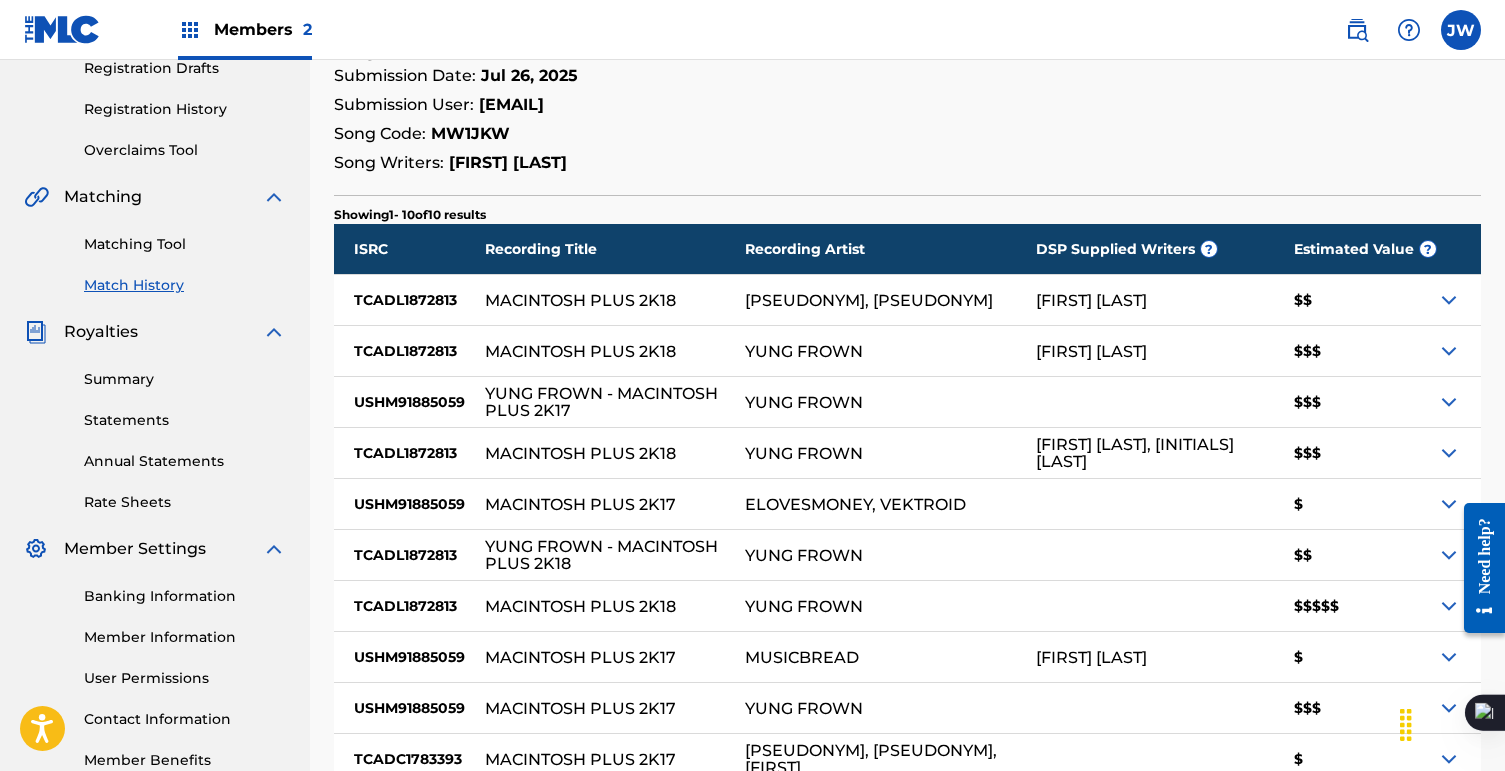 click on "Summary Catalog Works Registration Claiming Tool Individual Registration Tool Bulk Registration Tool Registration Drafts Registration History Overclaims Tool Matching Matching Tool Match History Royalties Summary Statements Annual Statements Rate Sheets Member Settings Banking Information Member Information User Permissions Contact Information Member Benefits" at bounding box center [155, 280] 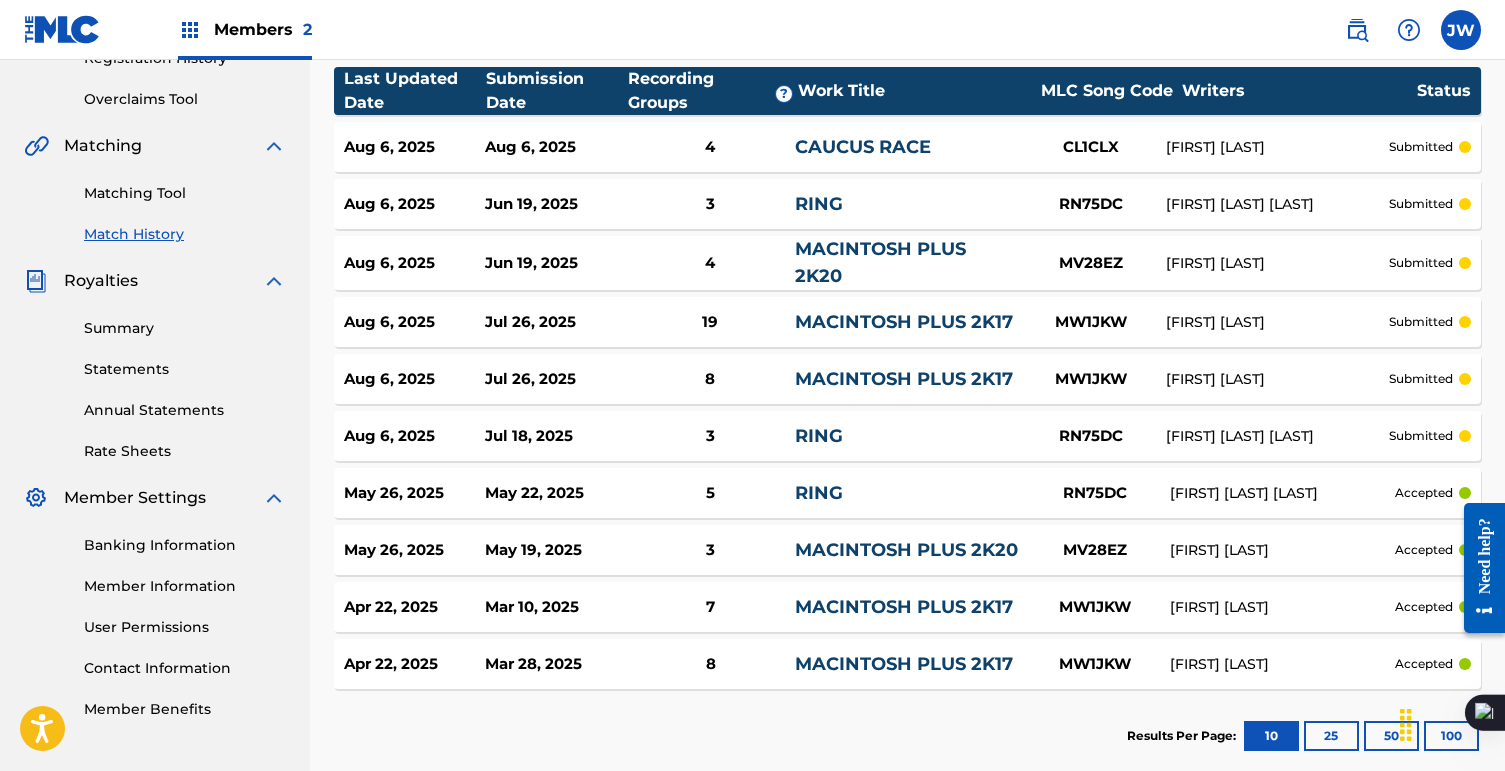 scroll, scrollTop: 508, scrollLeft: 0, axis: vertical 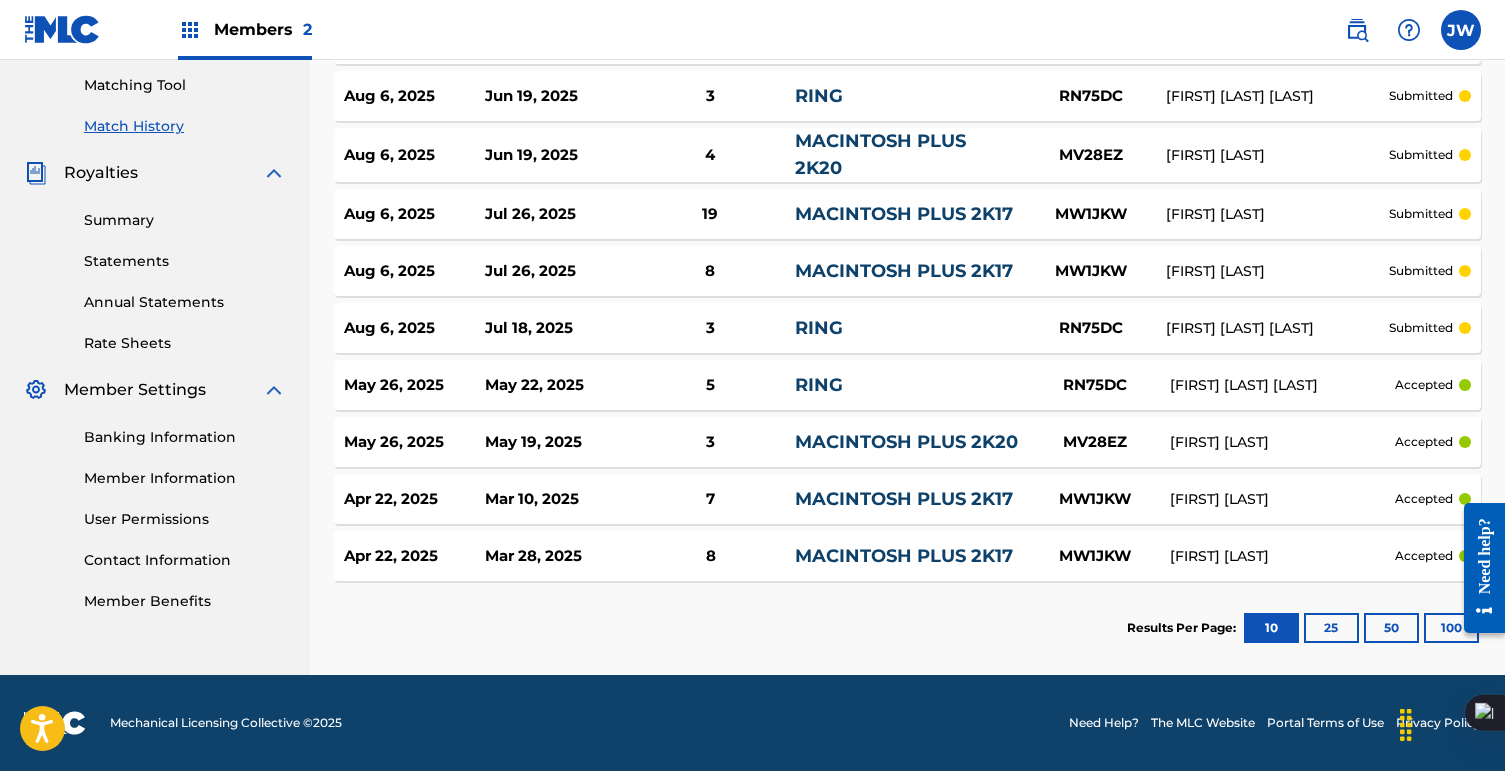 click on "Apr 22, 2025 Mar 10, 2025 7 MACINTOSH PLUS 2K17 MW1JKW JULIAN WISER   accepted" at bounding box center (907, 499) 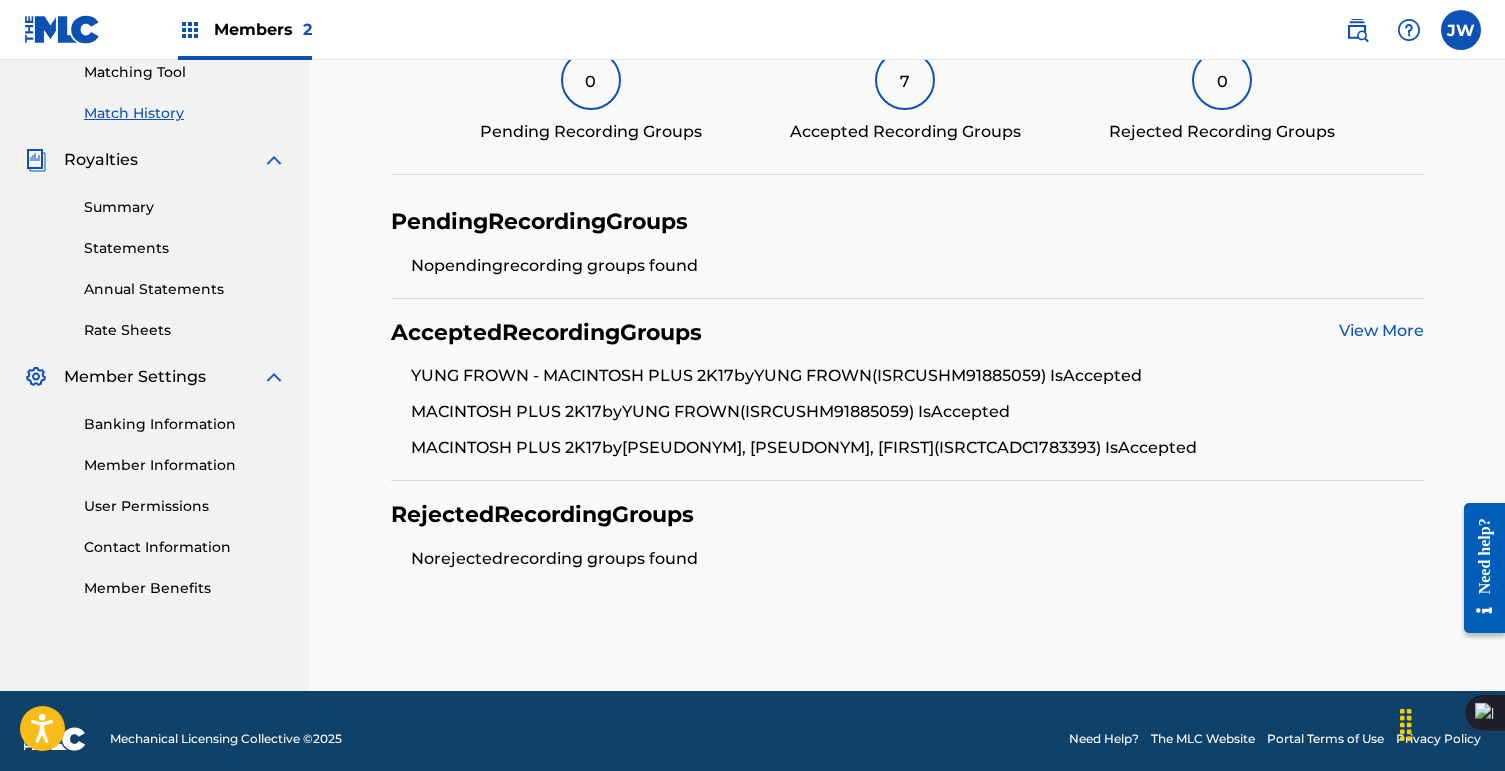 scroll, scrollTop: 536, scrollLeft: 0, axis: vertical 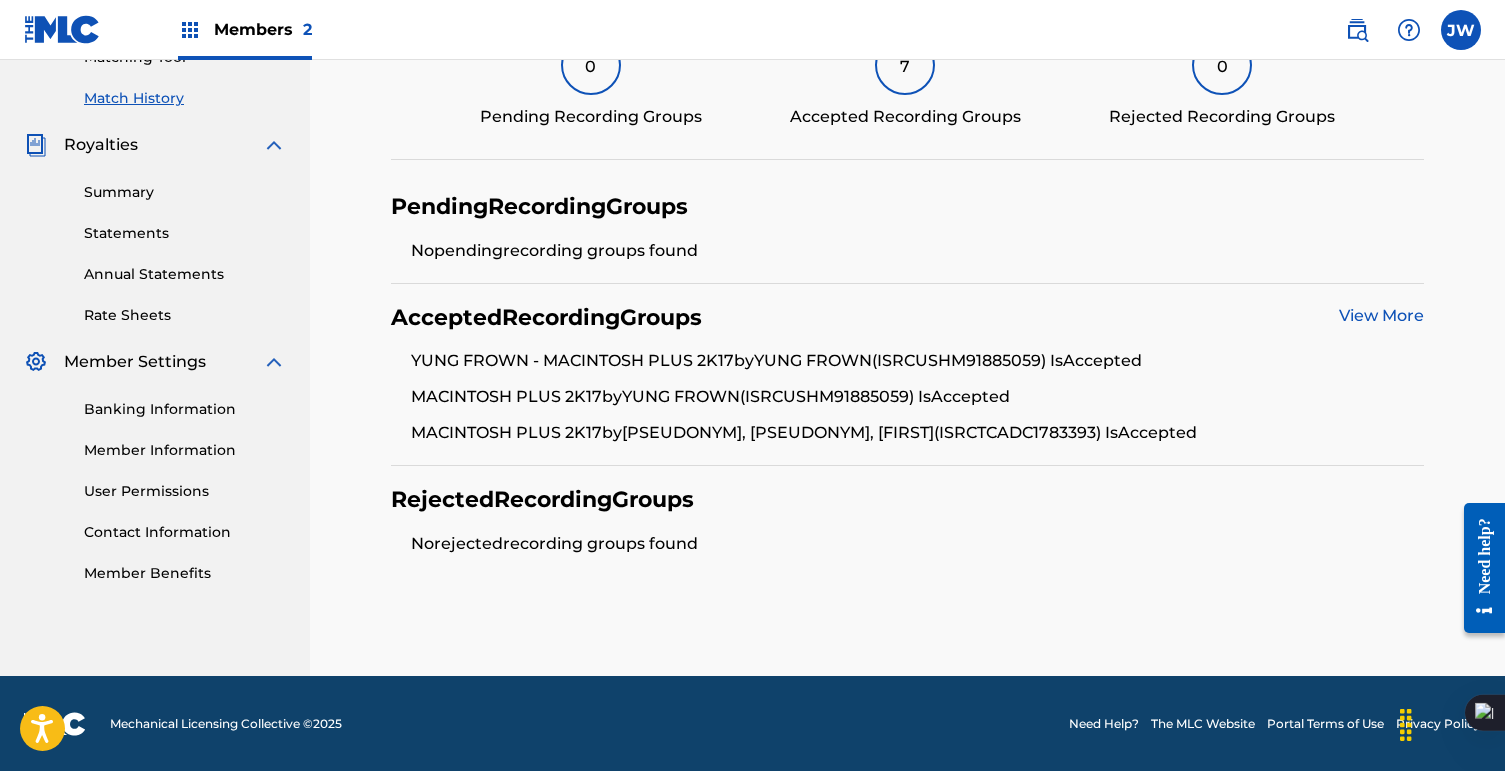 click on "View More" at bounding box center (1381, 315) 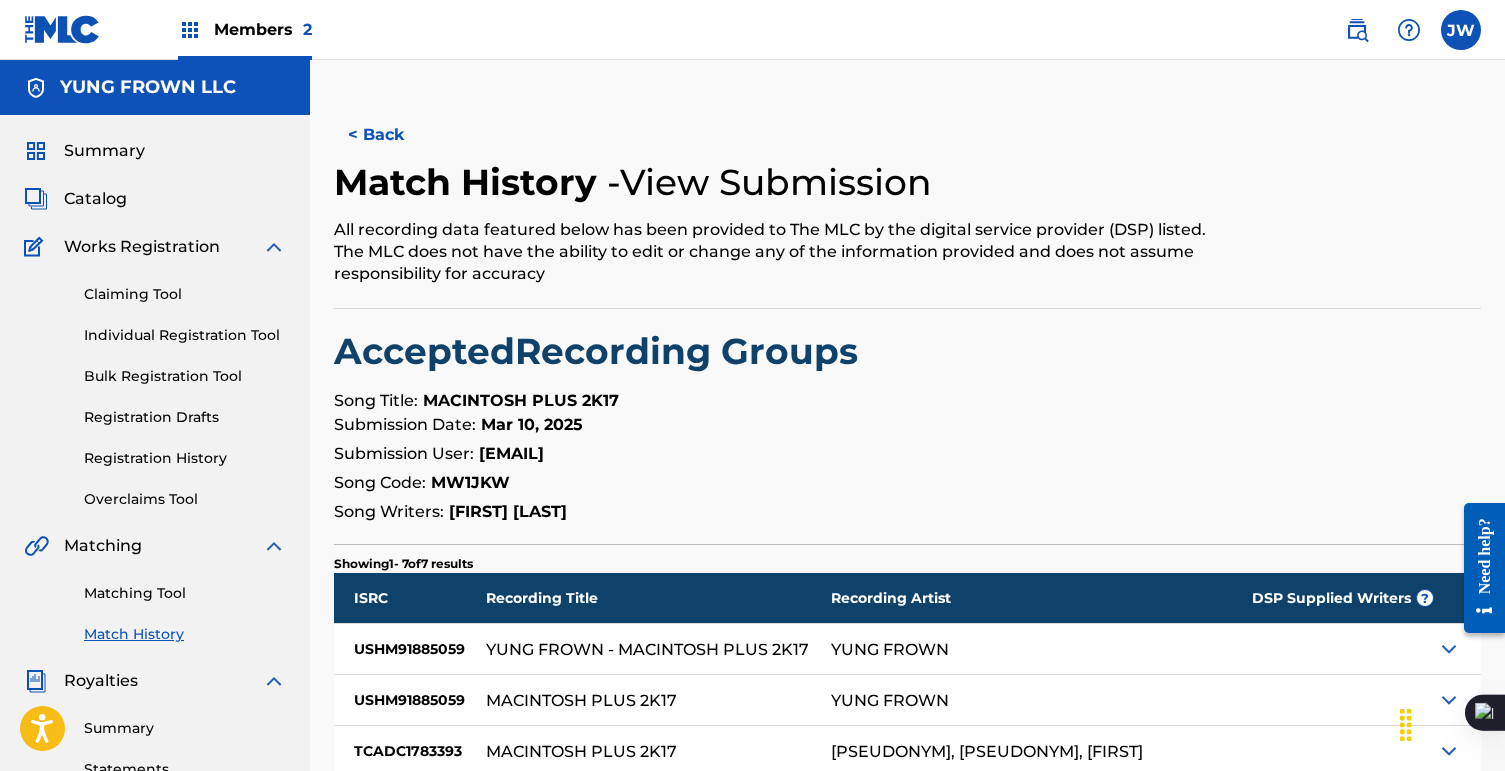 scroll, scrollTop: 469, scrollLeft: 0, axis: vertical 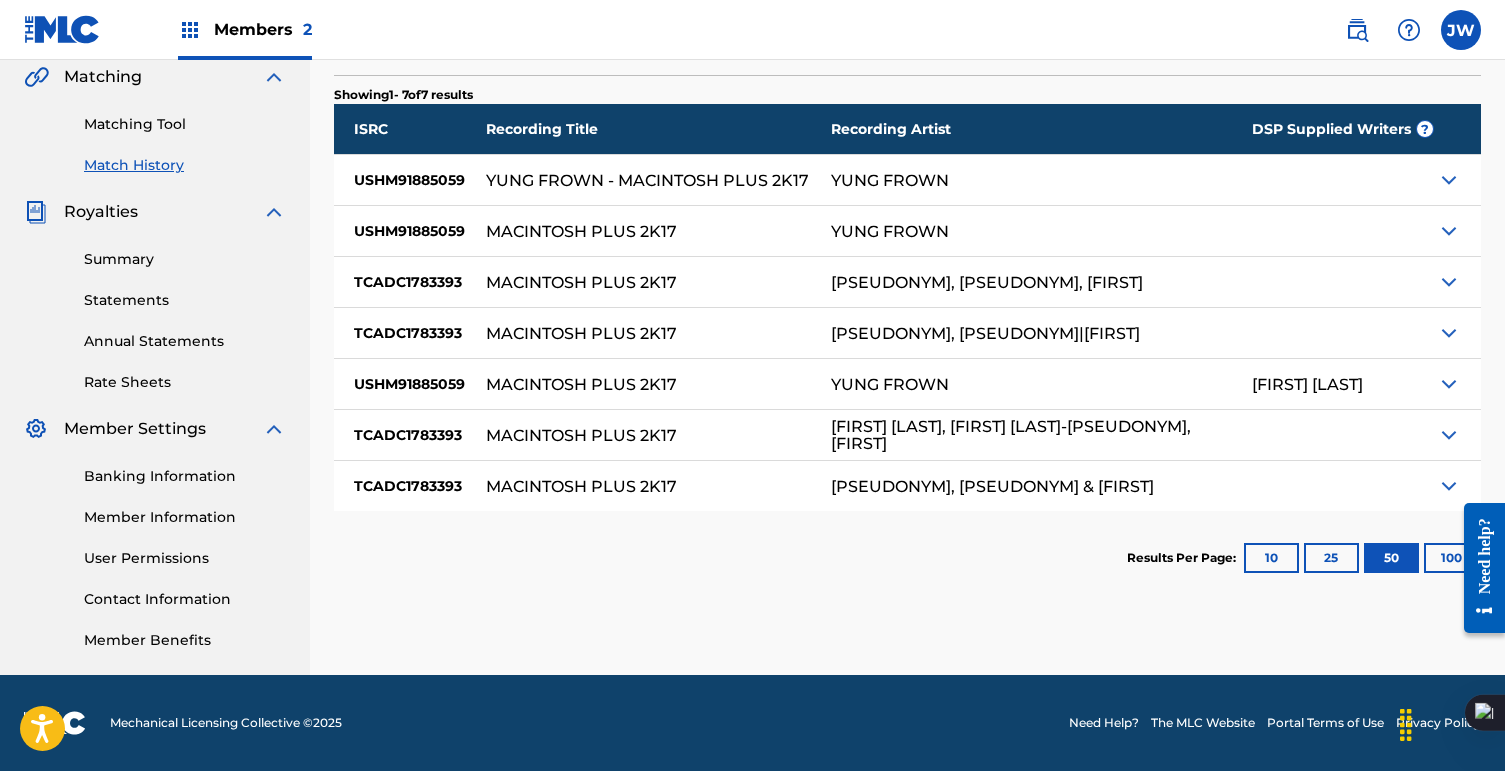 click on "50" at bounding box center (1391, 558) 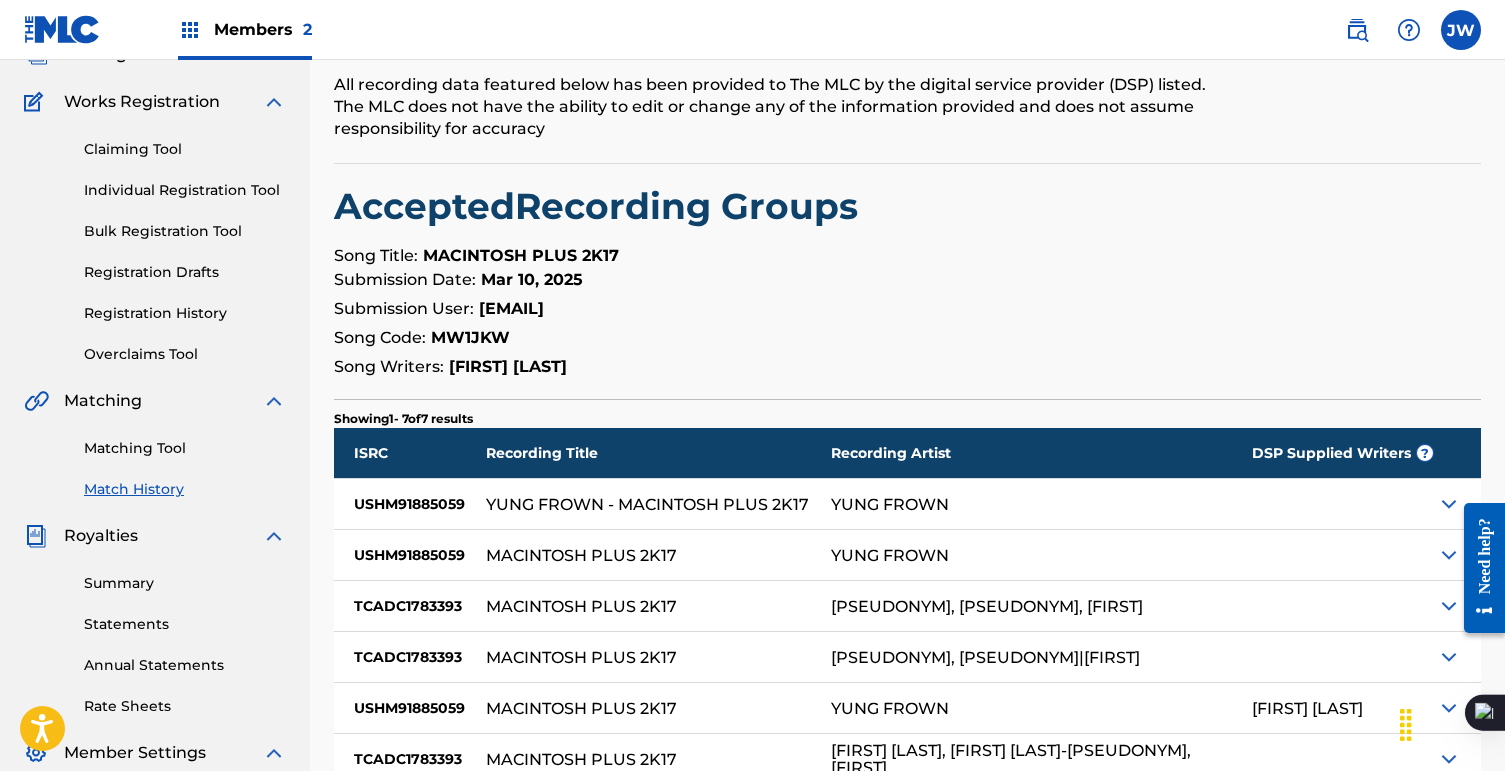 scroll, scrollTop: 123, scrollLeft: 0, axis: vertical 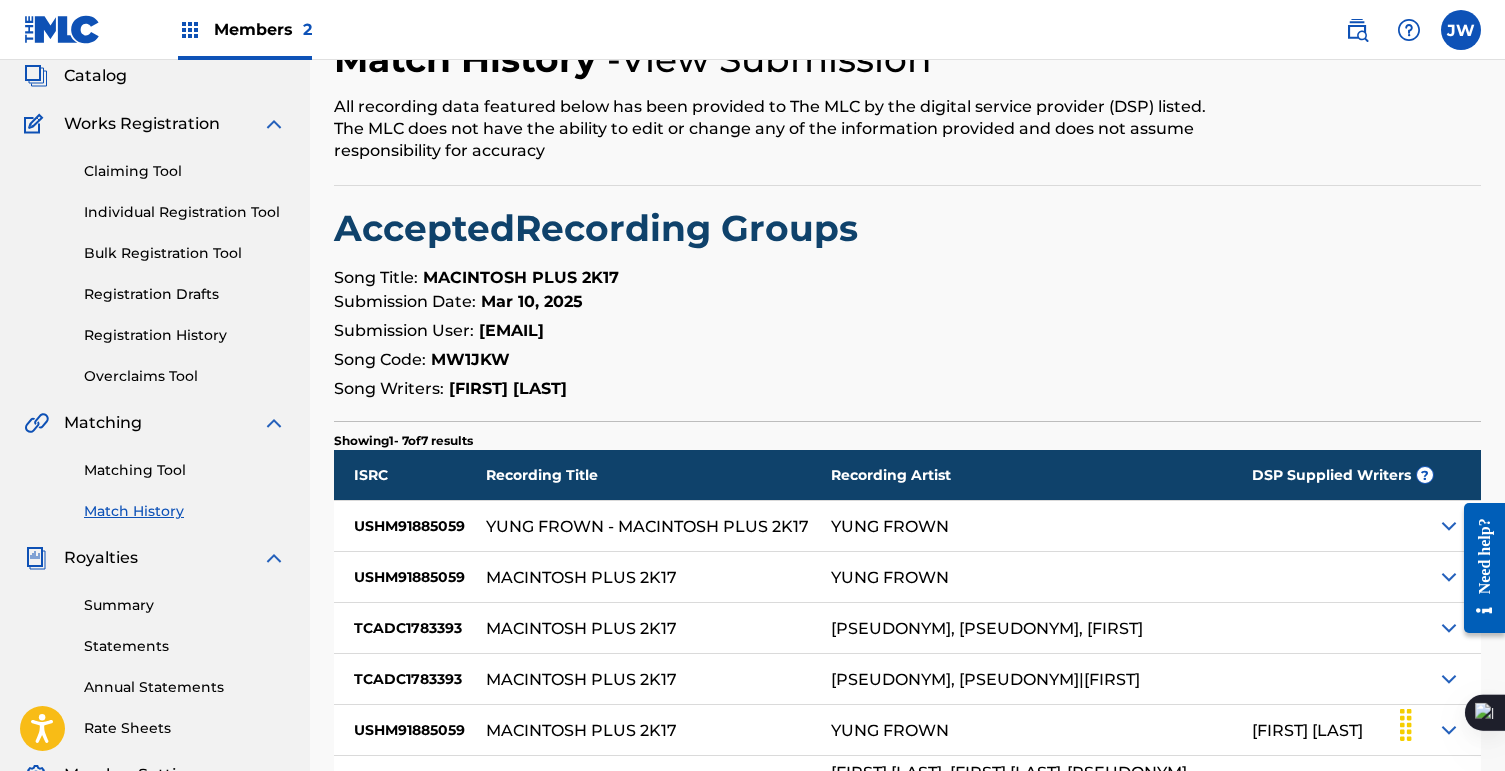 click on "Claiming Tool Individual Registration Tool Bulk Registration Tool Registration Drafts Registration History Overclaims Tool" at bounding box center [155, 261] 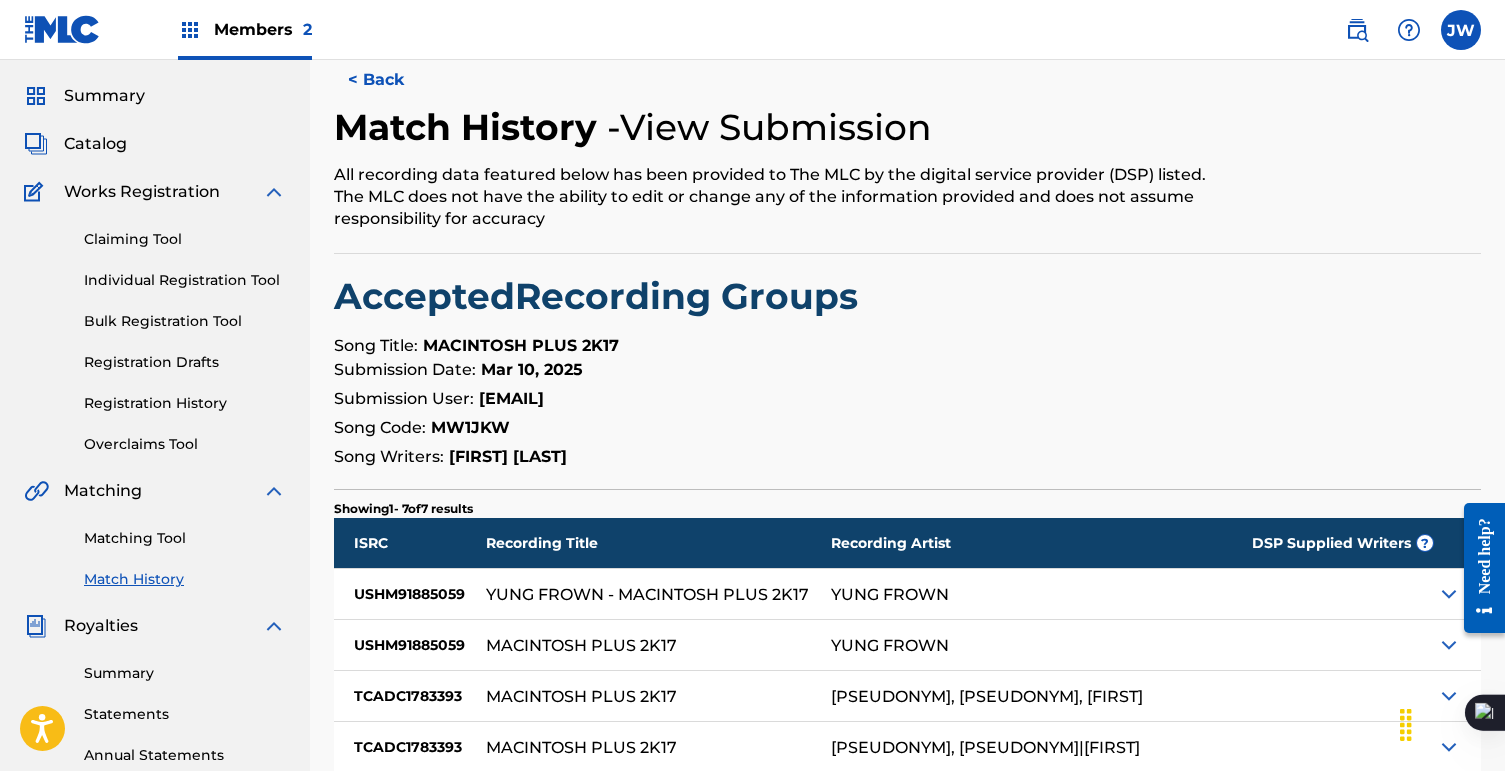 scroll, scrollTop: 0, scrollLeft: 0, axis: both 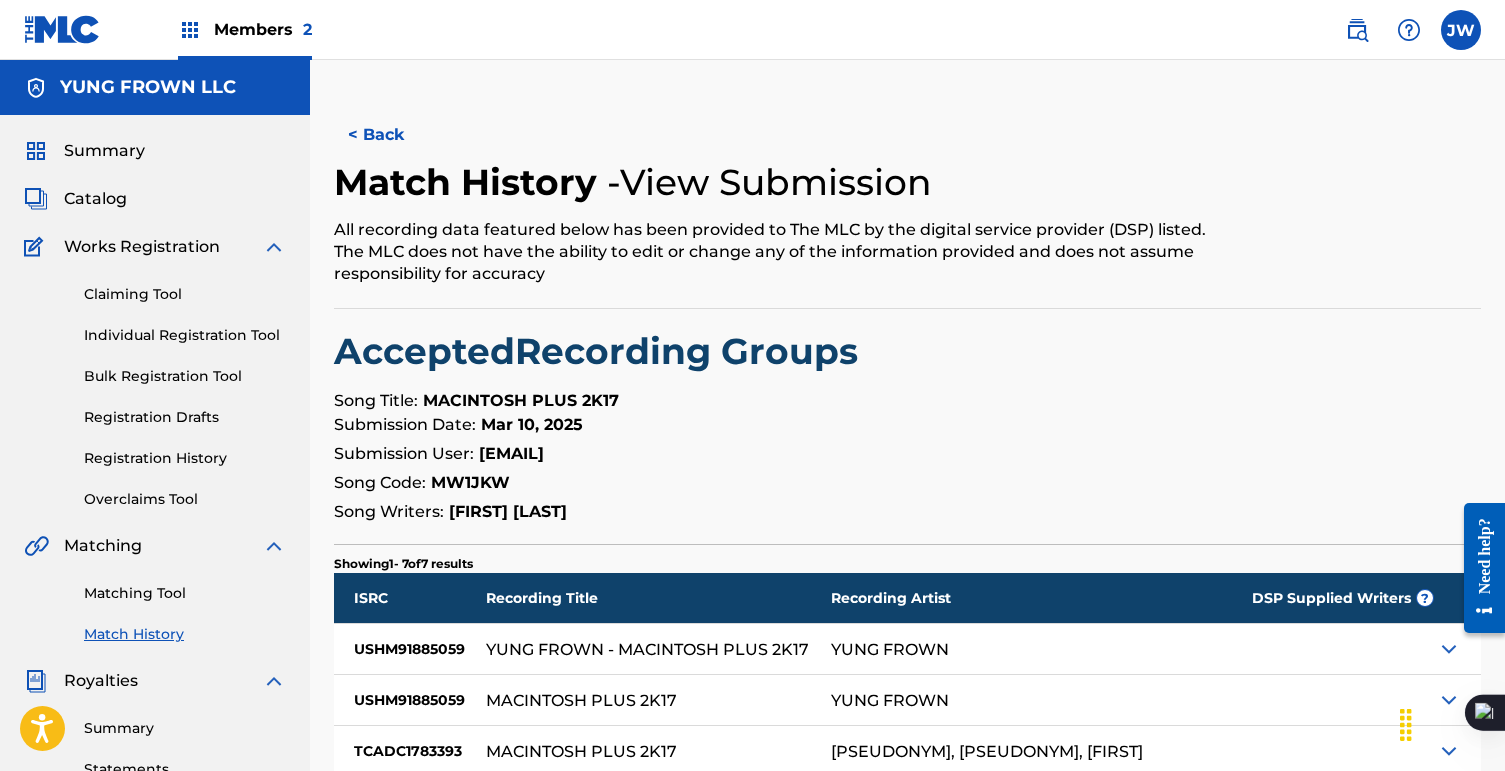 click on "Summary Catalog Works Registration Claiming Tool Individual Registration Tool Bulk Registration Tool Registration Drafts Registration History Overclaims Tool Matching Matching Tool Match History Royalties Summary Statements Annual Statements Rate Sheets Member Settings Banking Information Member Information User Permissions Contact Information Member Benefits" at bounding box center (155, 629) 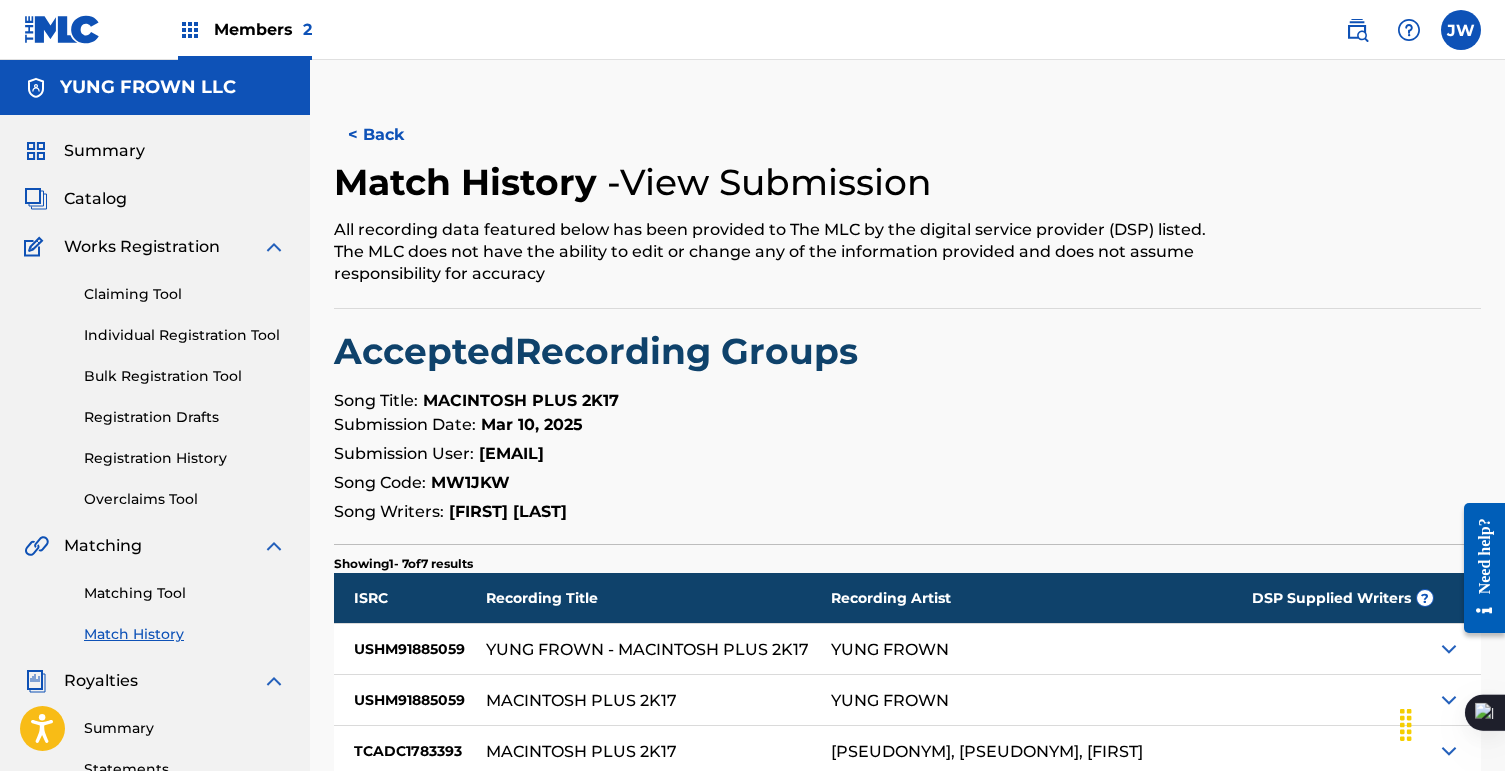 click on "Summary Catalog Works Registration Claiming Tool Individual Registration Tool Bulk Registration Tool Registration Drafts Registration History Overclaims Tool Matching Matching Tool Match History Royalties Summary Statements Annual Statements Rate Sheets Member Settings Banking Information Member Information User Permissions Contact Information Member Benefits" at bounding box center [155, 629] 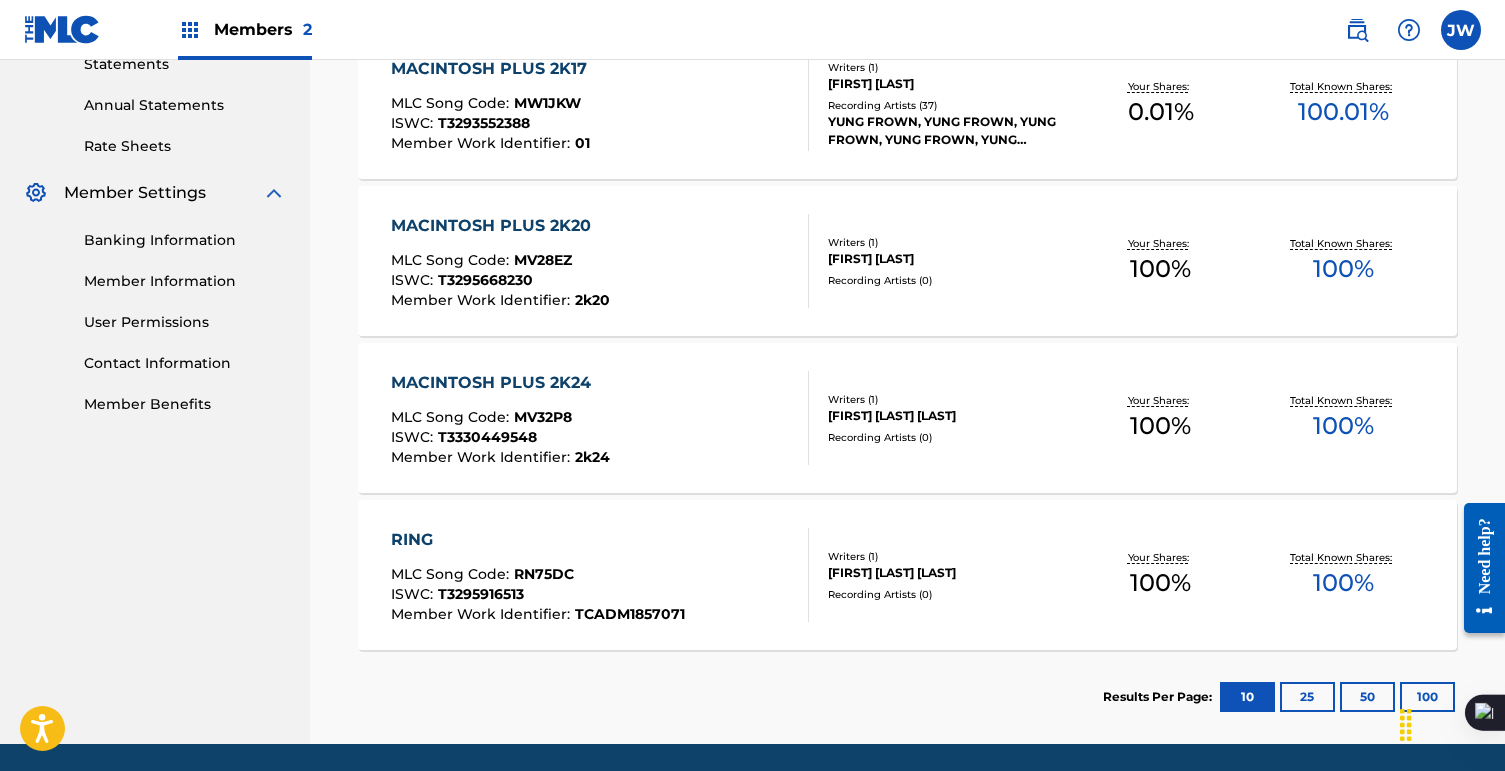 scroll, scrollTop: 535, scrollLeft: 0, axis: vertical 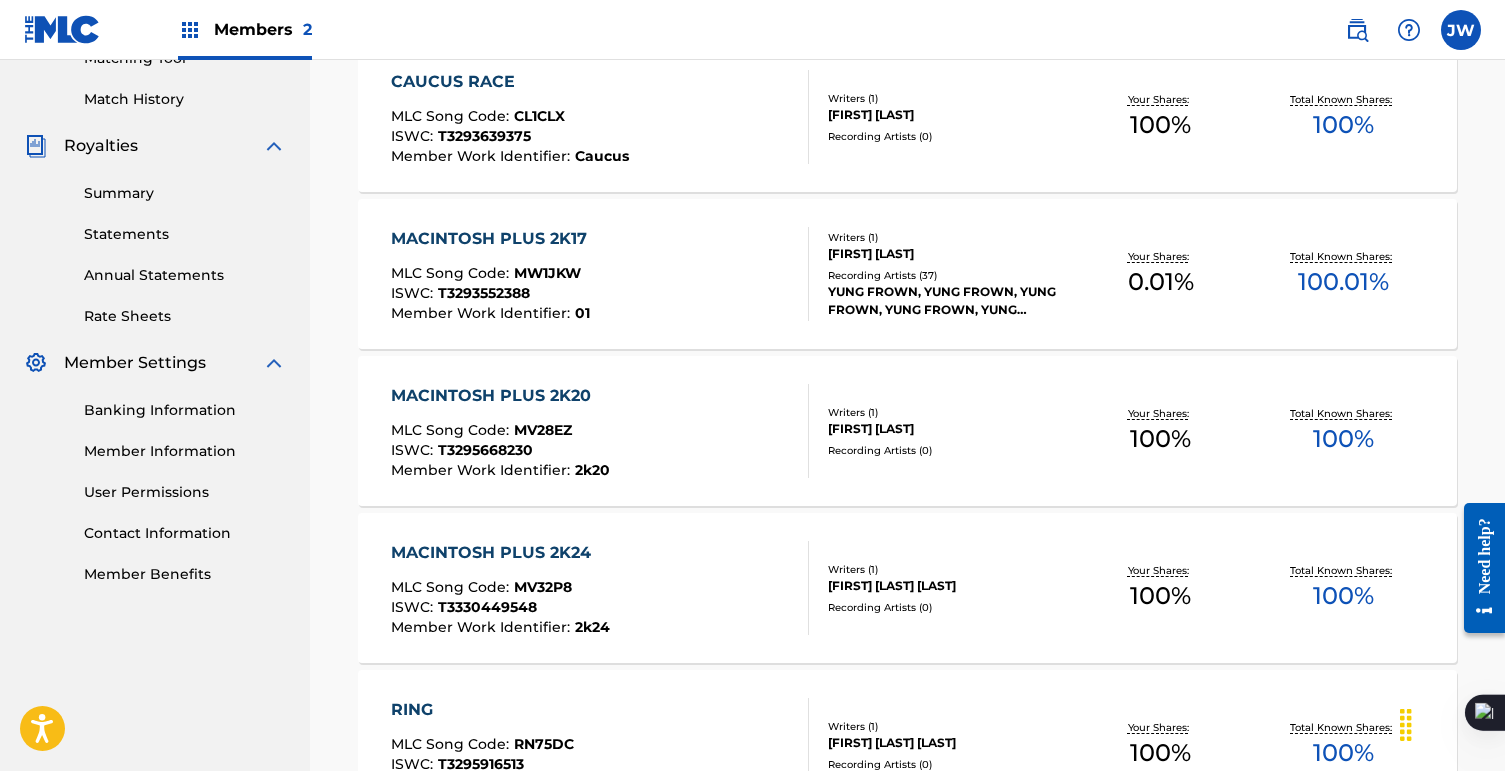 click on "MACINTOSH PLUS 2K17 MLC Song Code : MW1JKW ISWC : T3293552388 Member Work Identifier : 01" at bounding box center (600, 274) 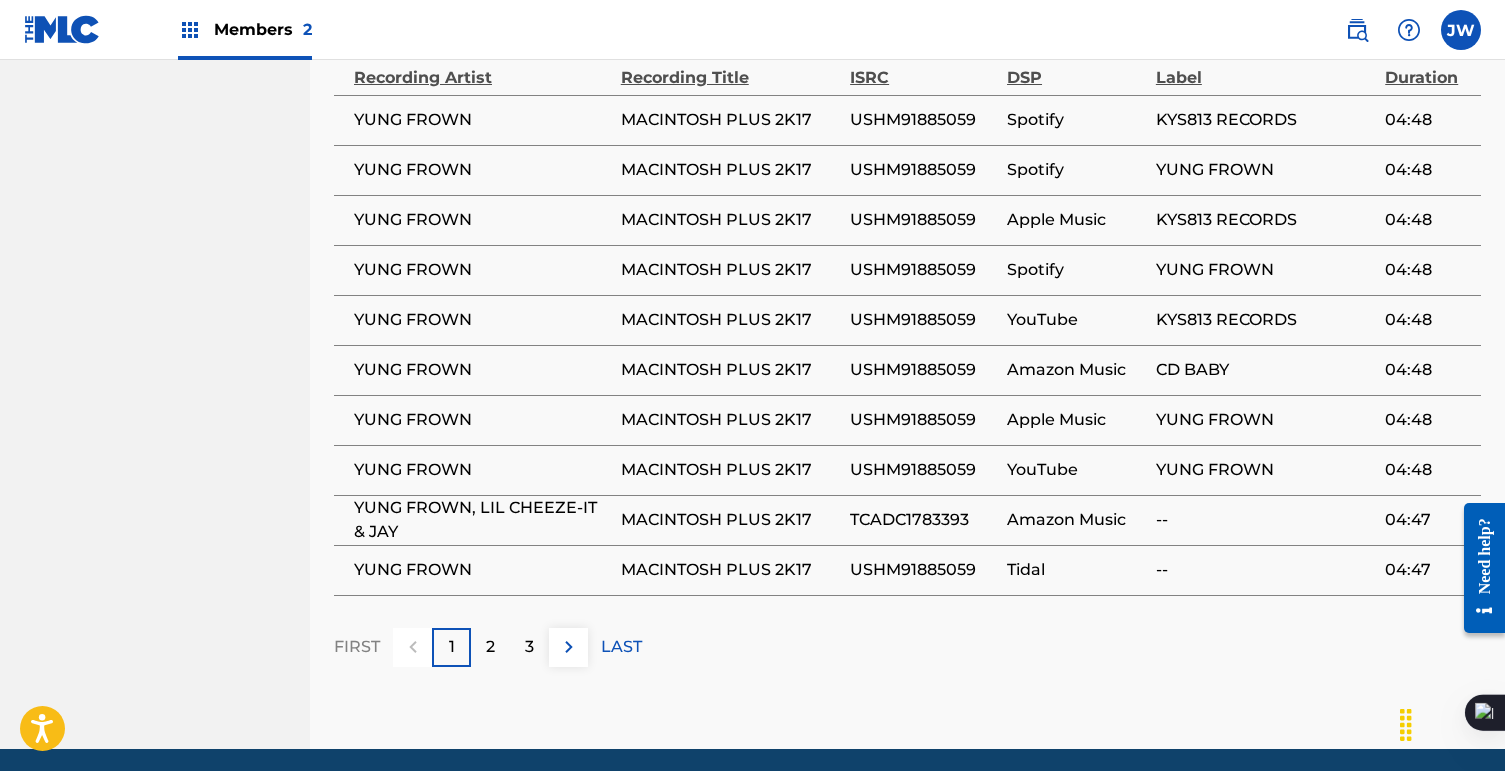 scroll, scrollTop: 1662, scrollLeft: 0, axis: vertical 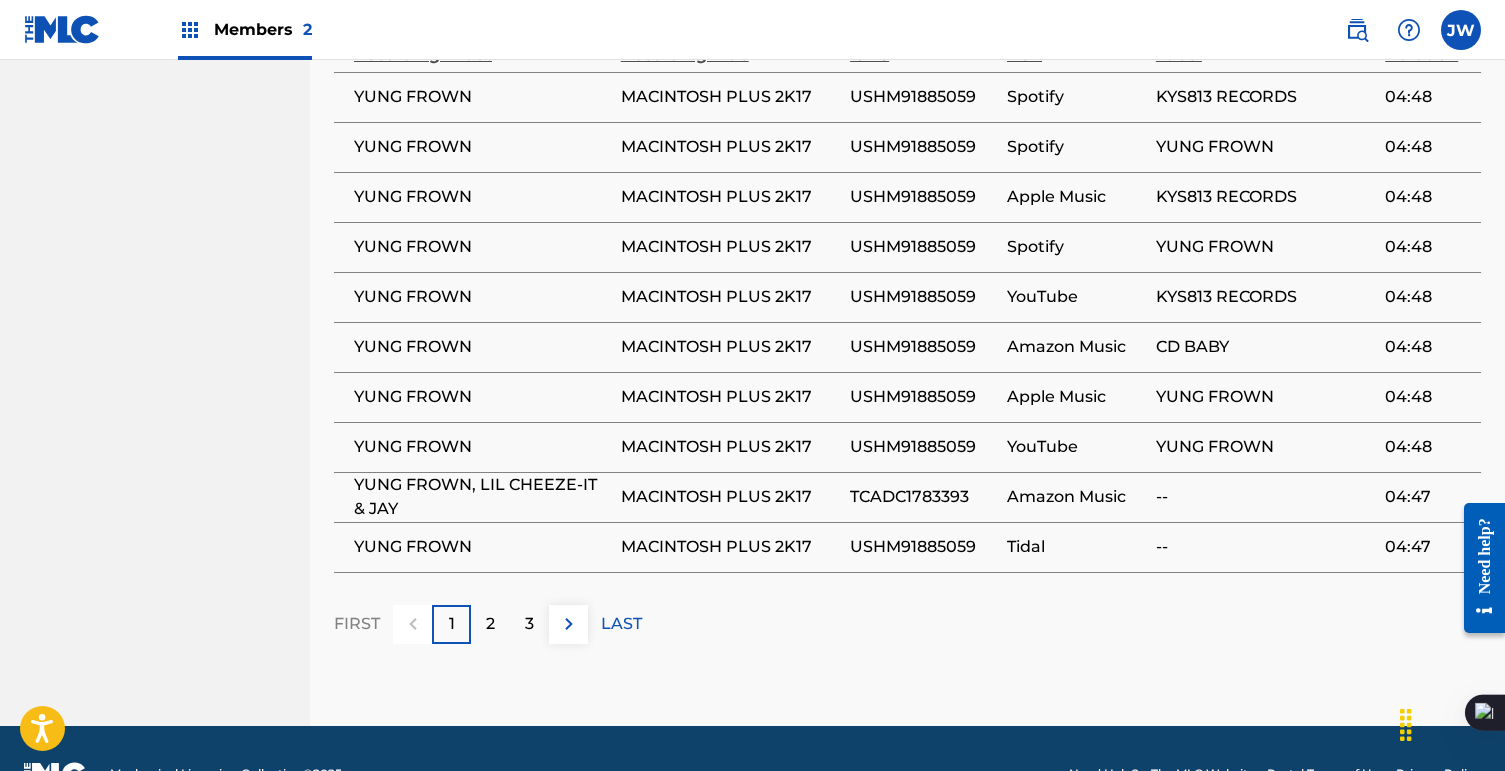 click on "LAST" at bounding box center [621, 624] 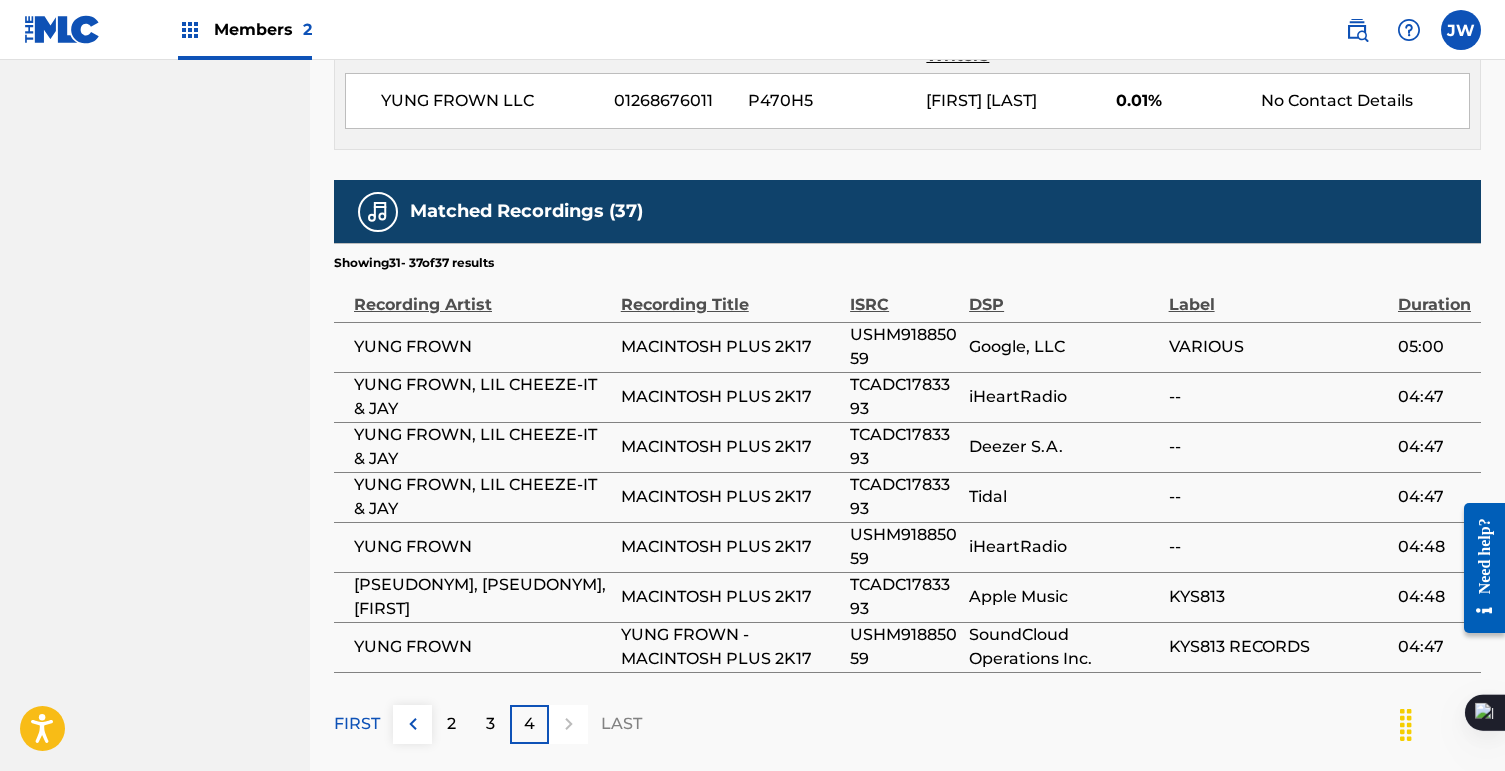 scroll, scrollTop: 1435, scrollLeft: 0, axis: vertical 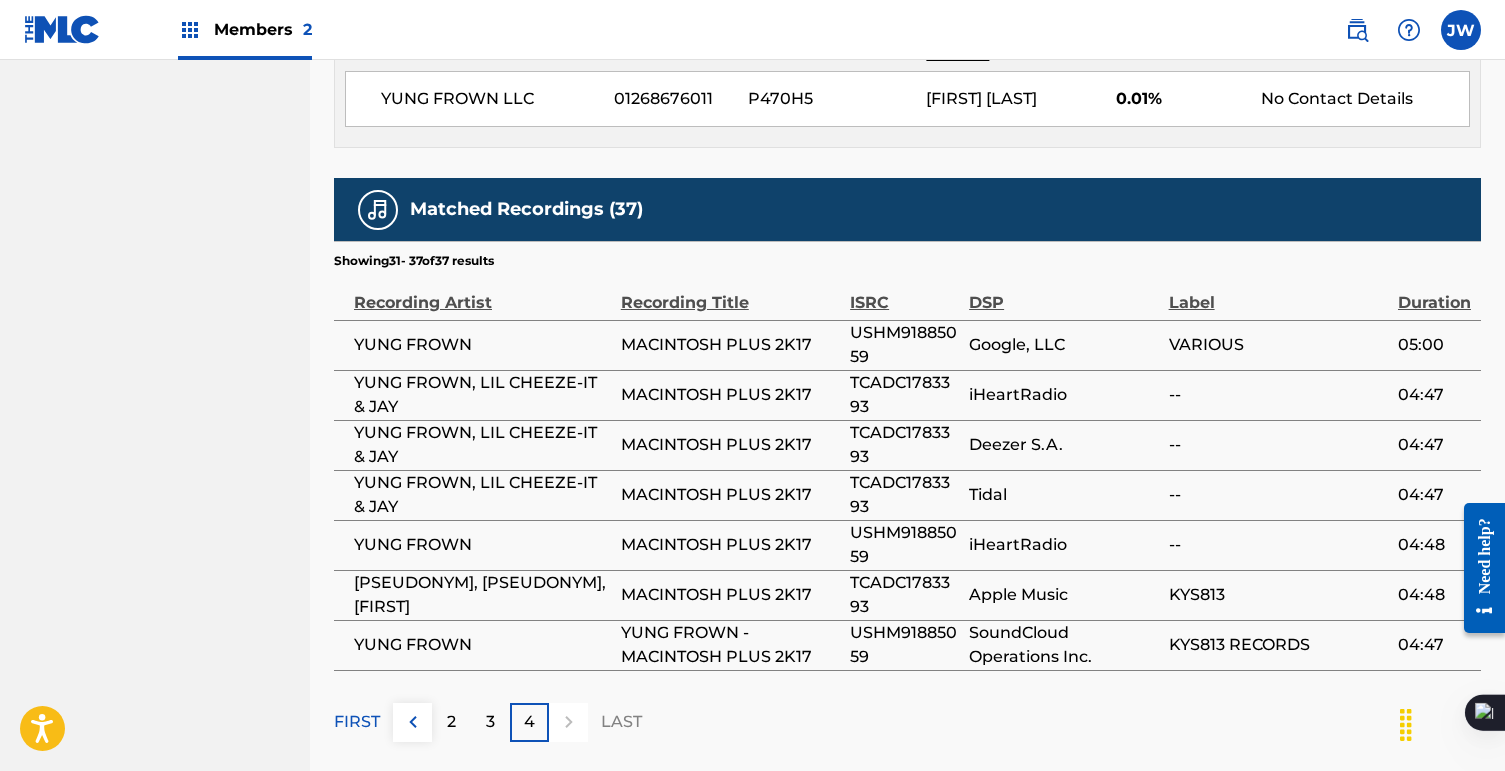 click on "LAST" at bounding box center (621, 722) 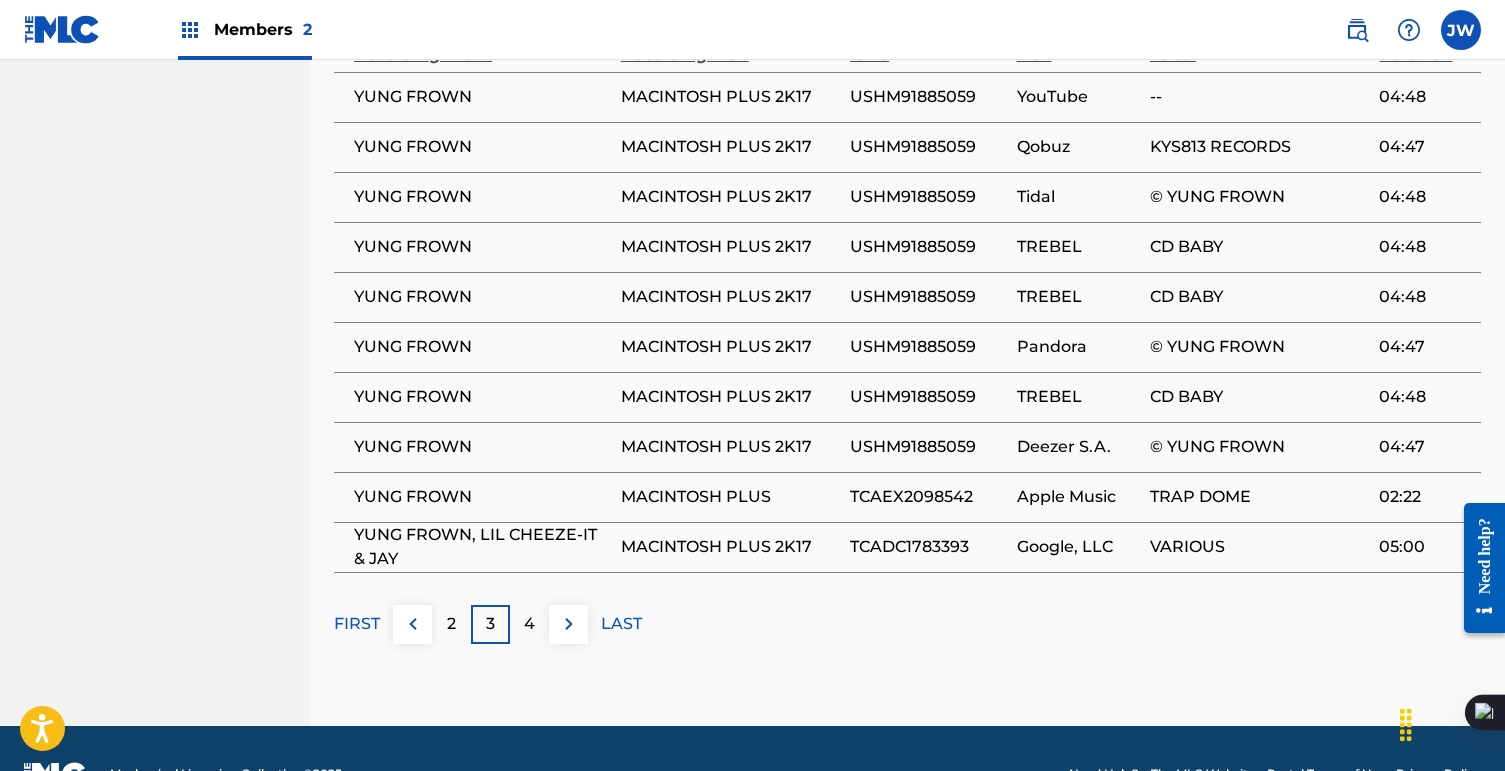 click on "2" at bounding box center [451, 624] 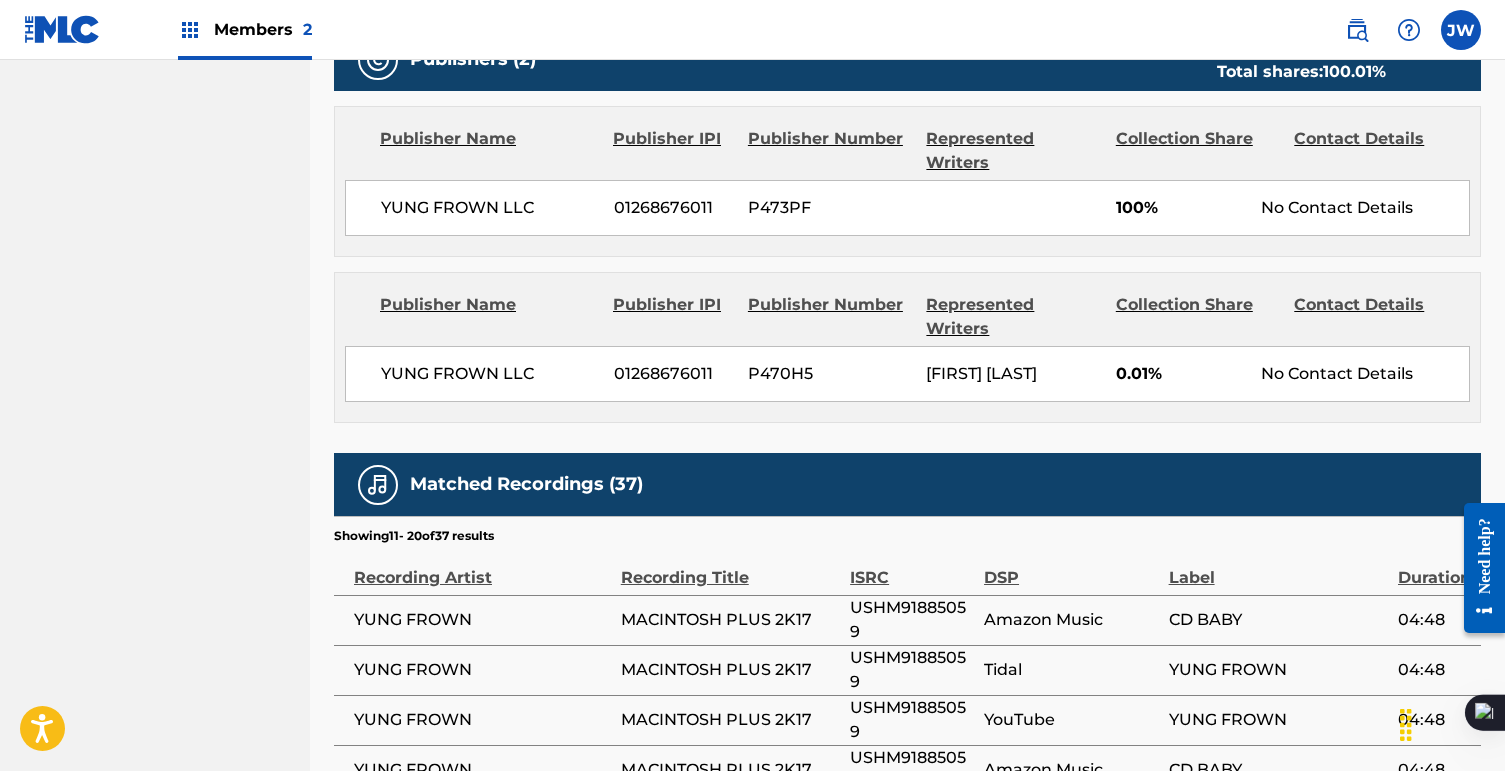 scroll, scrollTop: 1158, scrollLeft: 0, axis: vertical 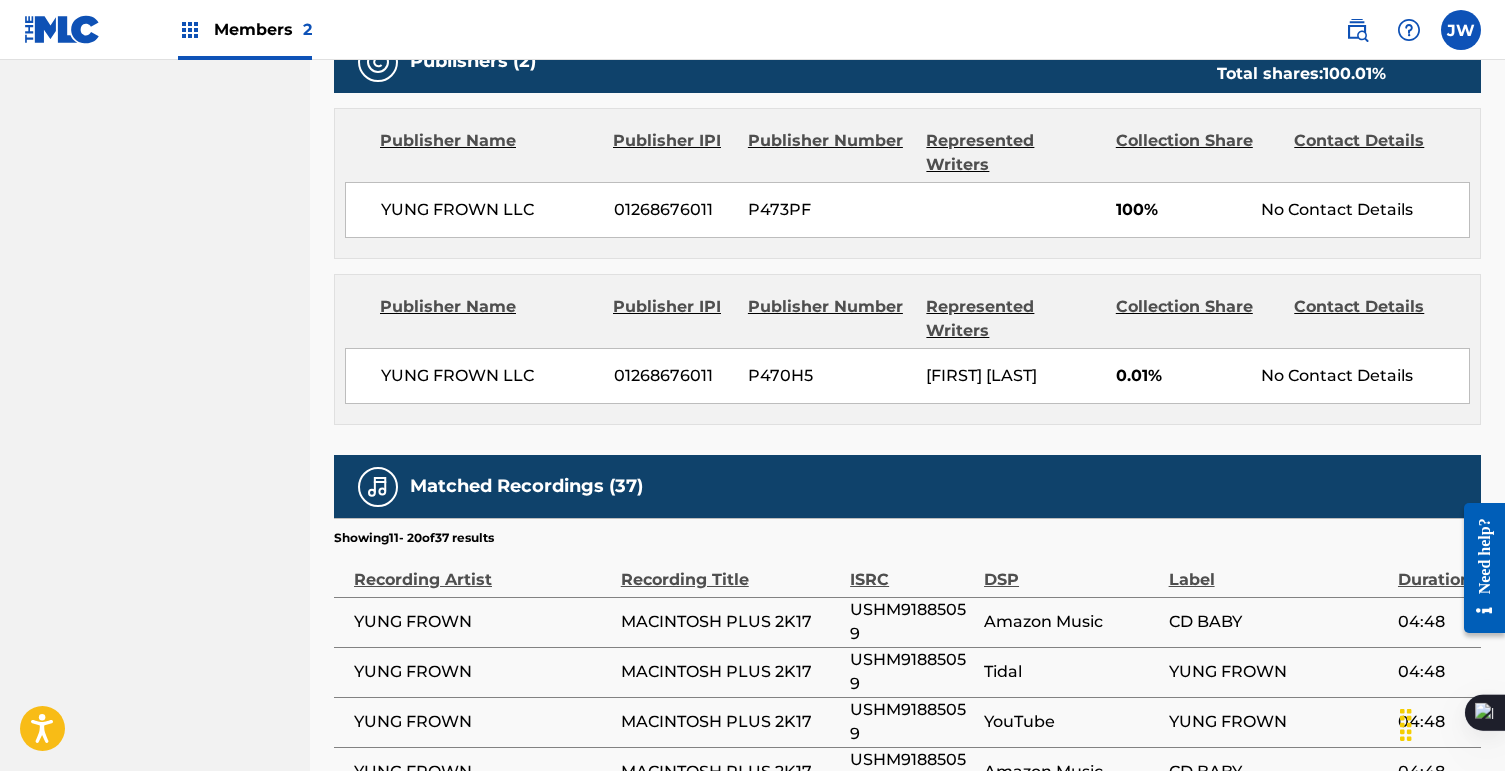 click on "Represented Writers" at bounding box center [1013, 153] 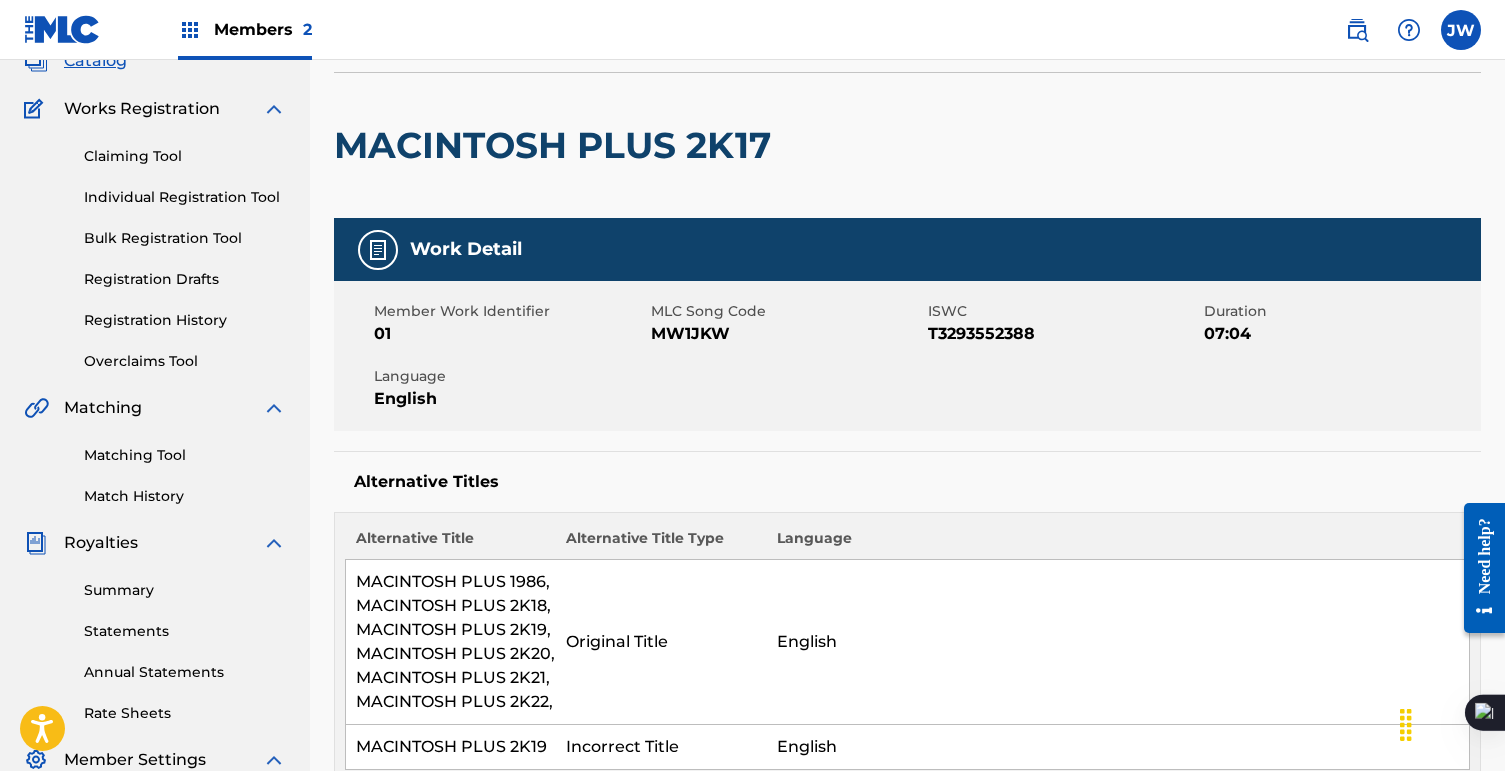 scroll, scrollTop: 0, scrollLeft: 0, axis: both 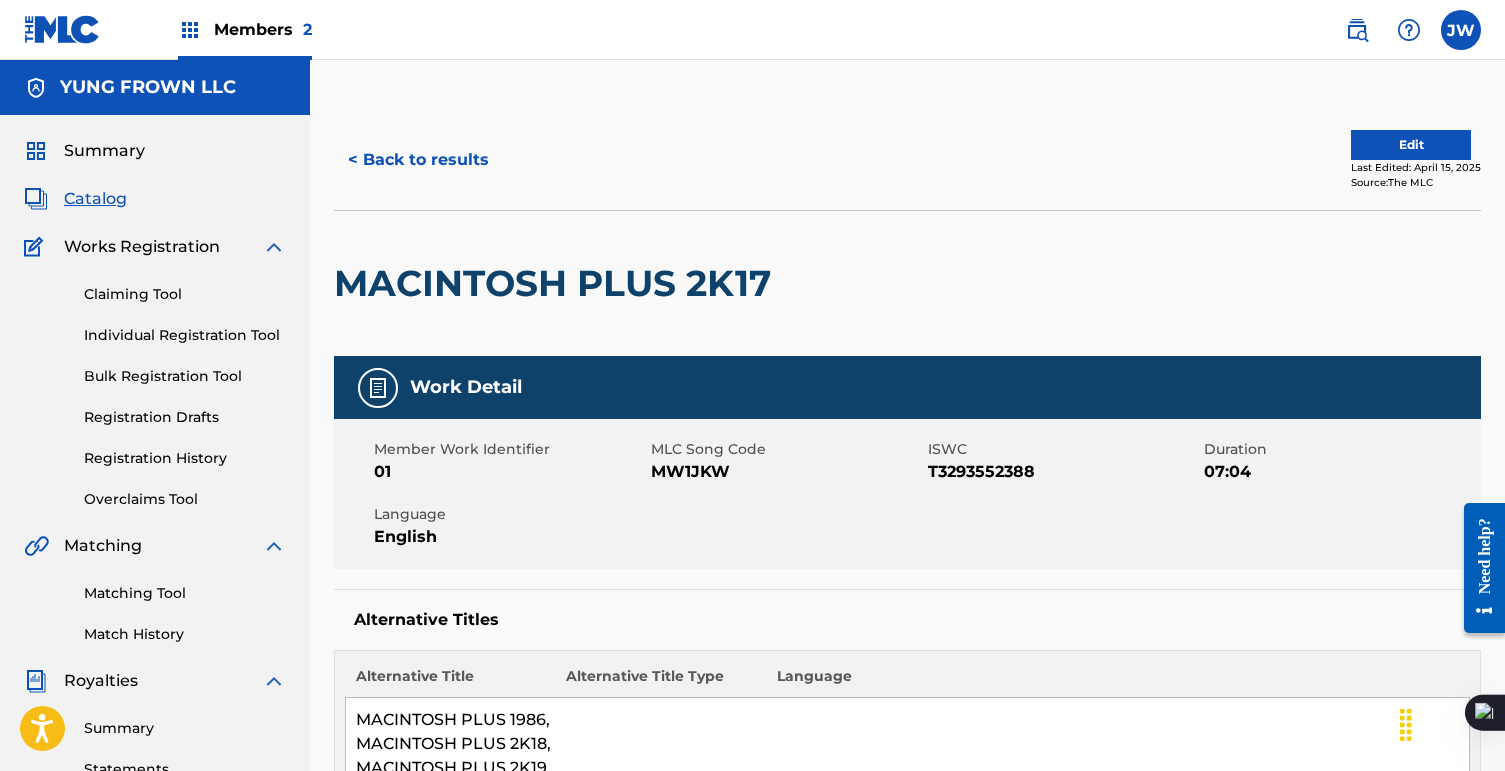 click on "YUNG FROWN LLC" at bounding box center [148, 87] 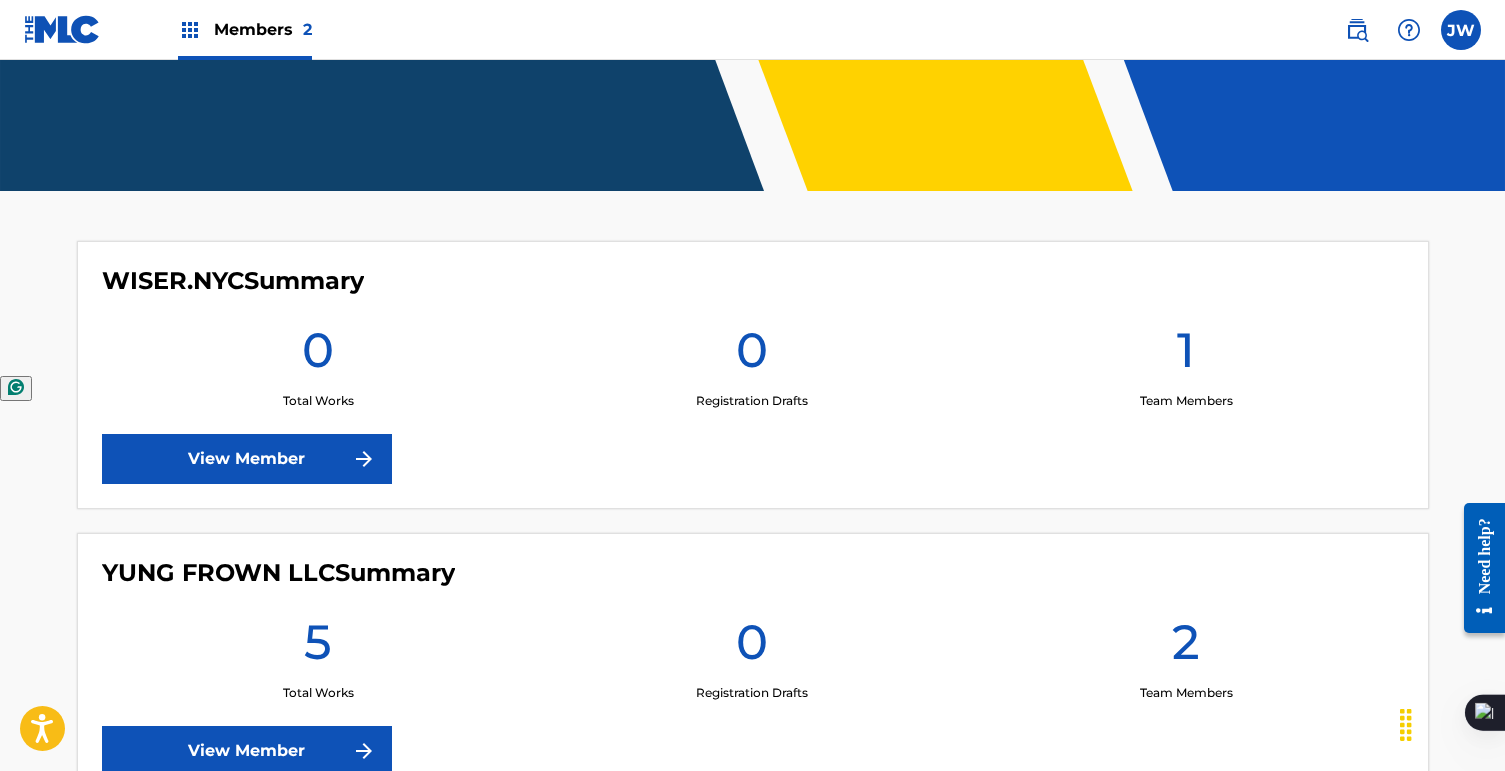 scroll, scrollTop: 515, scrollLeft: 0, axis: vertical 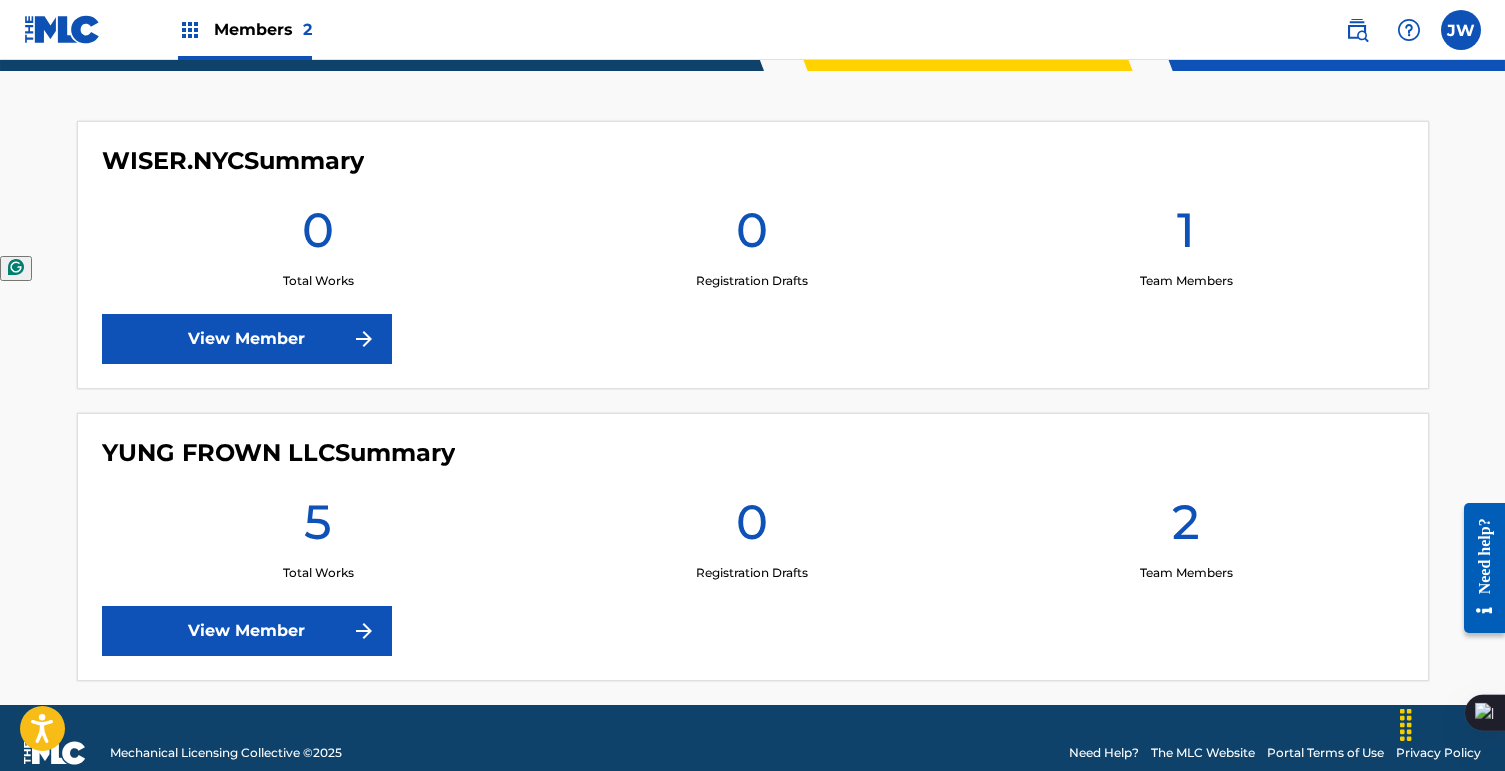 click on "YUNG FROWN LLC  Summary 5 Total Works 0 Registration Drafts 2 Team Members View Member" at bounding box center [753, 547] 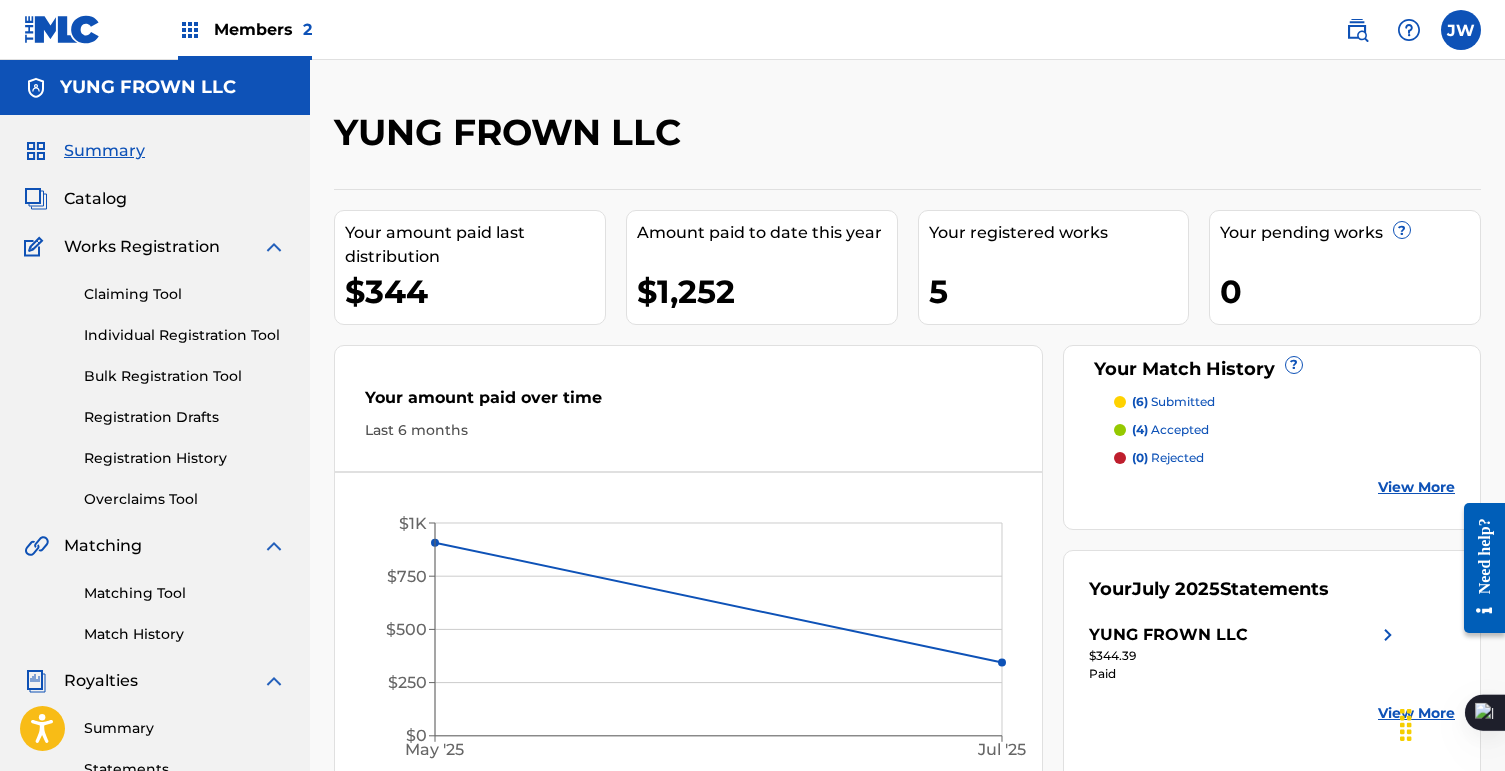 scroll, scrollTop: 454, scrollLeft: 0, axis: vertical 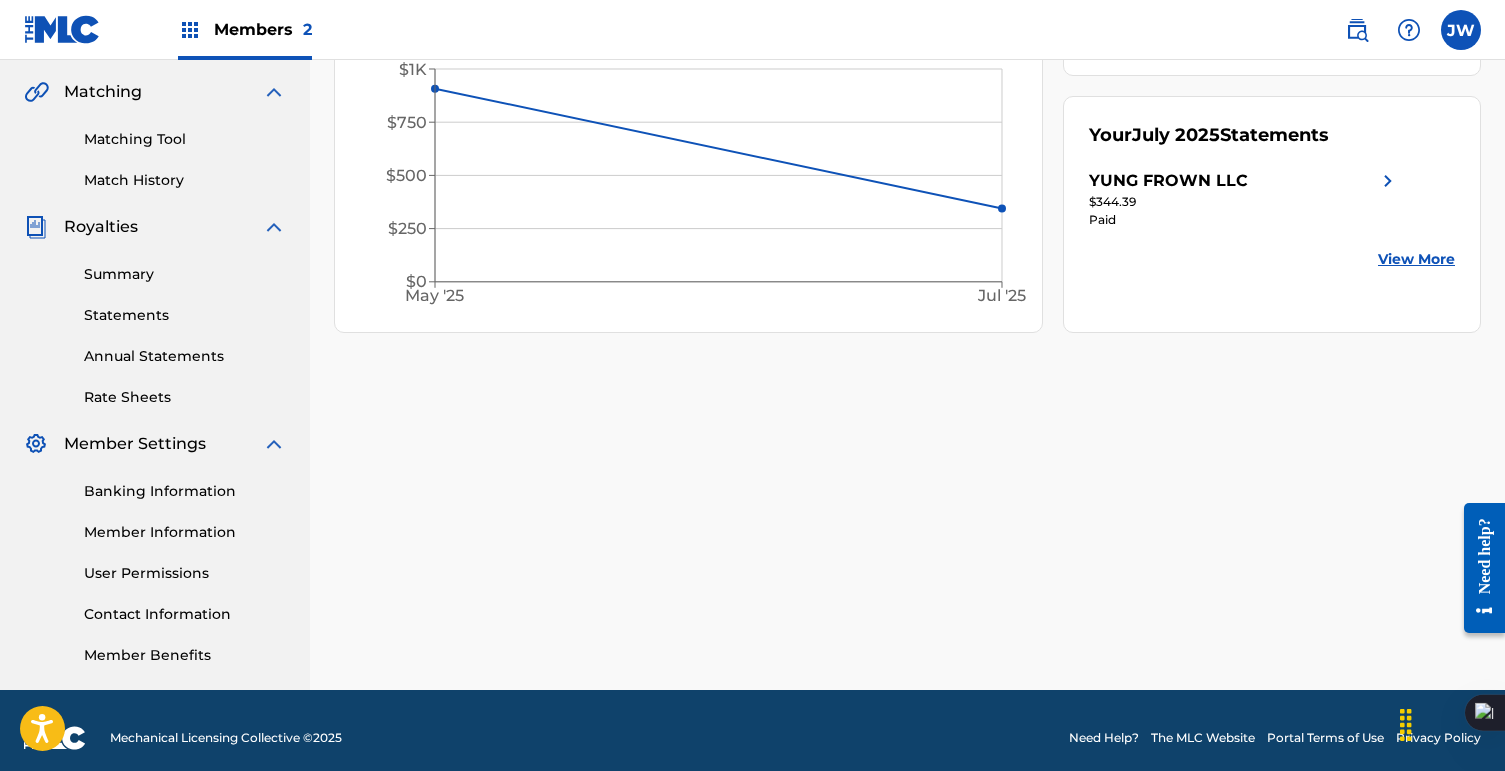 click on "Statements" at bounding box center [185, 315] 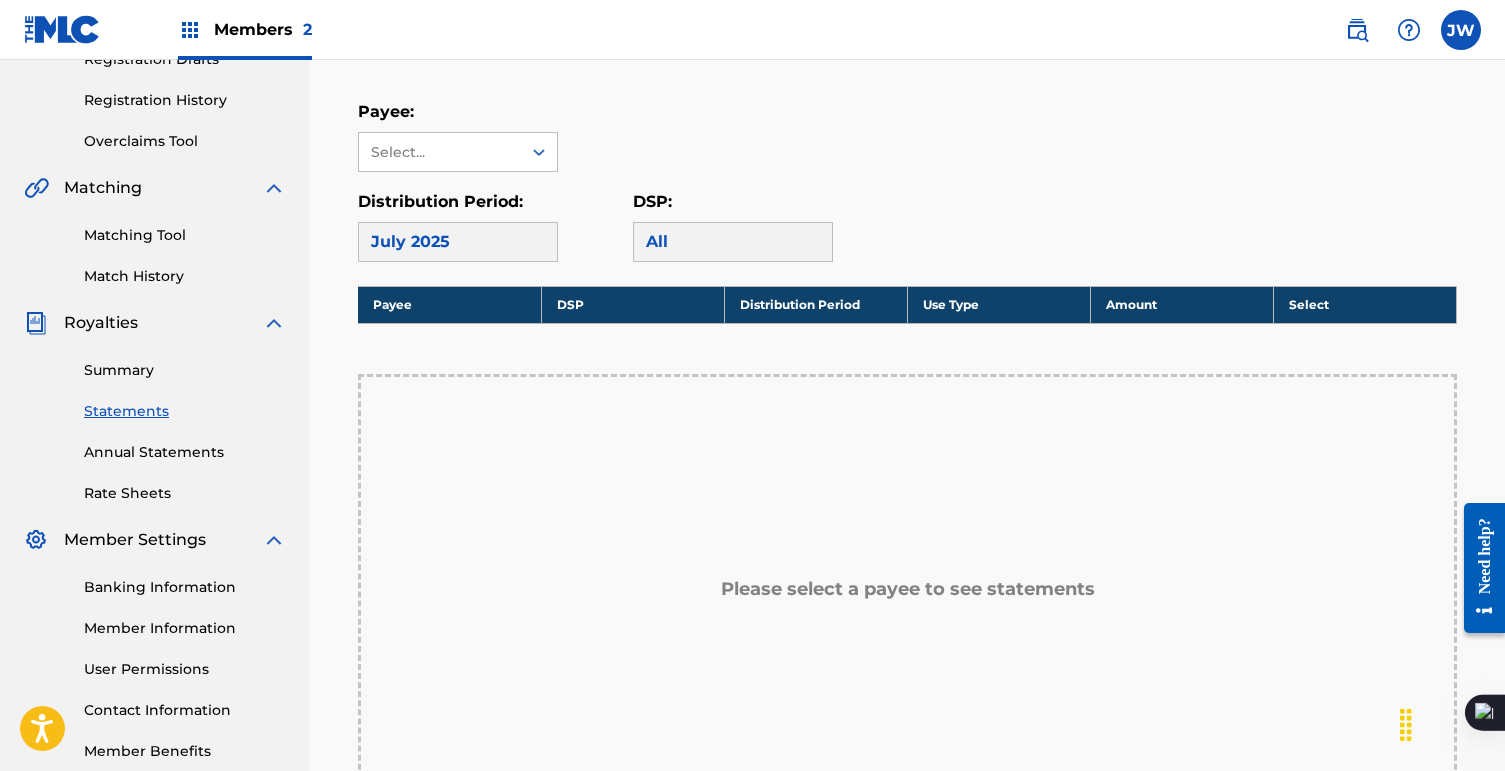 scroll, scrollTop: 400, scrollLeft: 0, axis: vertical 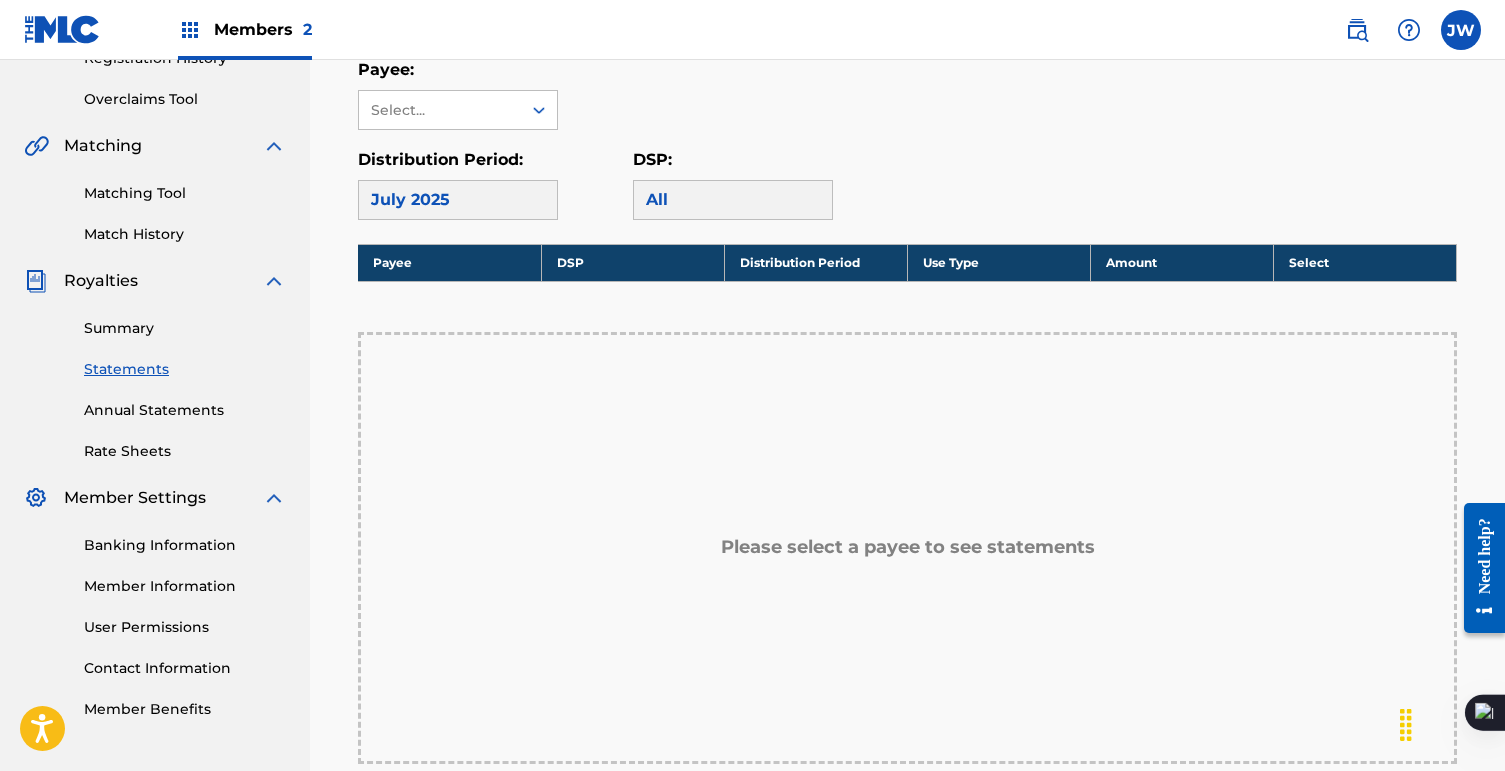 click on "Member Information" at bounding box center [185, 586] 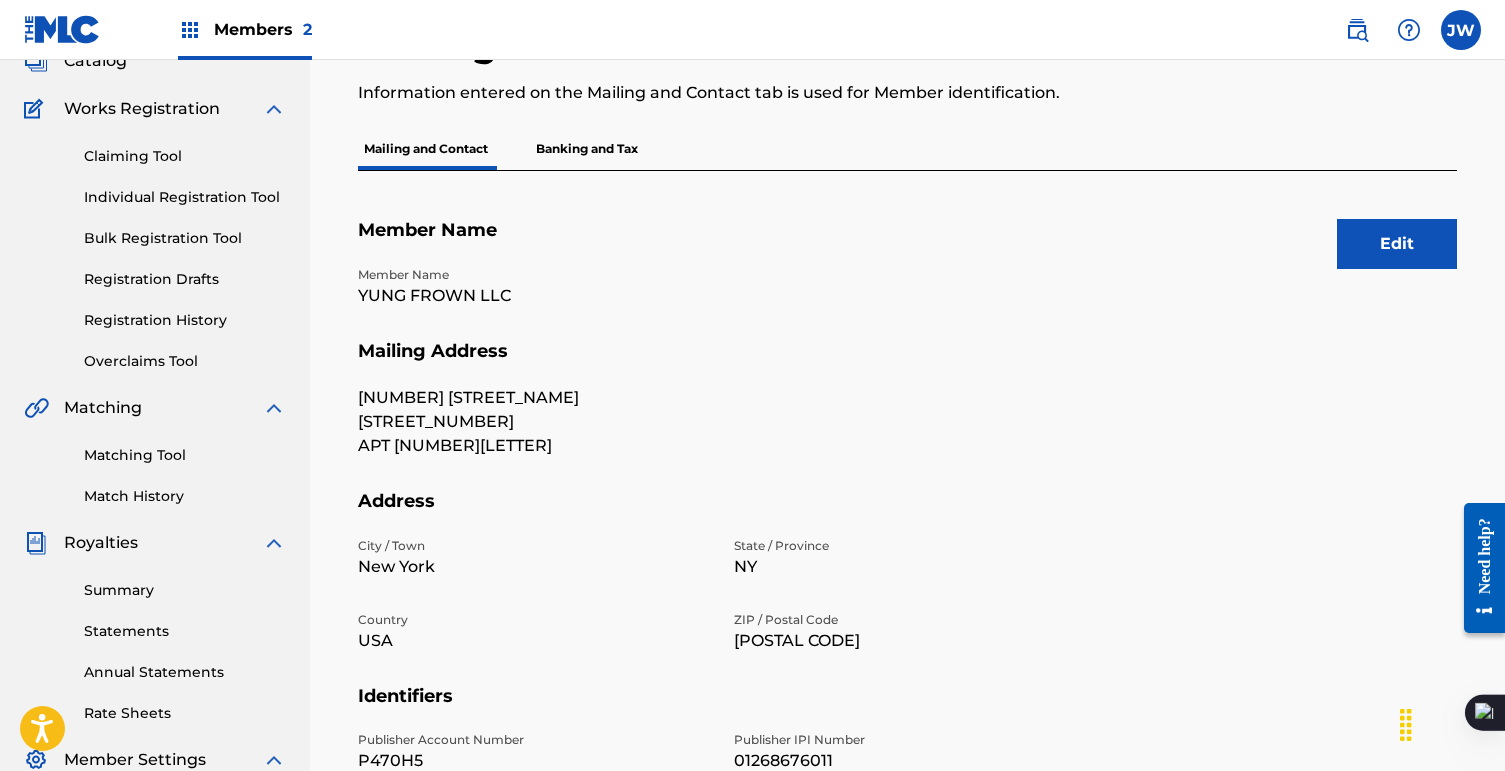 scroll, scrollTop: 486, scrollLeft: 0, axis: vertical 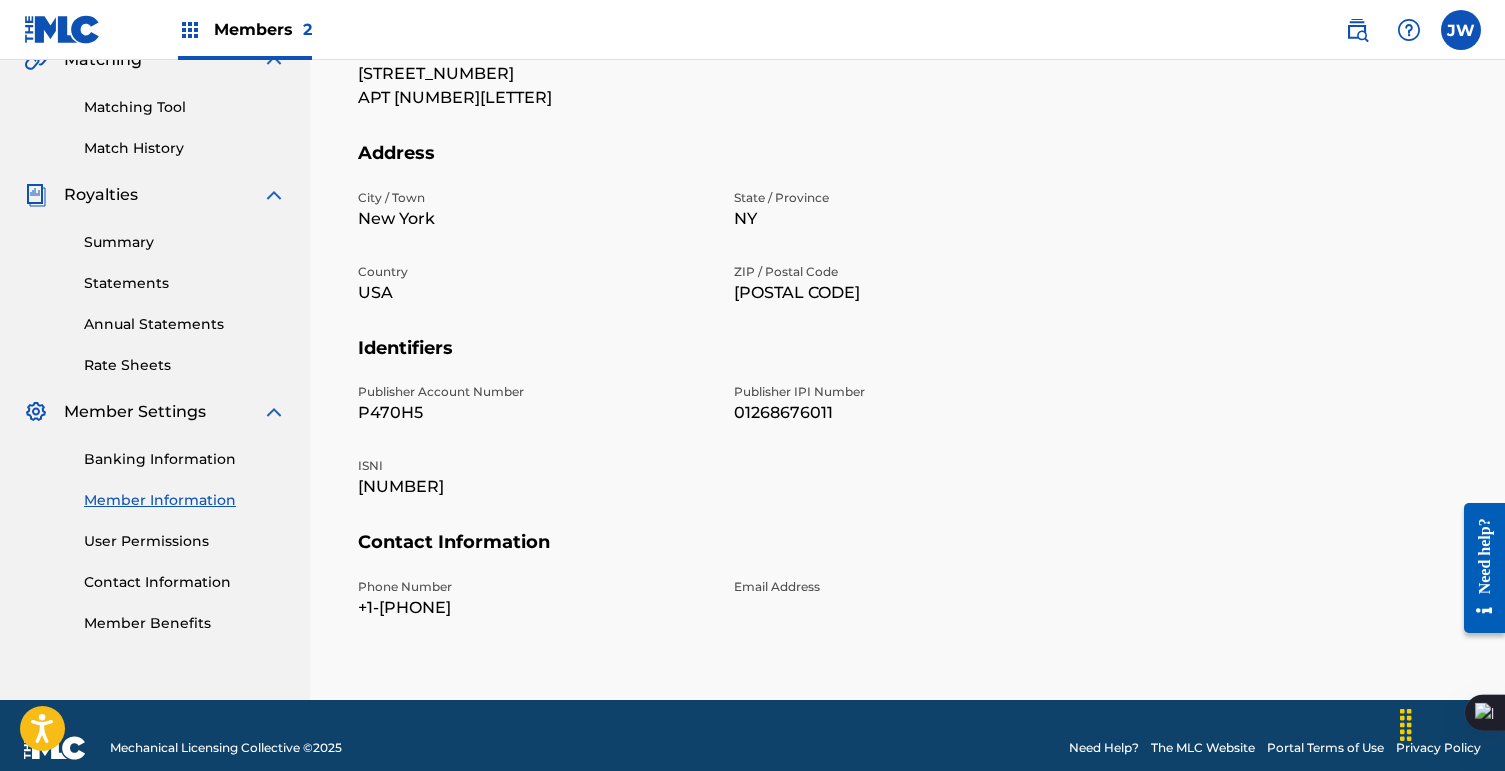 click on "Banking Information Member Information User Permissions Contact Information Member Benefits" at bounding box center (155, 529) 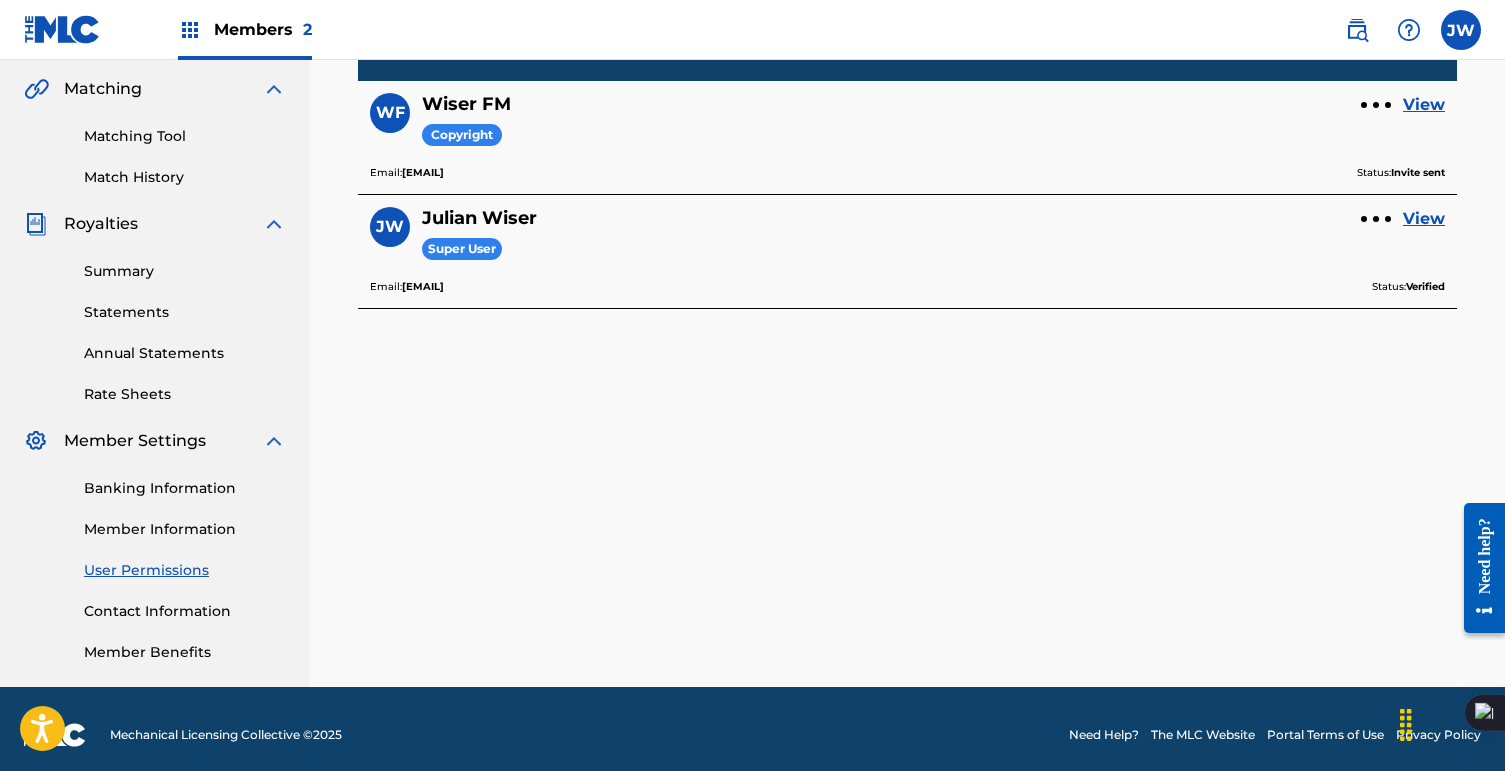 scroll, scrollTop: 469, scrollLeft: 0, axis: vertical 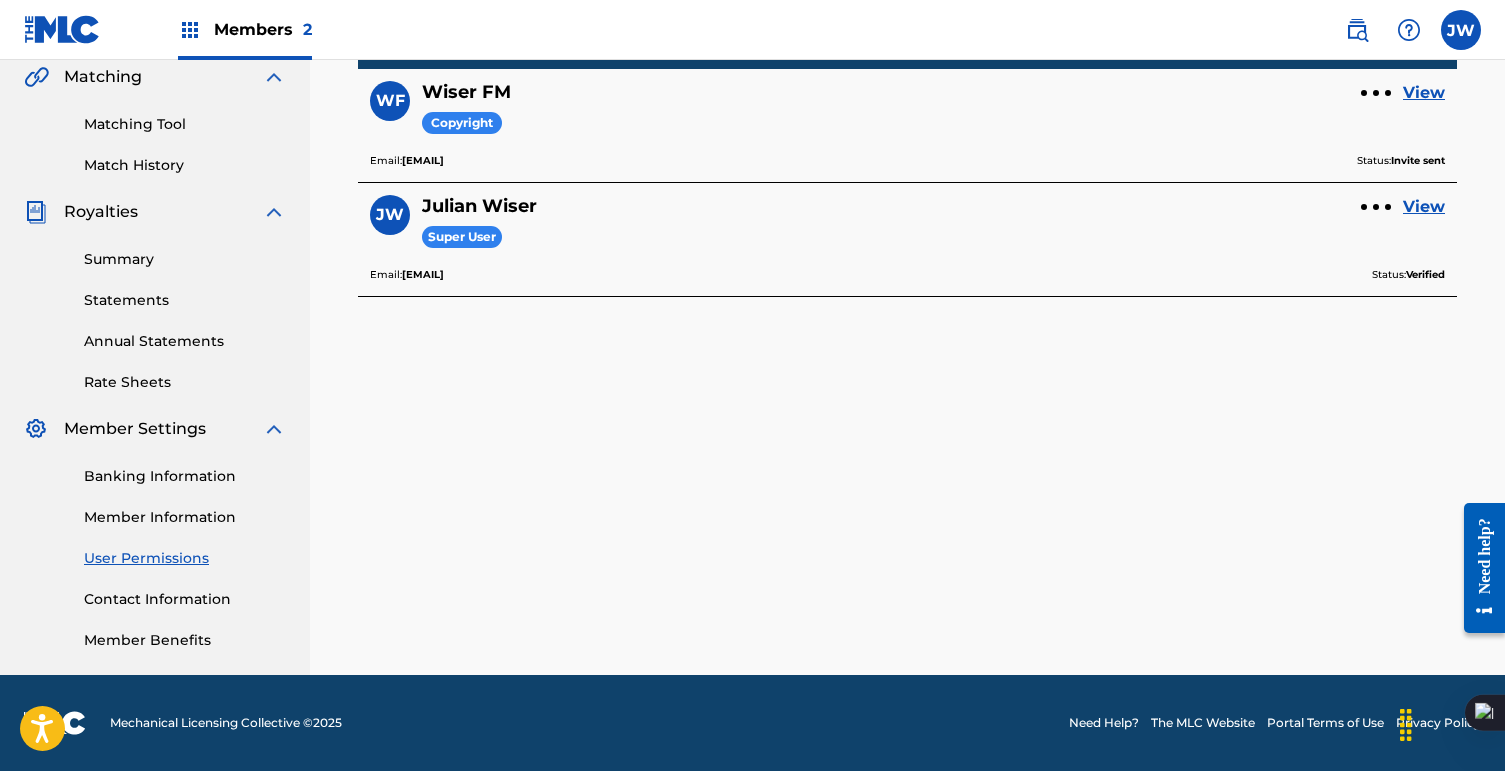 click on "Contact Information" at bounding box center [185, 599] 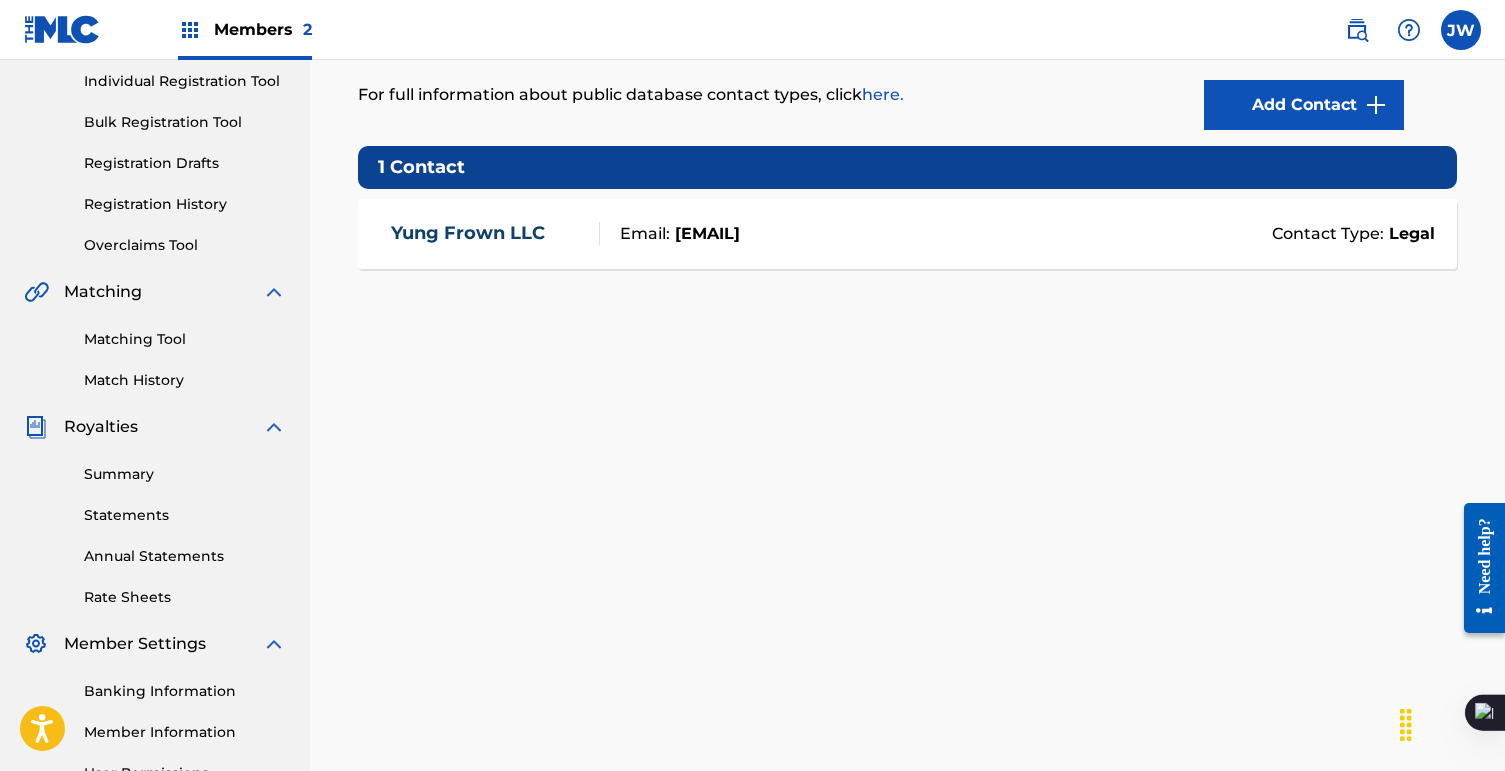 scroll, scrollTop: 469, scrollLeft: 0, axis: vertical 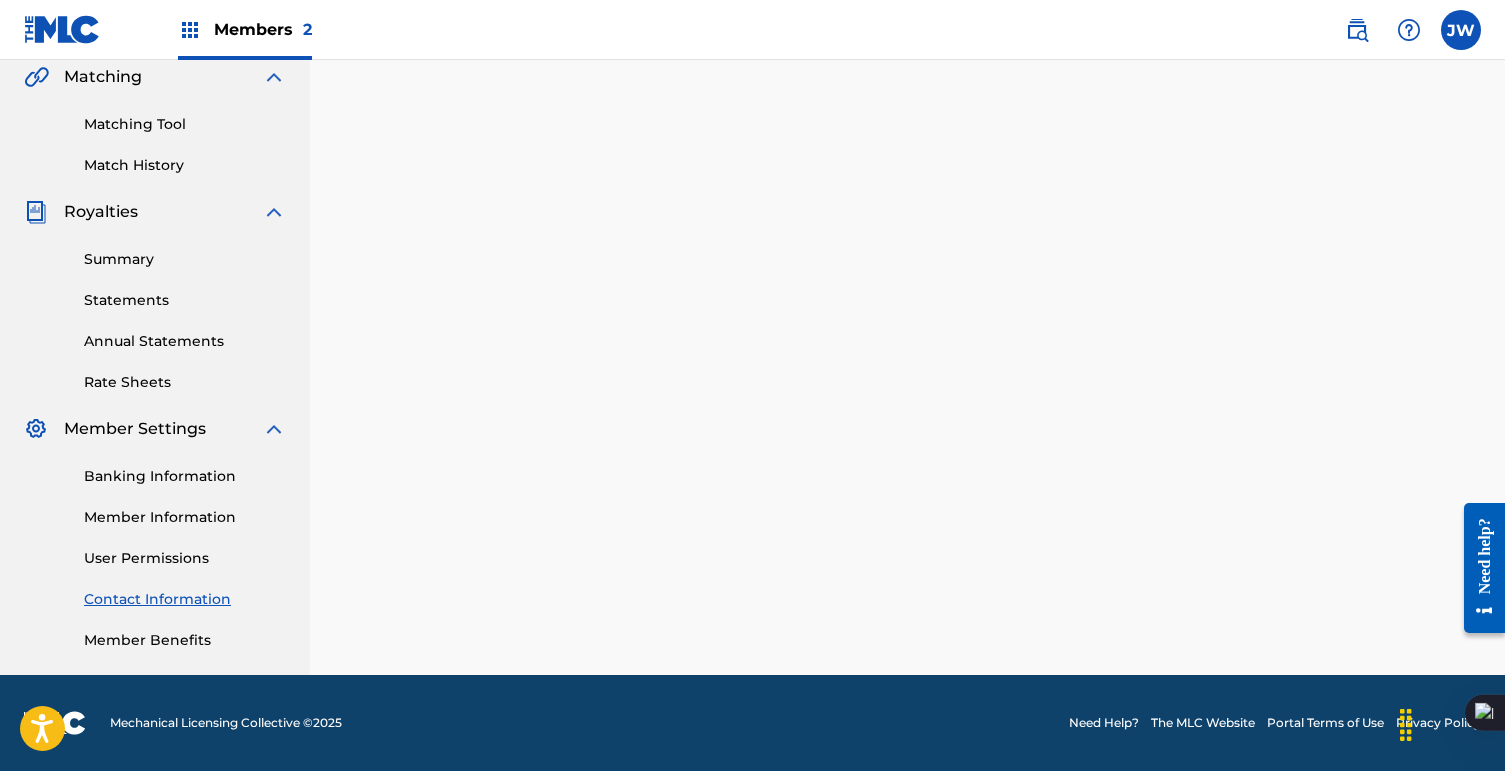 click on "Member Benefits" at bounding box center [185, 640] 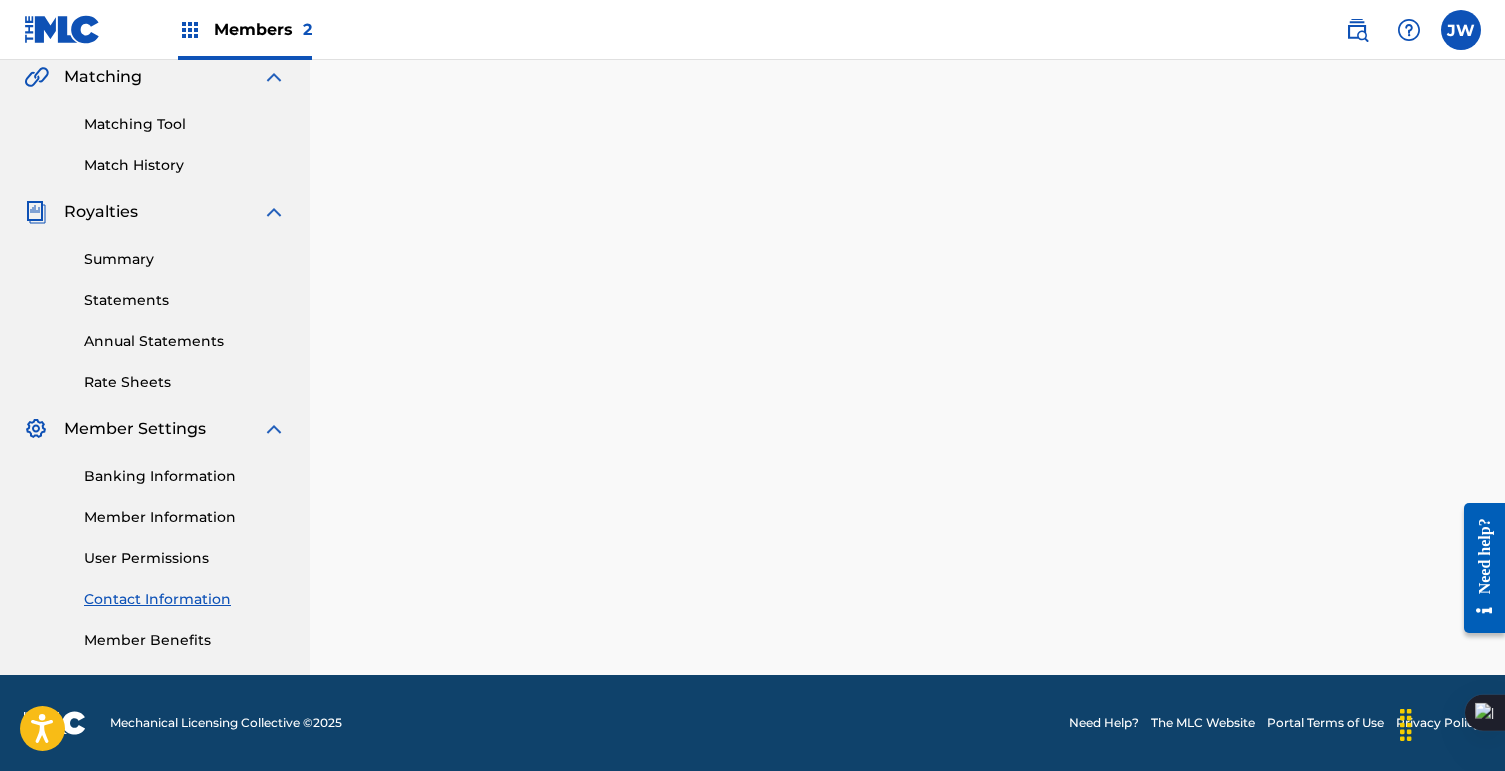 click on "Summary" at bounding box center [185, 259] 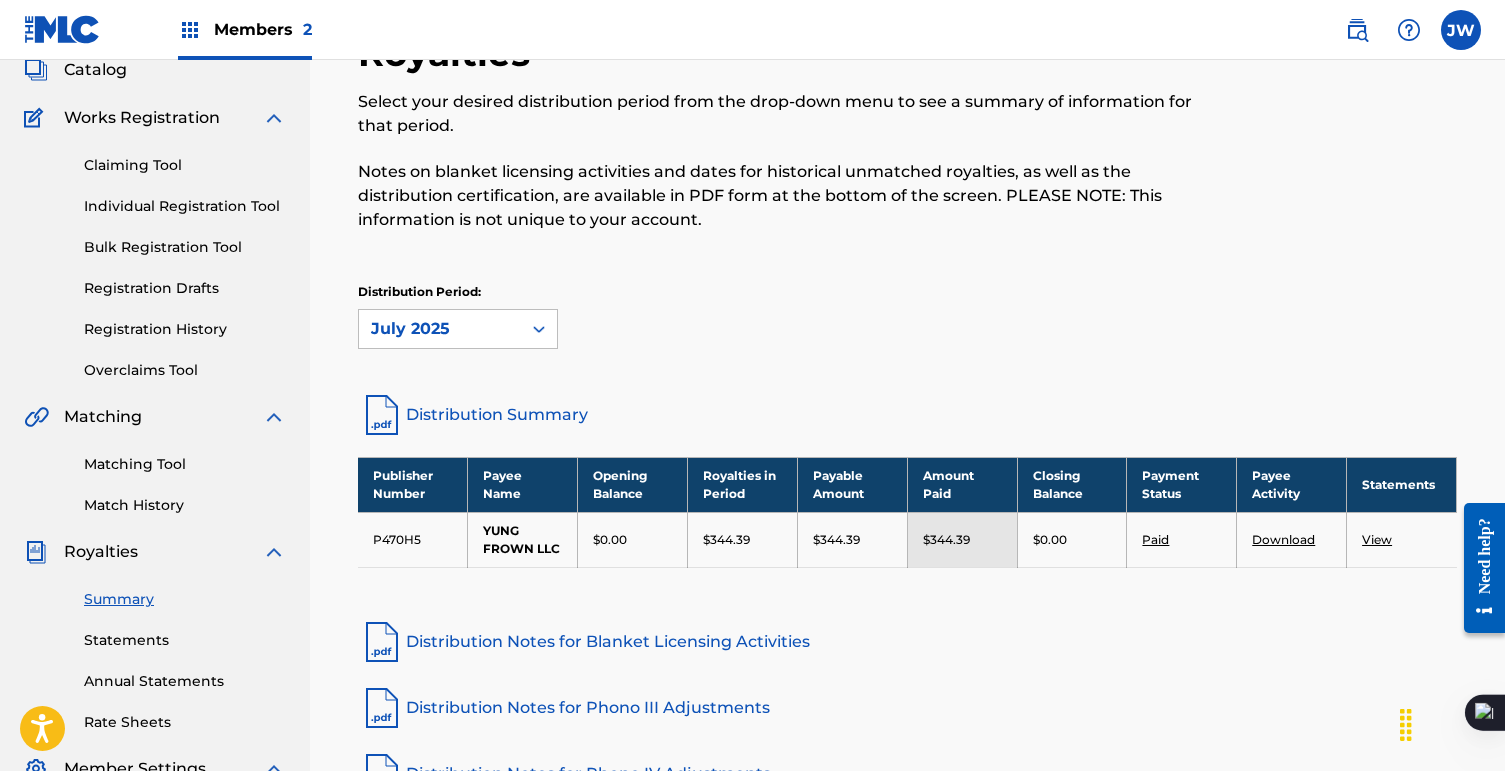 scroll, scrollTop: 136, scrollLeft: 0, axis: vertical 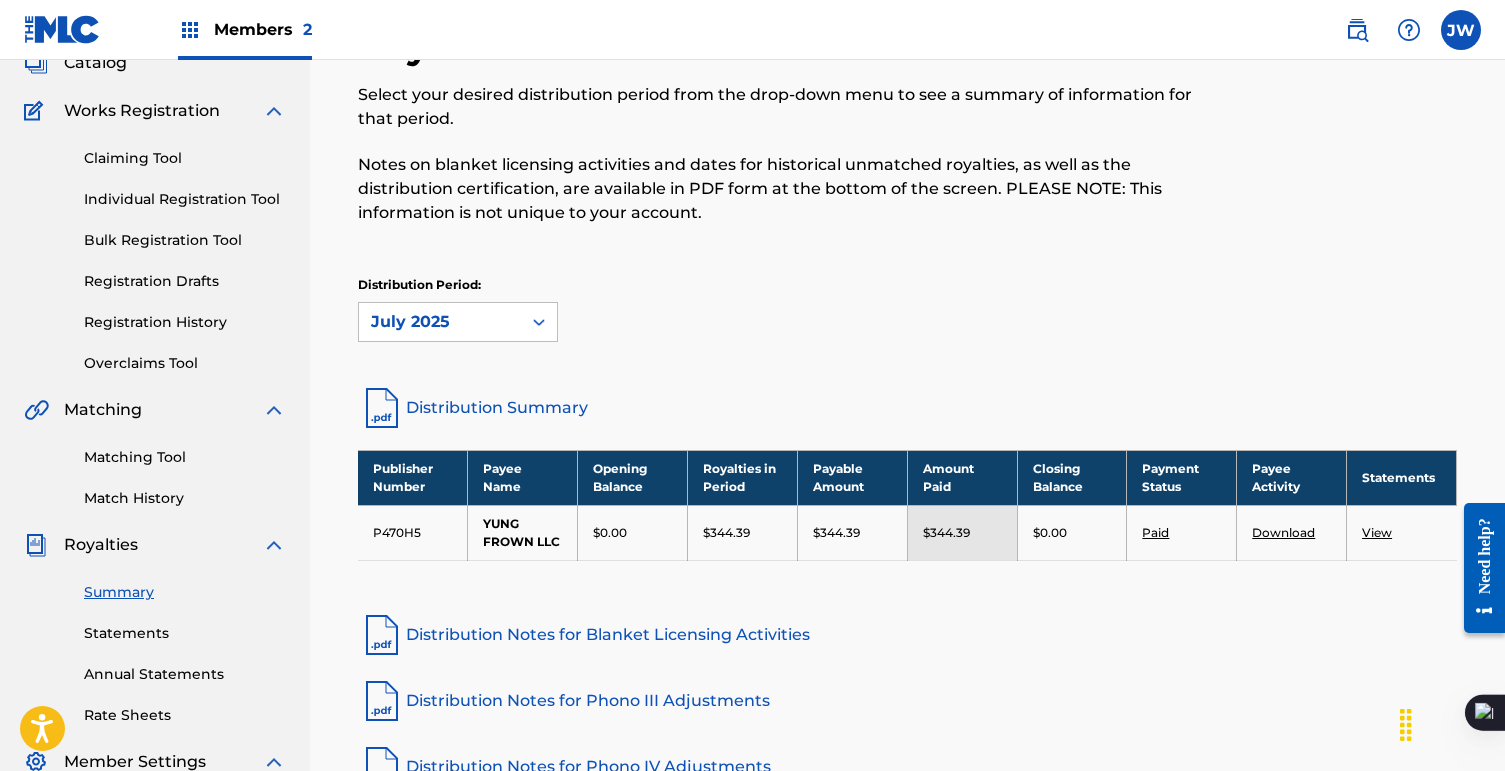 click on "Claiming Tool Individual Registration Tool Bulk Registration Tool Registration Drafts Registration History Overclaims Tool" at bounding box center [155, 248] 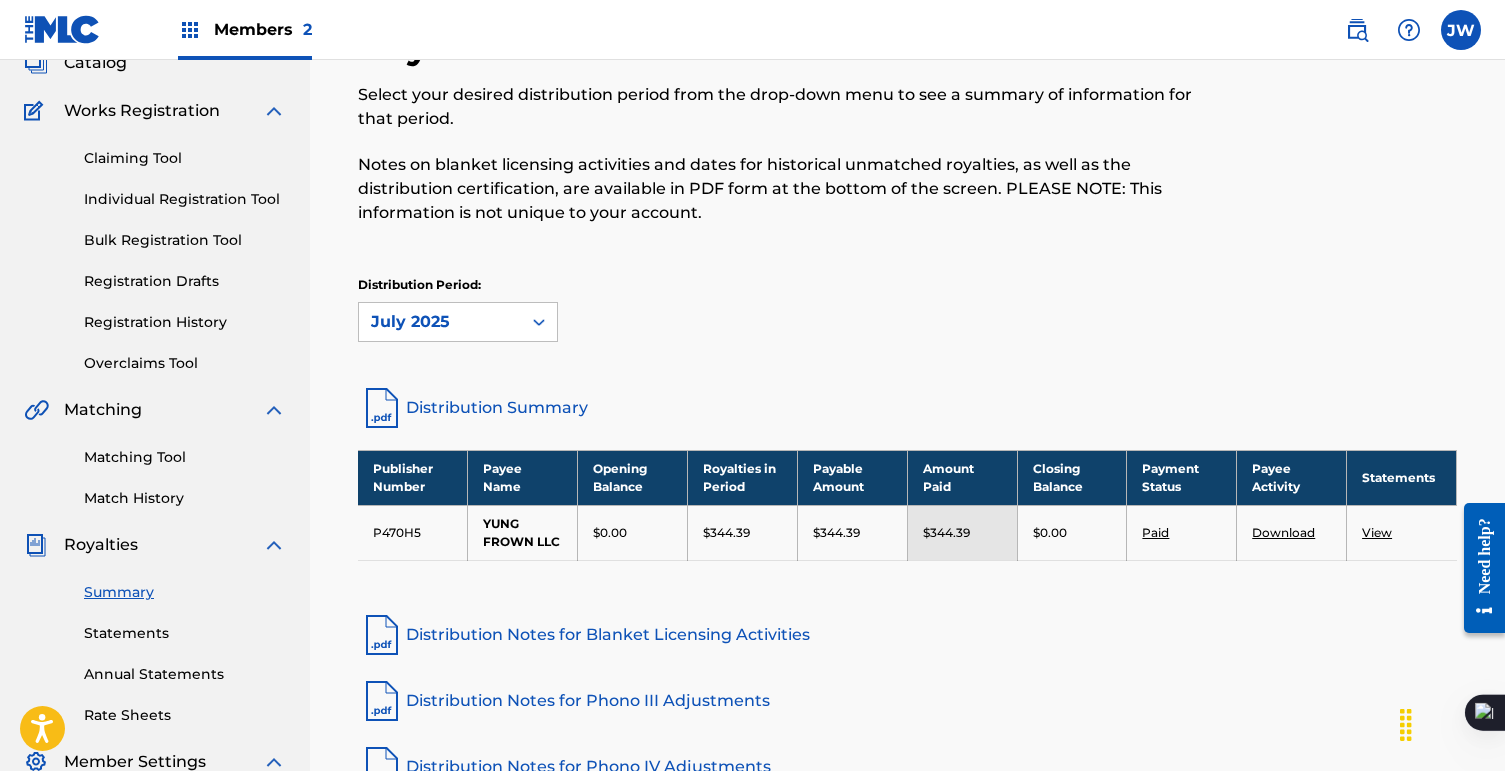 click on "Claiming Tool Individual Registration Tool Bulk Registration Tool Registration Drafts Registration History Overclaims Tool" at bounding box center [155, 248] 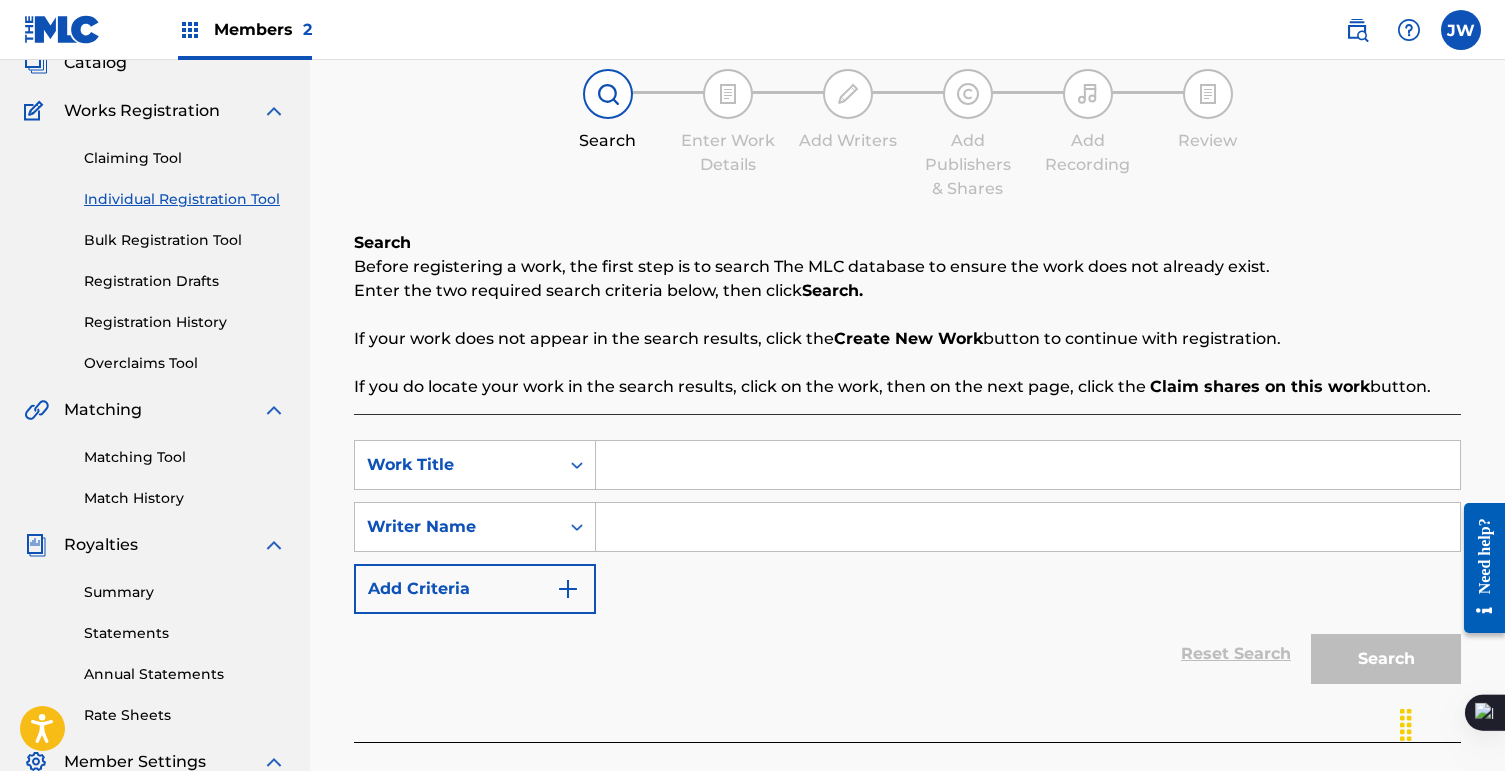 scroll, scrollTop: 0, scrollLeft: 0, axis: both 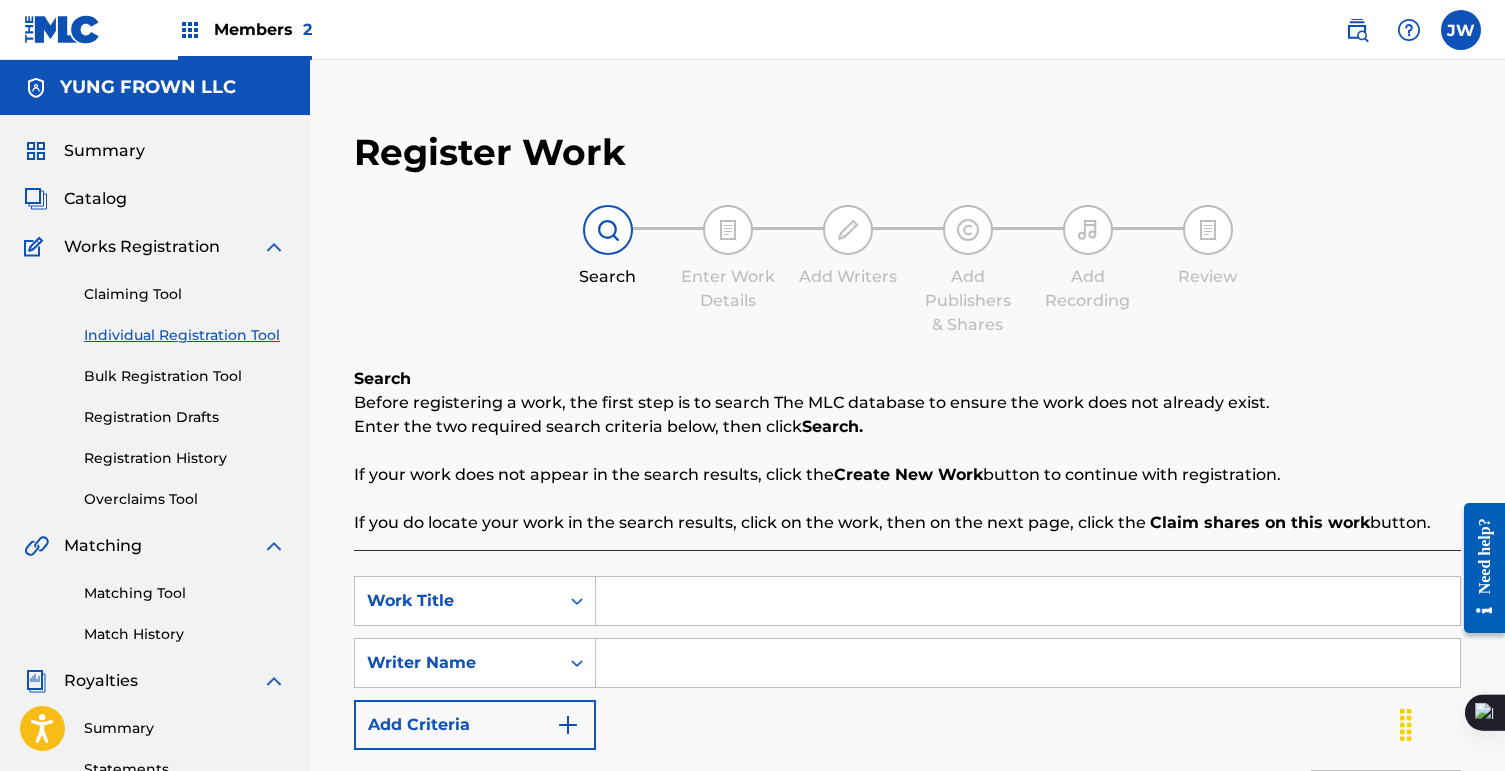 click on "Bulk Registration Tool" at bounding box center (185, 376) 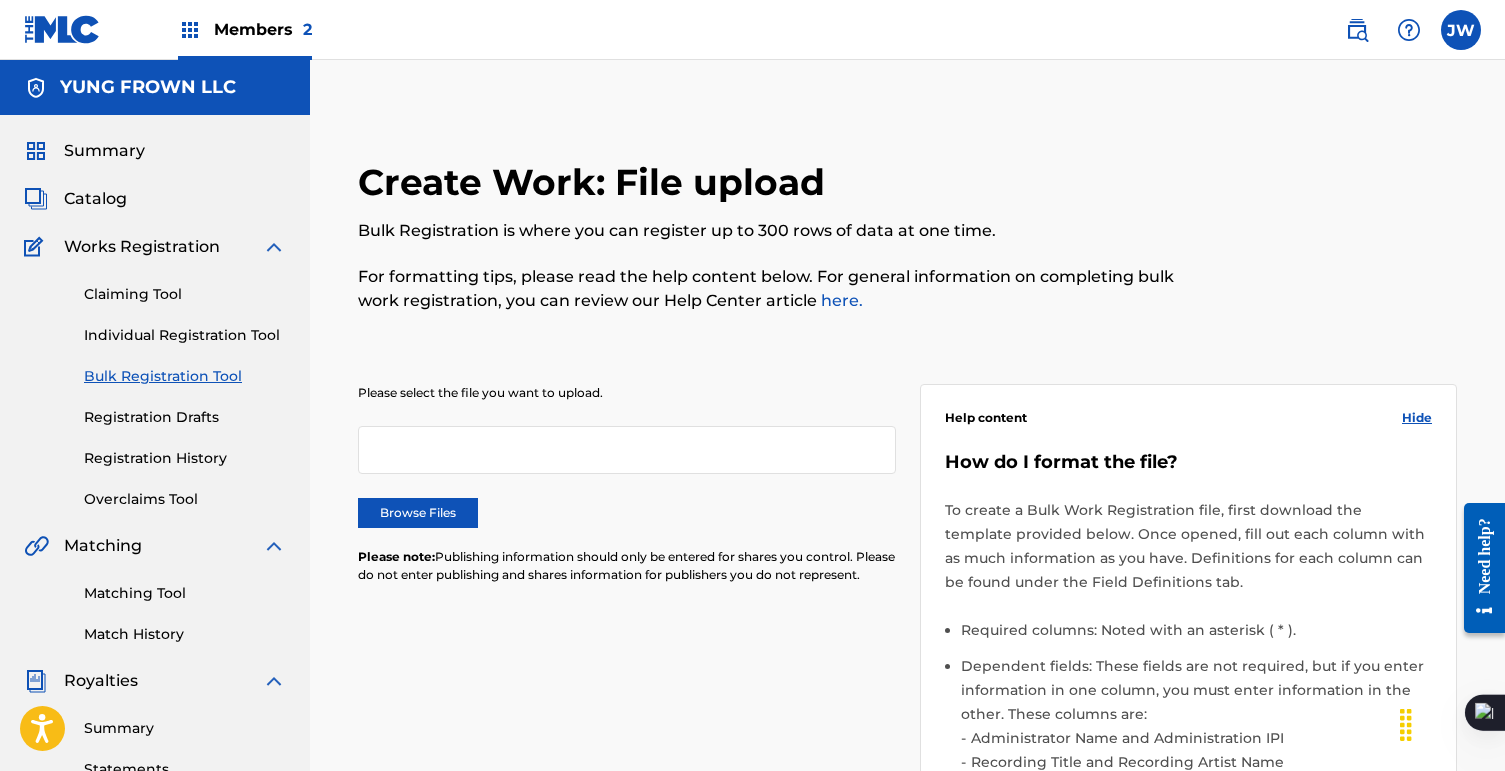 click on "Claiming Tool Individual Registration Tool Bulk Registration Tool Registration Drafts Registration History Overclaims Tool" at bounding box center (155, 384) 